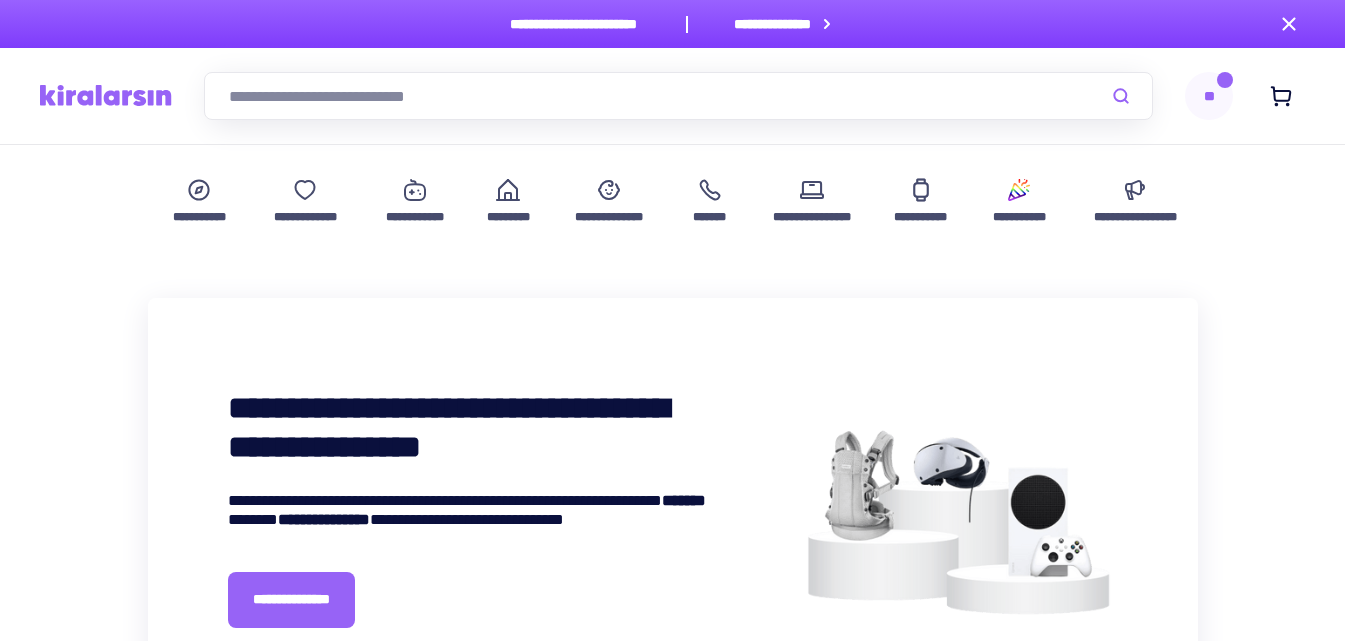 scroll, scrollTop: 0, scrollLeft: 0, axis: both 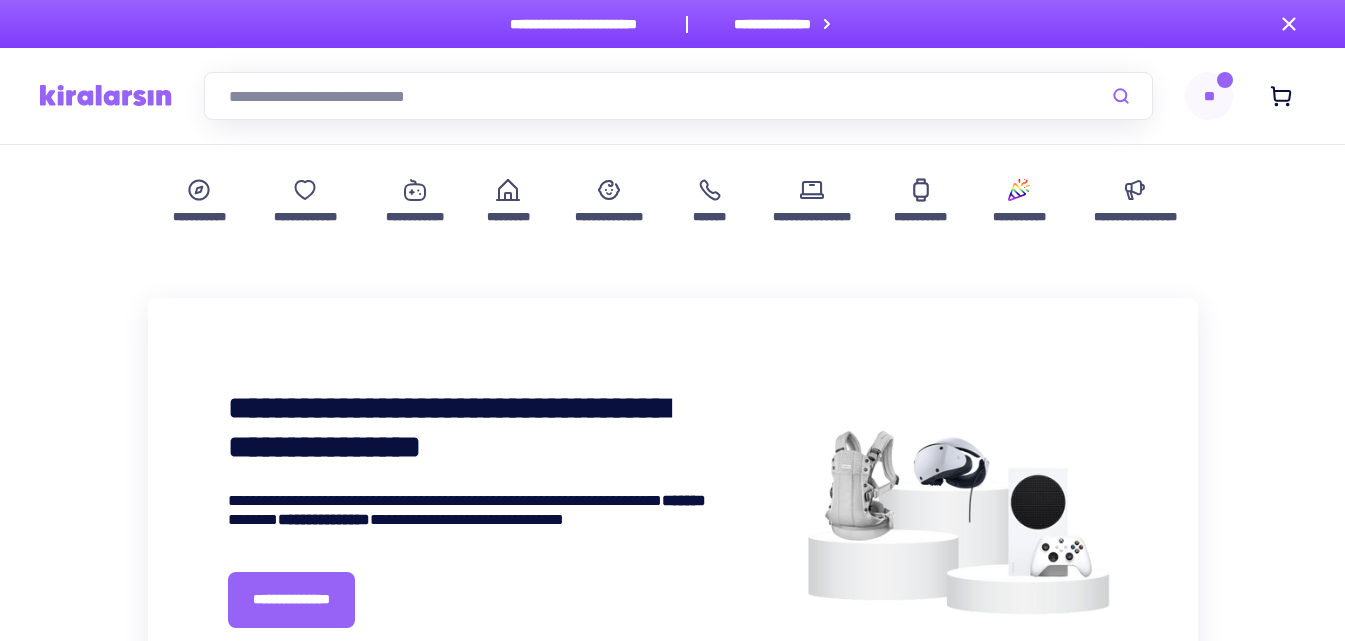 click at bounding box center (678, 96) 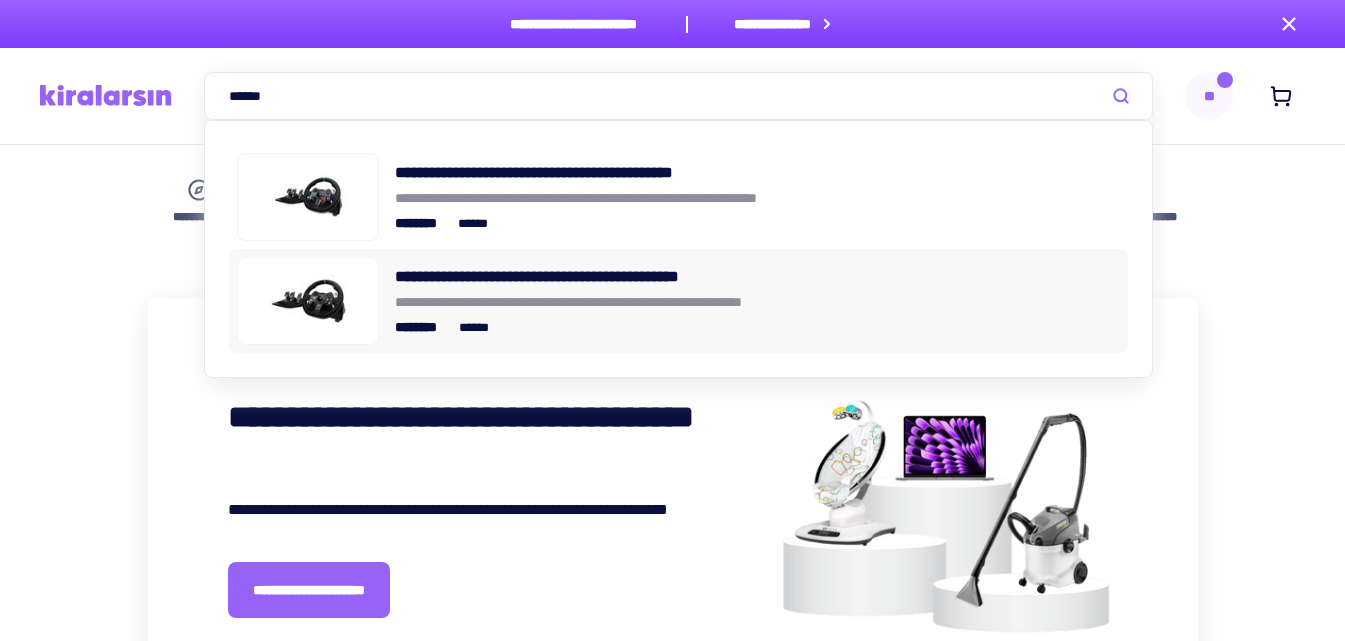 click on "**********" at bounding box center (757, 276) 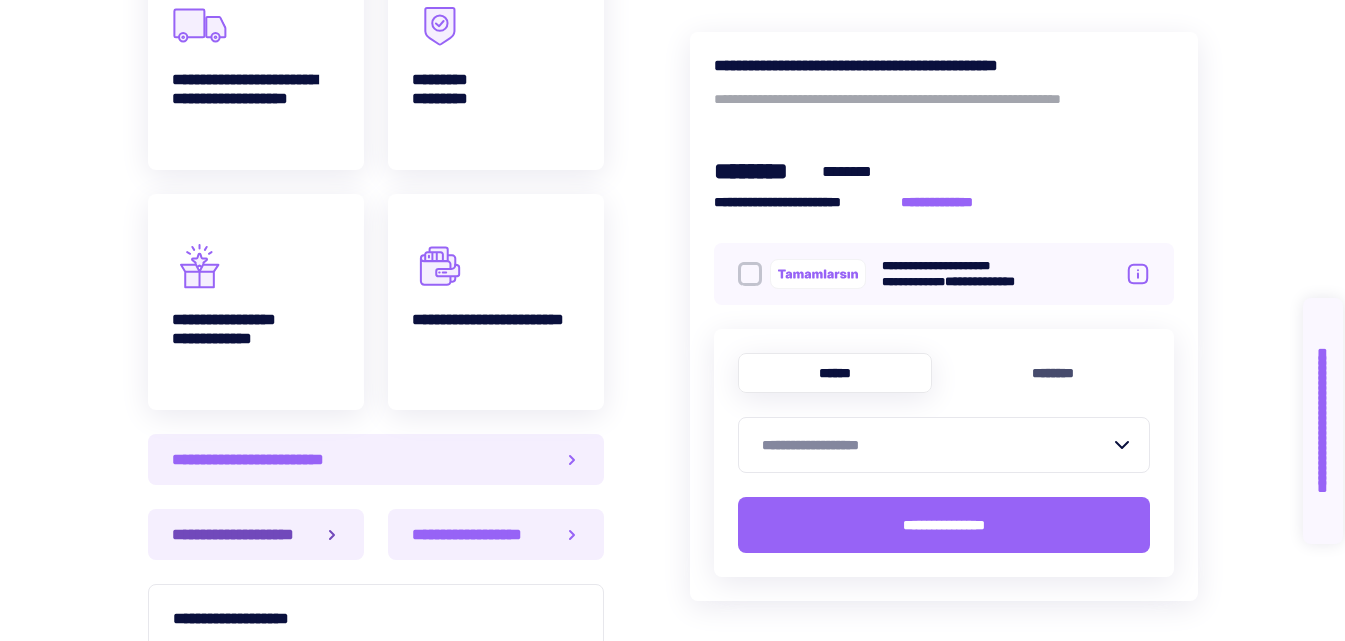 scroll, scrollTop: 1300, scrollLeft: 0, axis: vertical 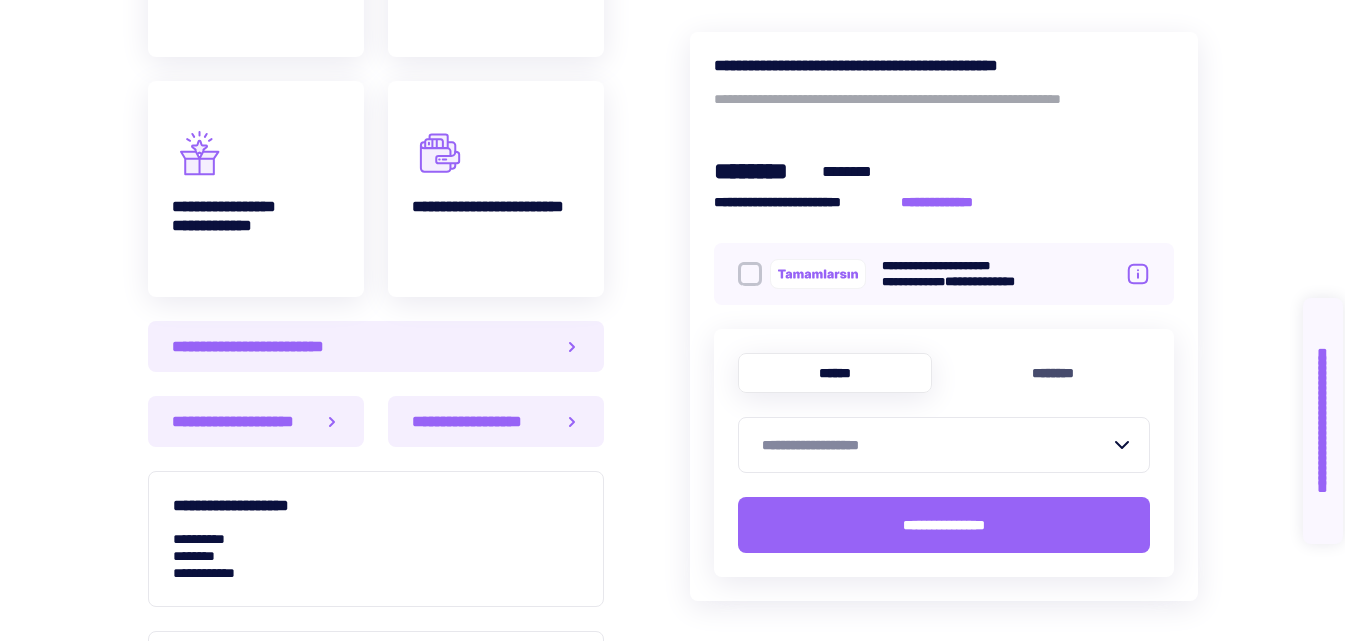 click on "[FIRST] [LAST] [ADDRESS] [CITY] [STATE] [POSTAL_CODE] [COUNTRY] [PHONE] [EMAIL] [BIRTH_DATE] [AGE] [CREDIT_CARD]" at bounding box center [672, 304] 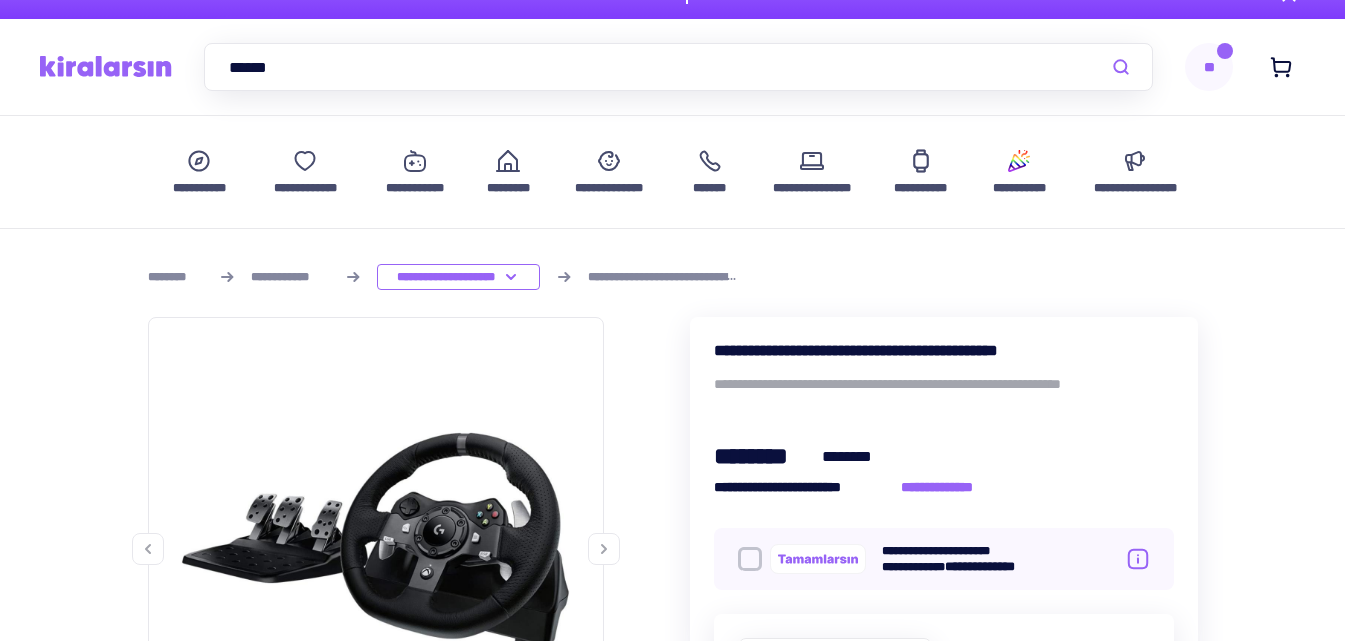scroll, scrollTop: 0, scrollLeft: 0, axis: both 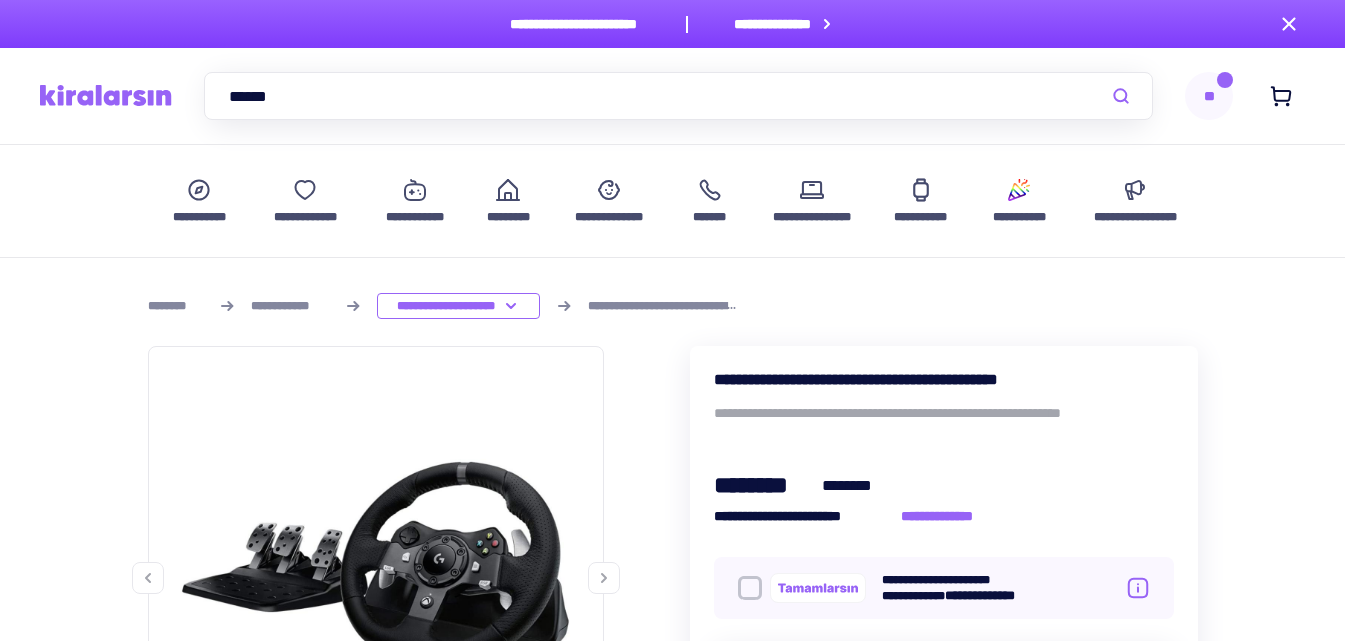 click on "******" at bounding box center [678, 96] 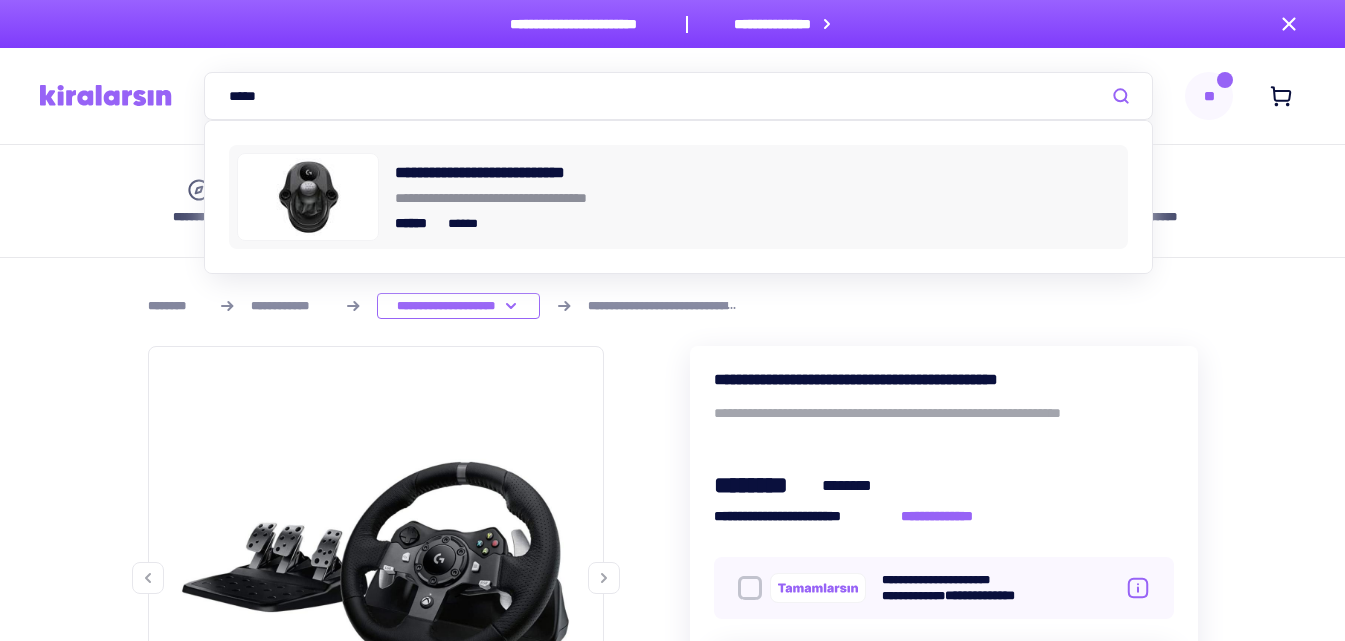 type on "*****" 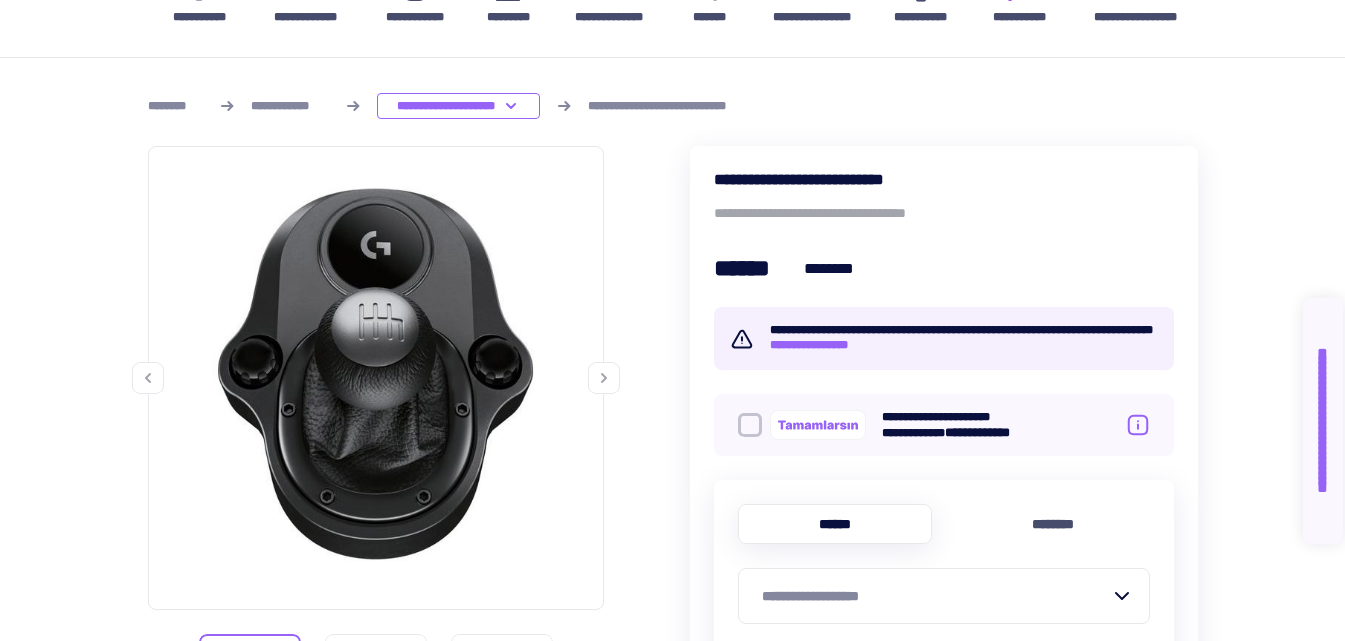 scroll, scrollTop: 400, scrollLeft: 0, axis: vertical 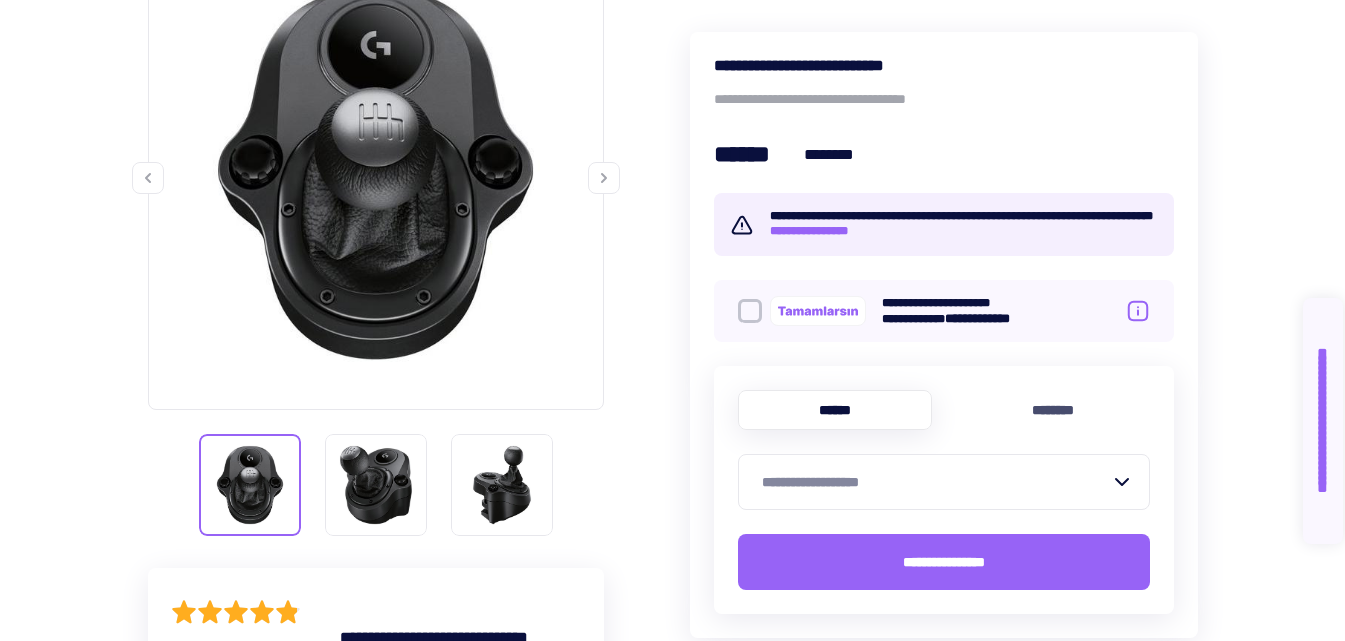 click on "**********" at bounding box center [936, 482] 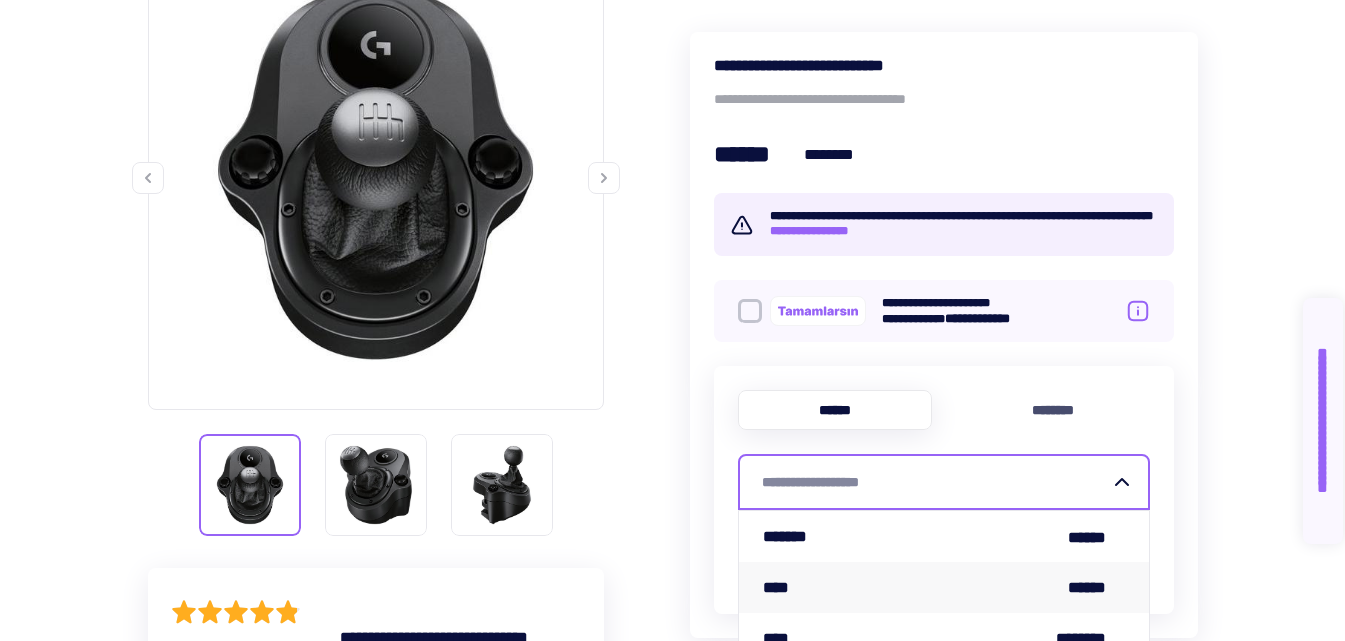 click on "[FIRST] [LAST]" at bounding box center (944, 587) 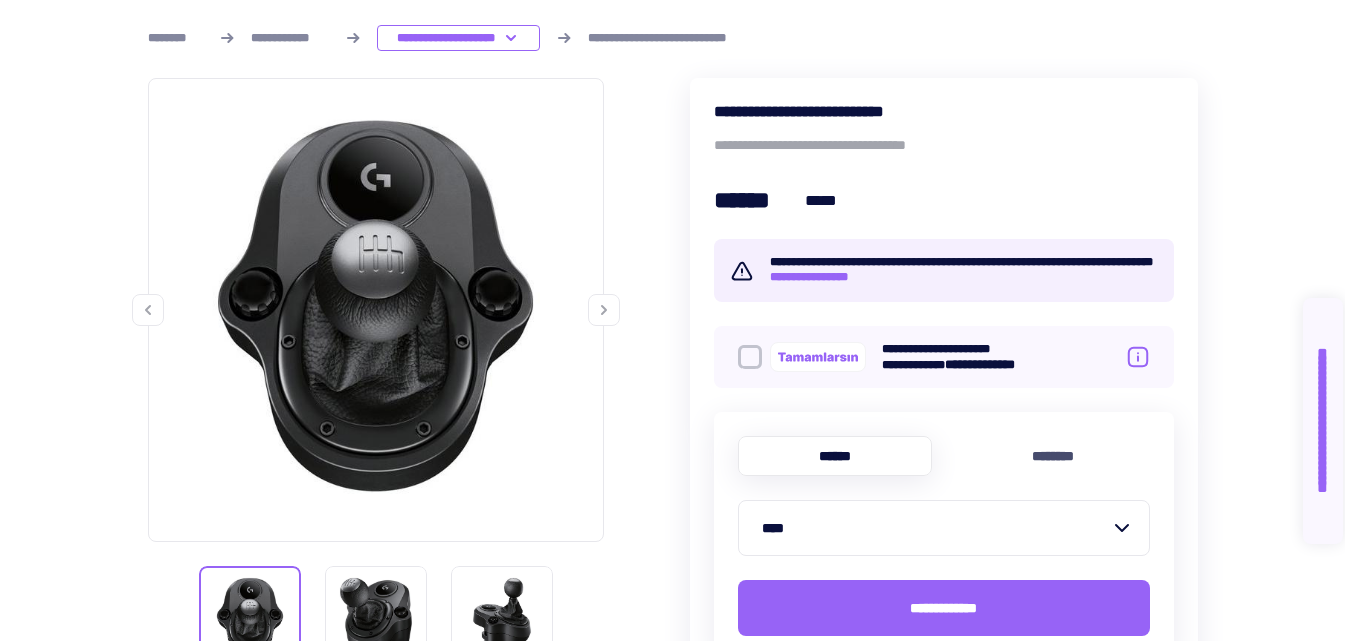 scroll, scrollTop: 300, scrollLeft: 0, axis: vertical 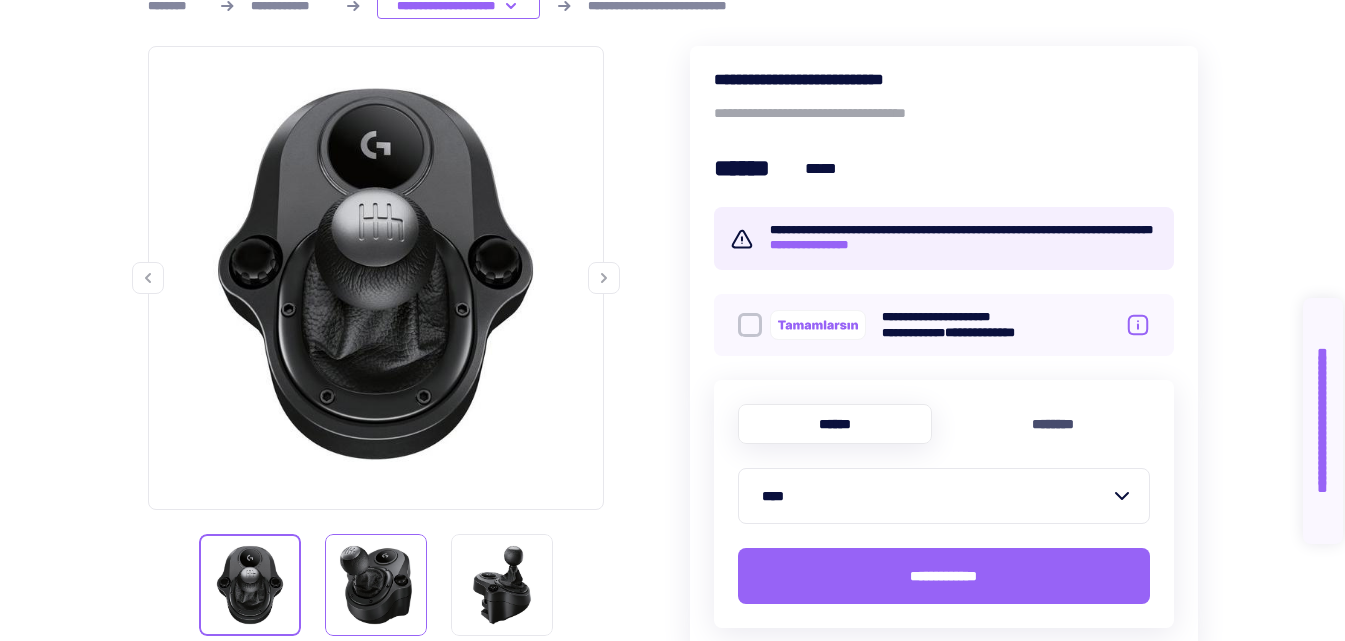 click at bounding box center (376, 585) 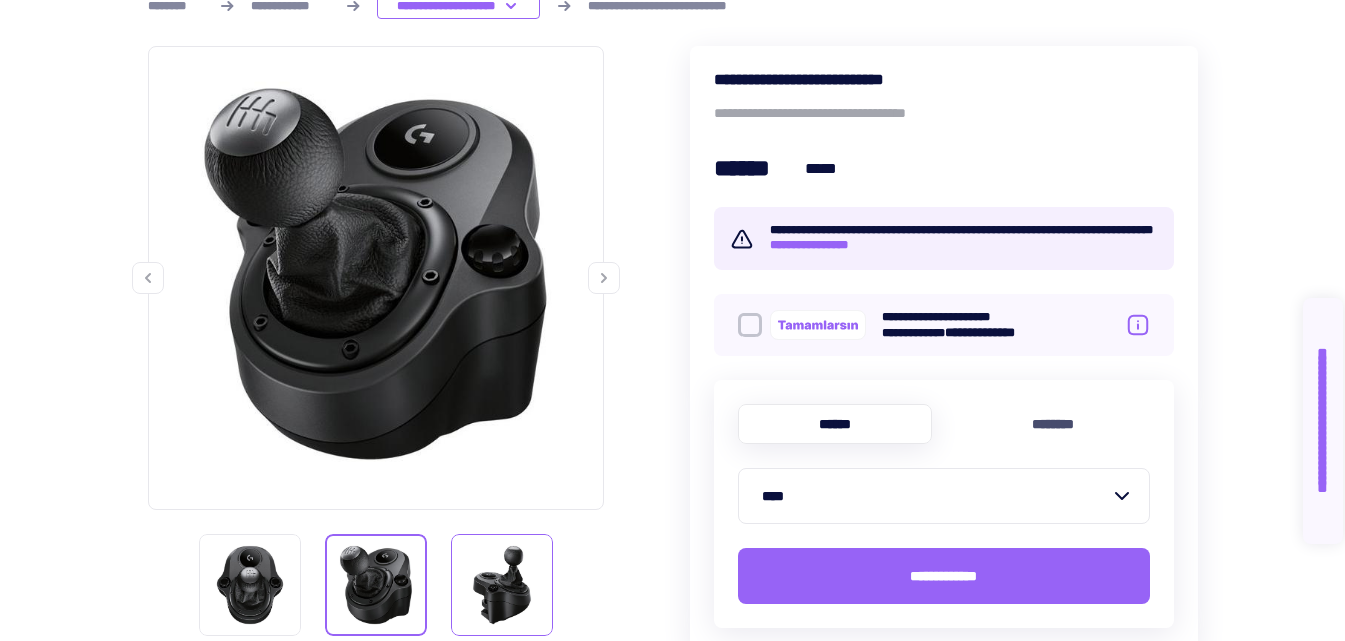 click at bounding box center [502, 585] 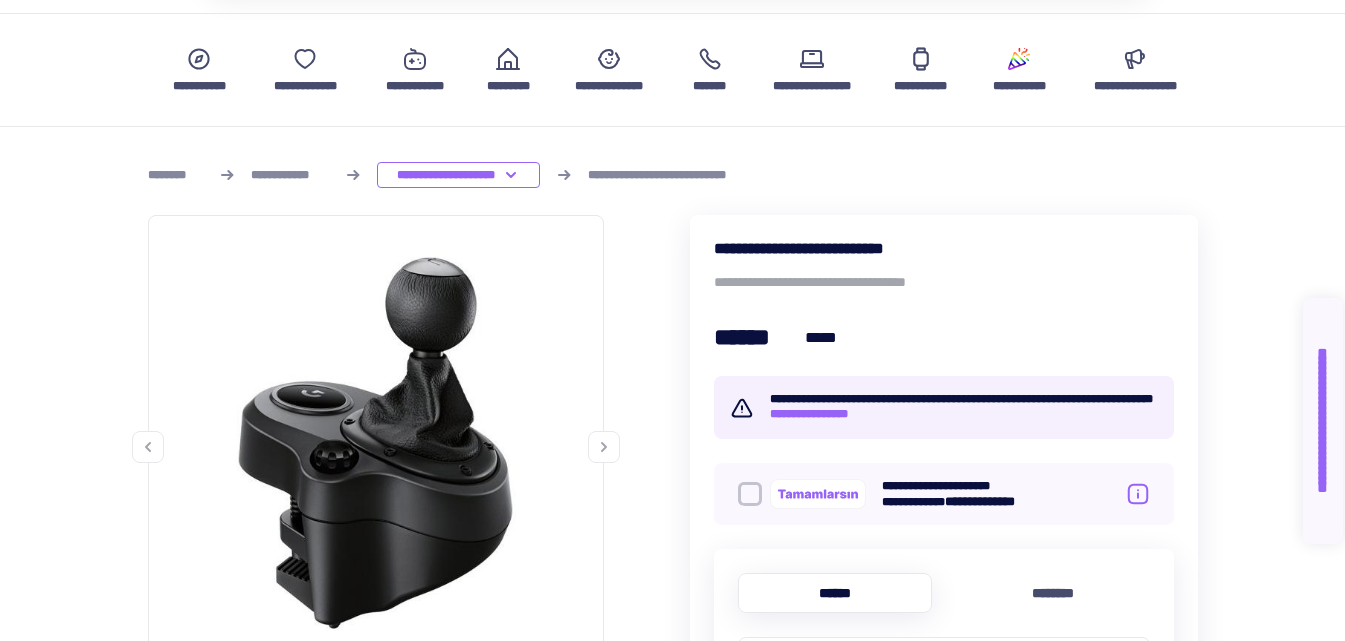 scroll, scrollTop: 100, scrollLeft: 0, axis: vertical 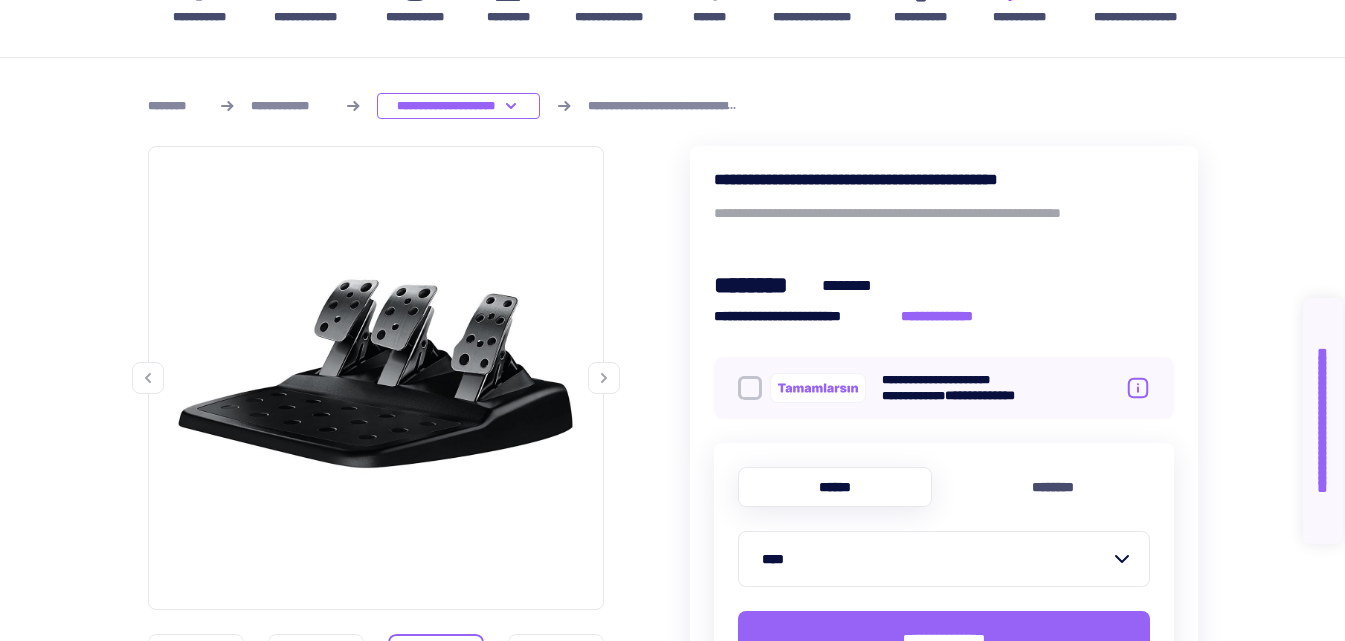 click on "****" at bounding box center [936, 559] 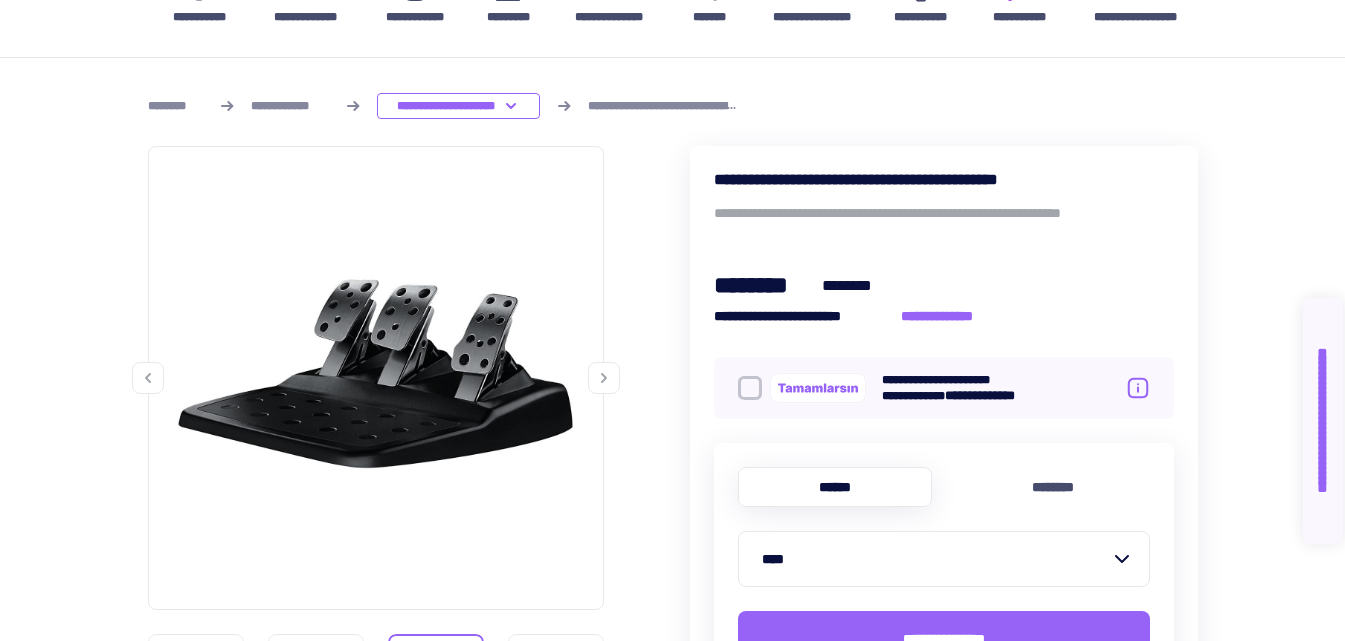 click on "****" at bounding box center [936, 559] 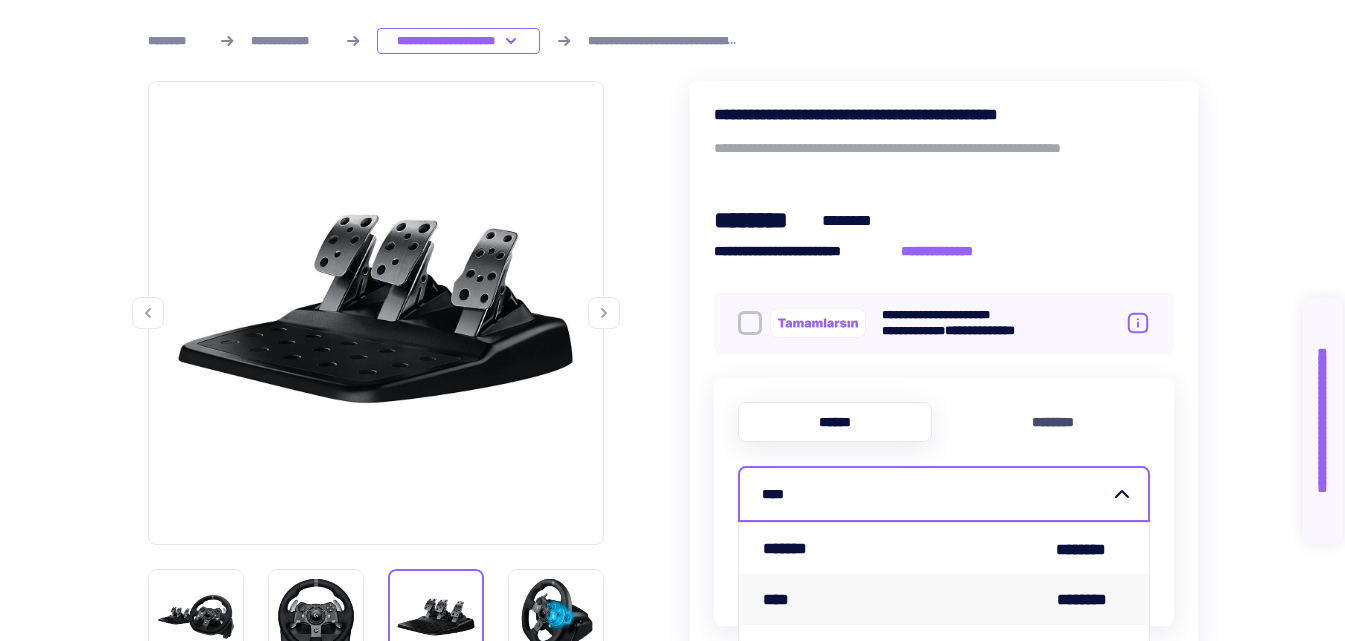scroll, scrollTop: 300, scrollLeft: 0, axis: vertical 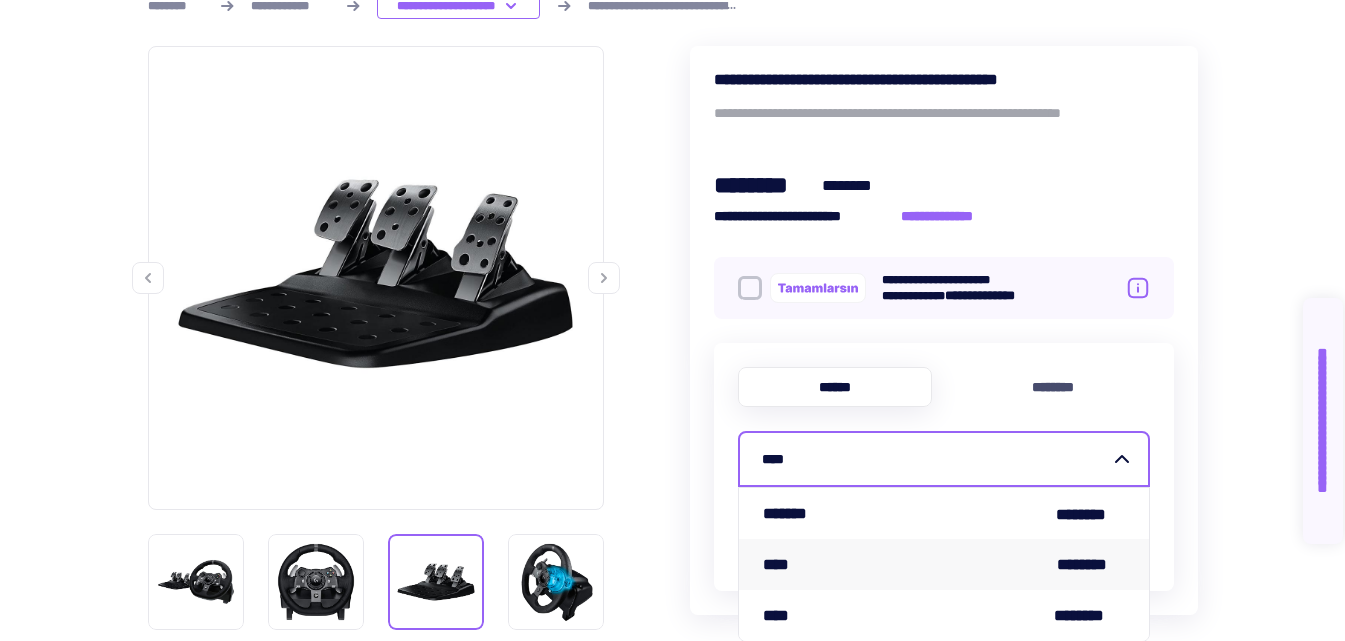 click on "**** ********" at bounding box center (944, 564) 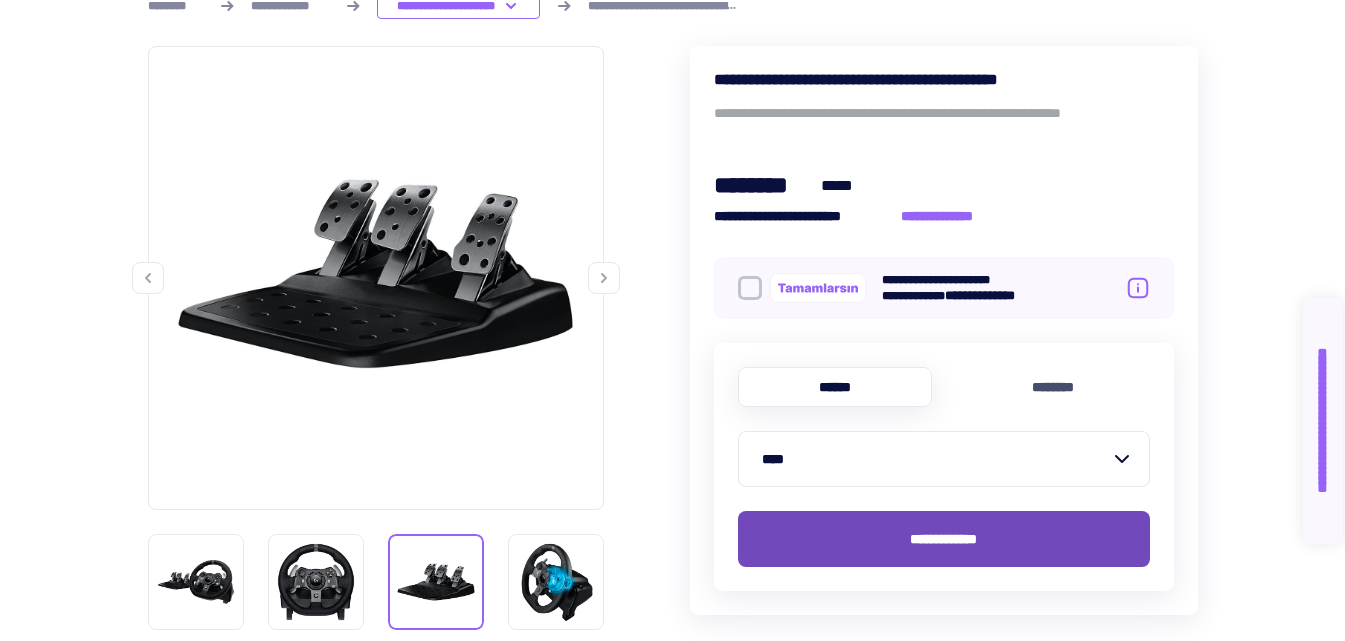click on "**********" at bounding box center [944, 539] 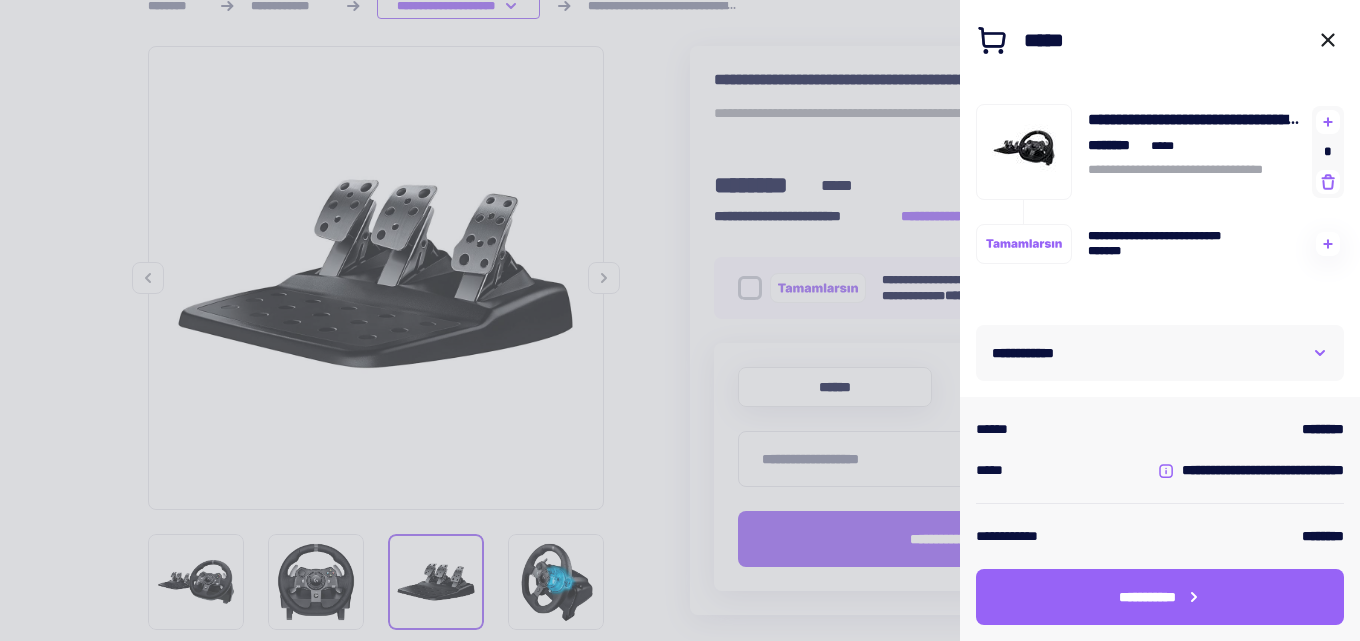 click at bounding box center (680, 320) 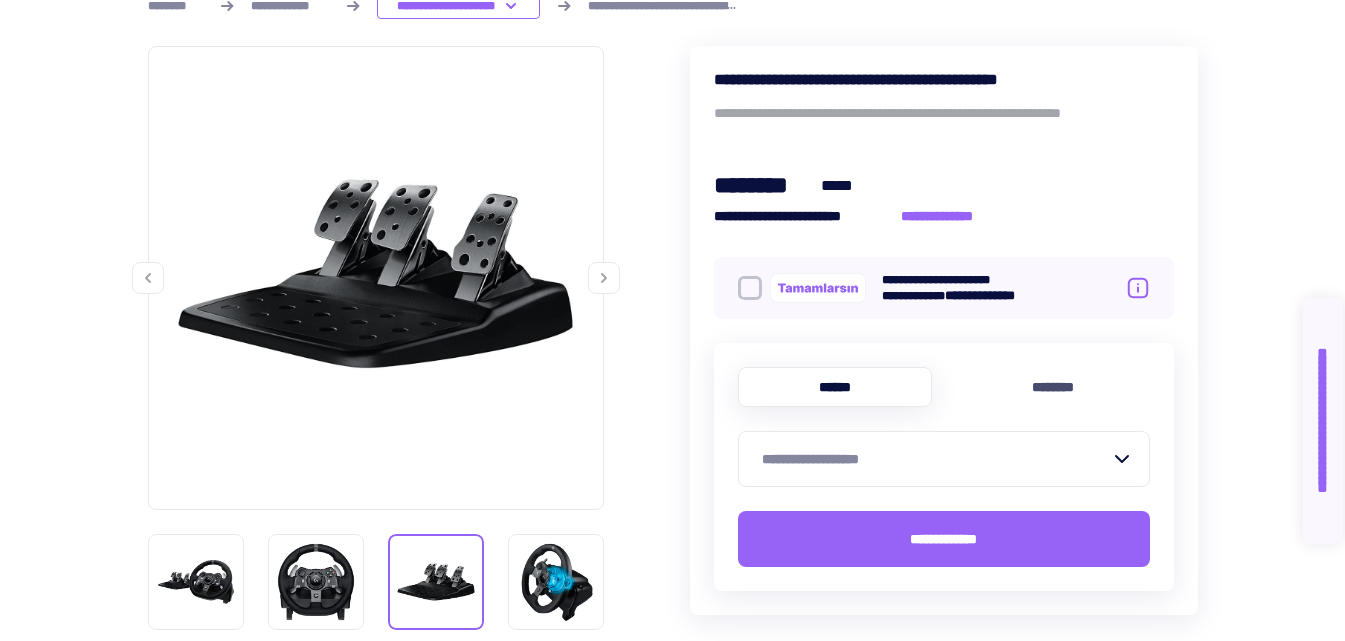 scroll, scrollTop: 0, scrollLeft: 0, axis: both 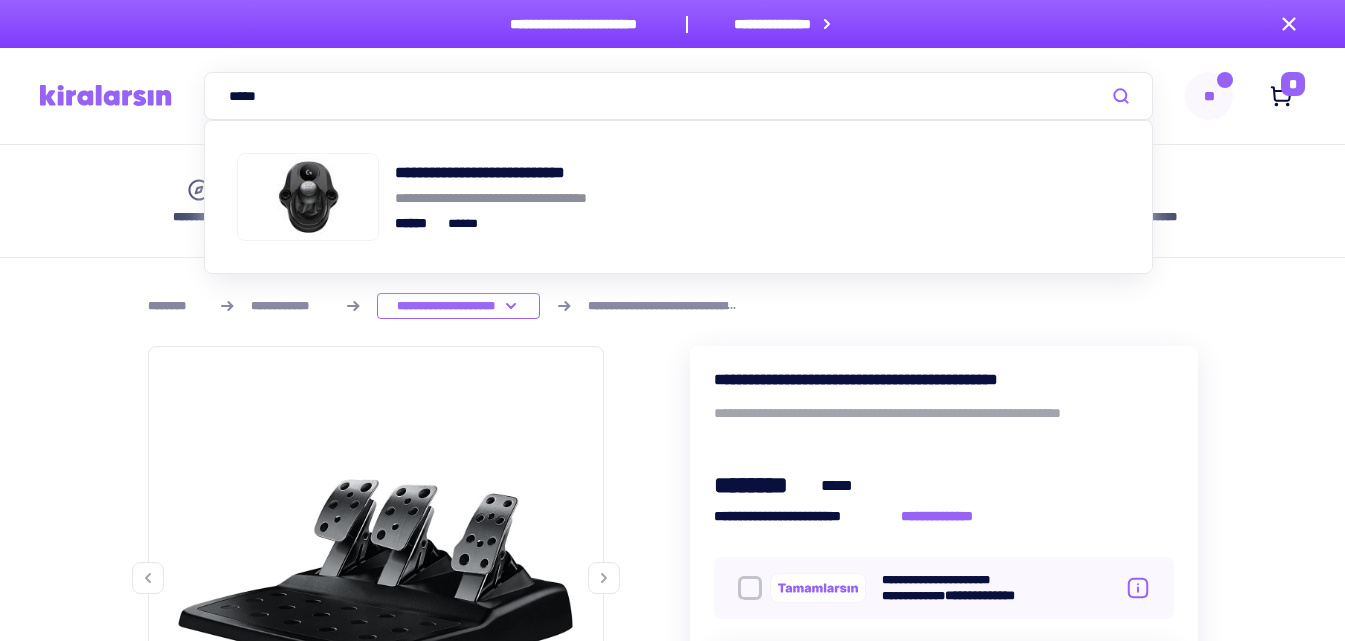 click on "*****" at bounding box center (678, 96) 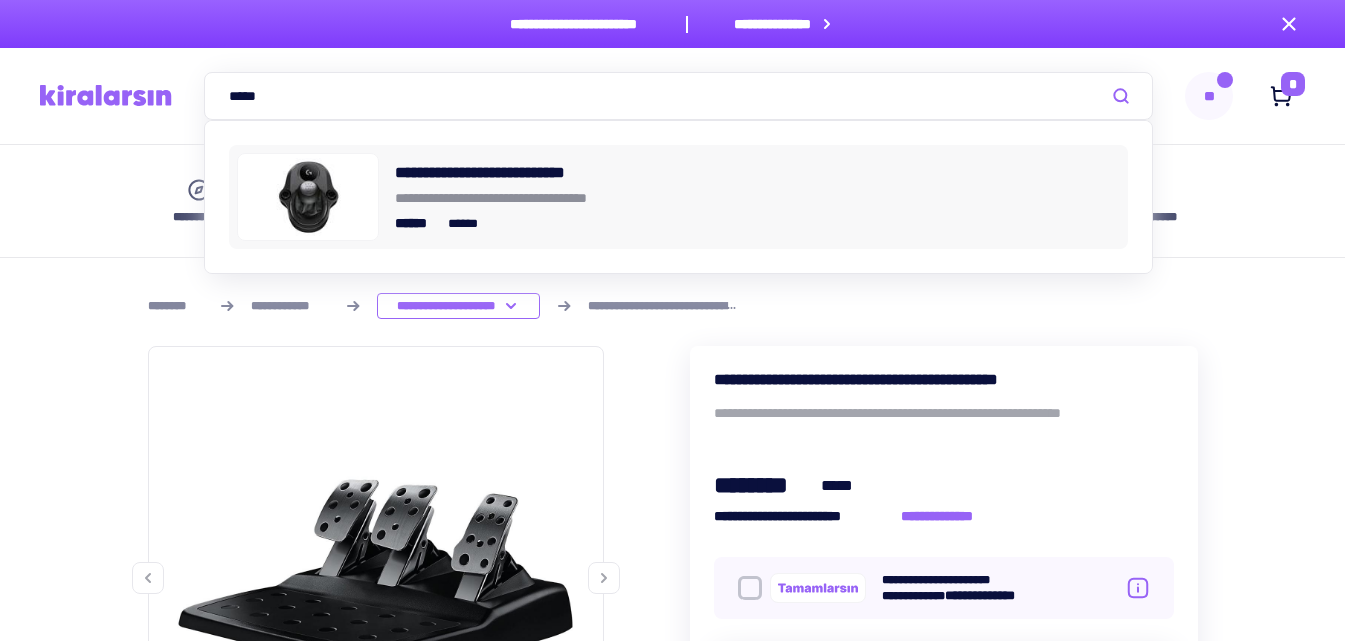 click on "**********" at bounding box center [757, 198] 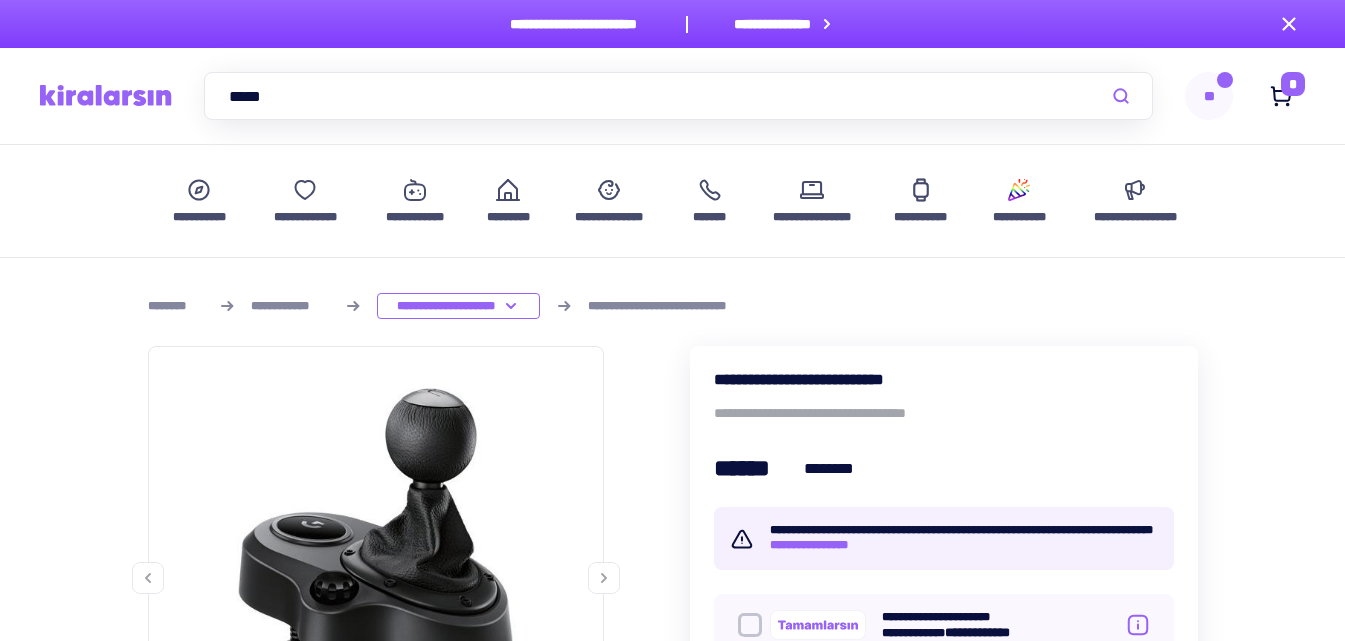 click on "*****" at bounding box center [678, 96] 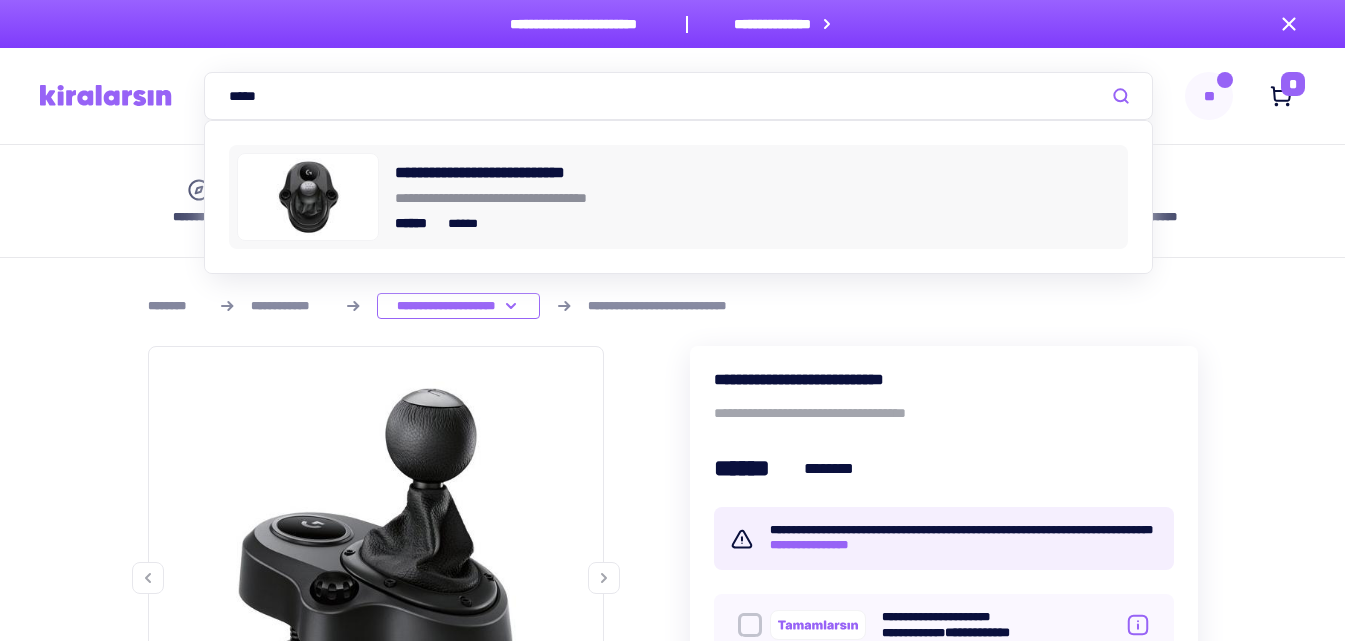 click on "[FIRST] [LAST]" at bounding box center (757, 223) 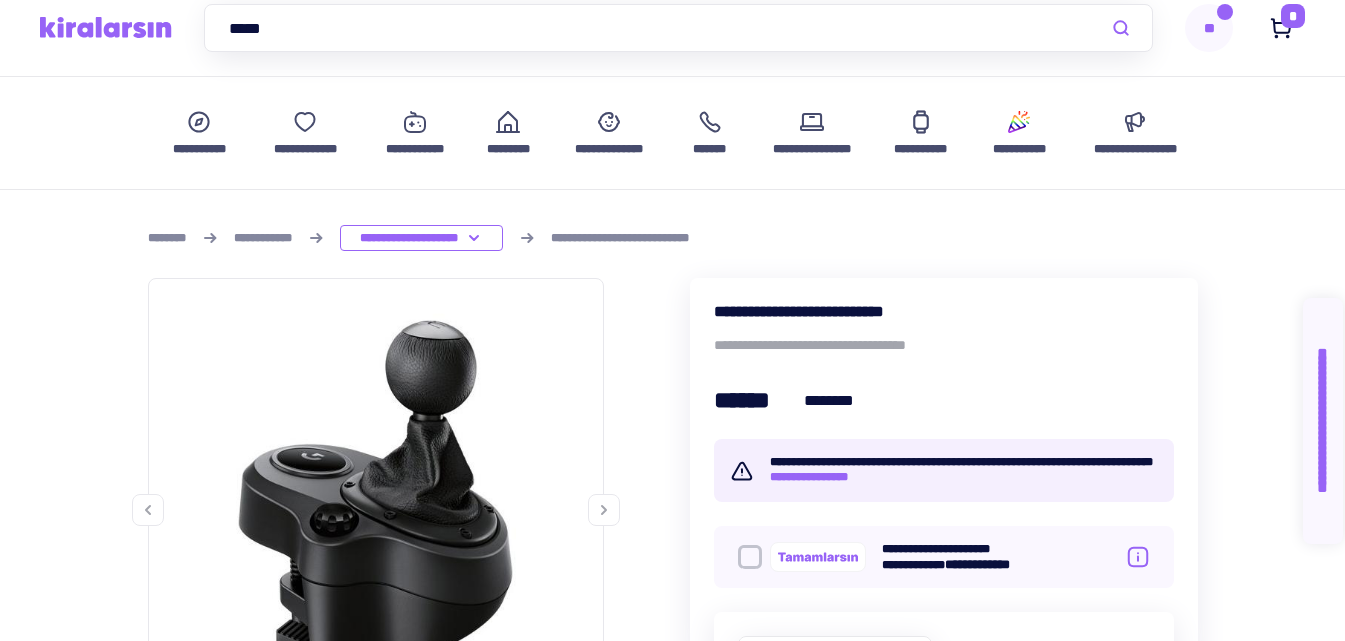 scroll, scrollTop: 251, scrollLeft: 0, axis: vertical 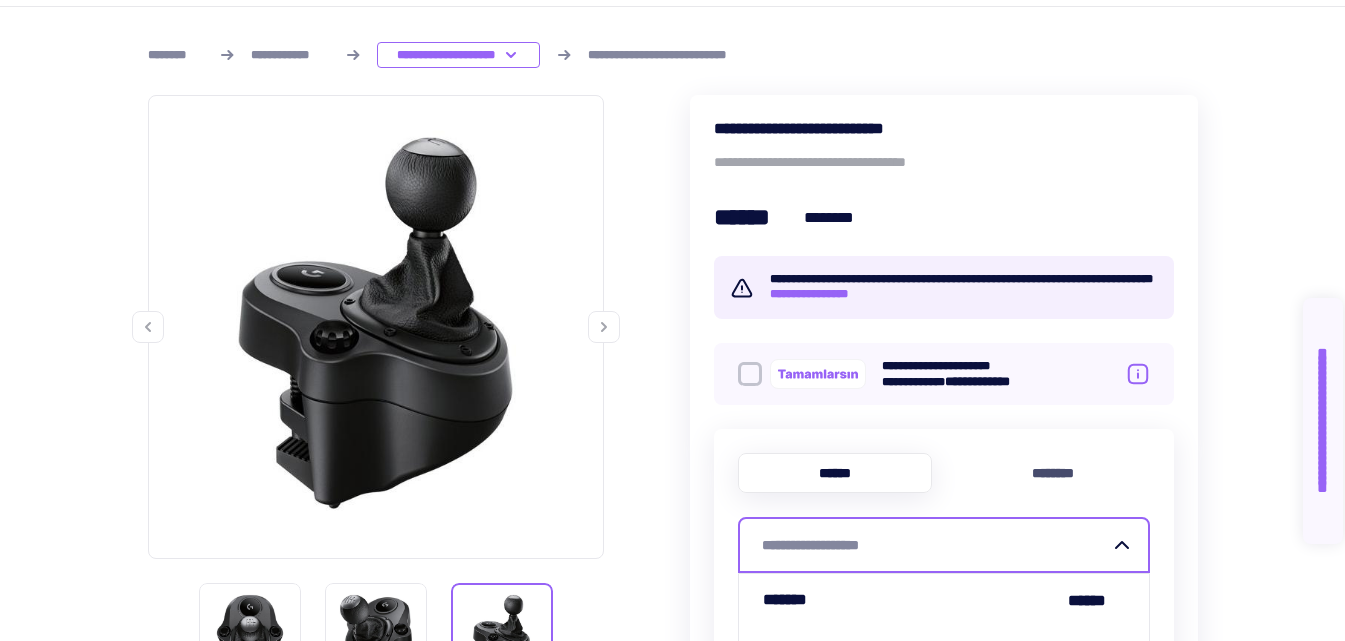click on "**********" at bounding box center (936, 545) 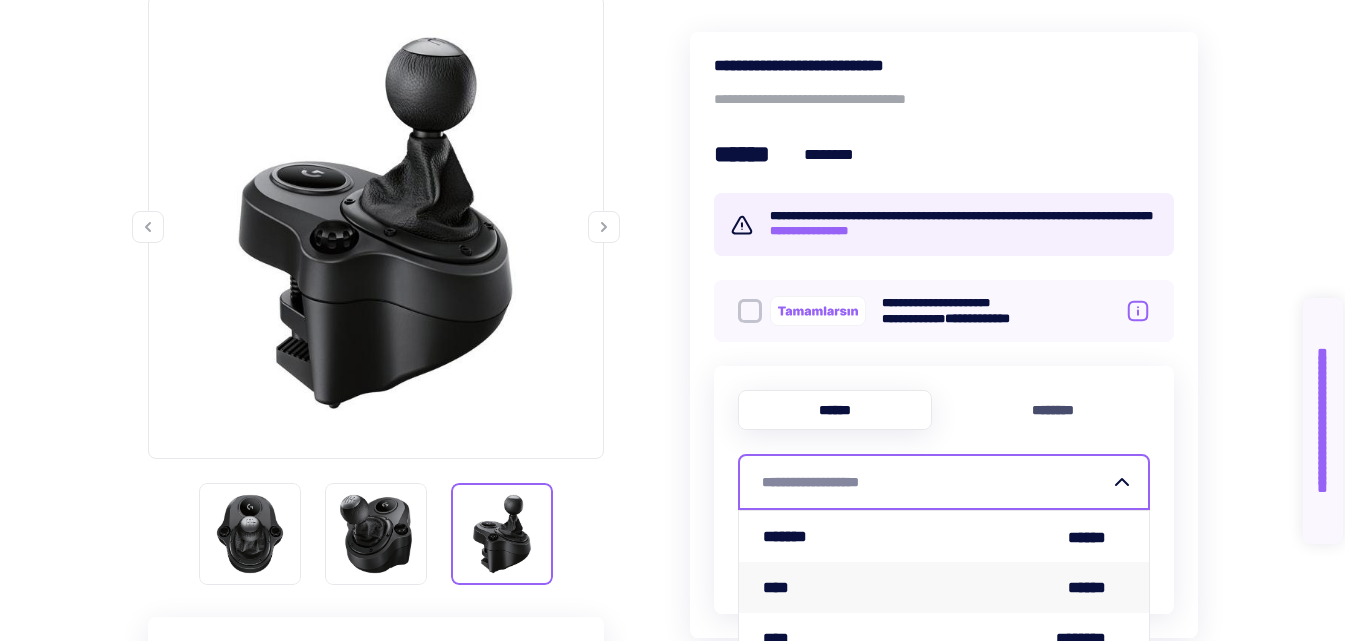 click on "[FIRST] [LAST]" at bounding box center (944, 587) 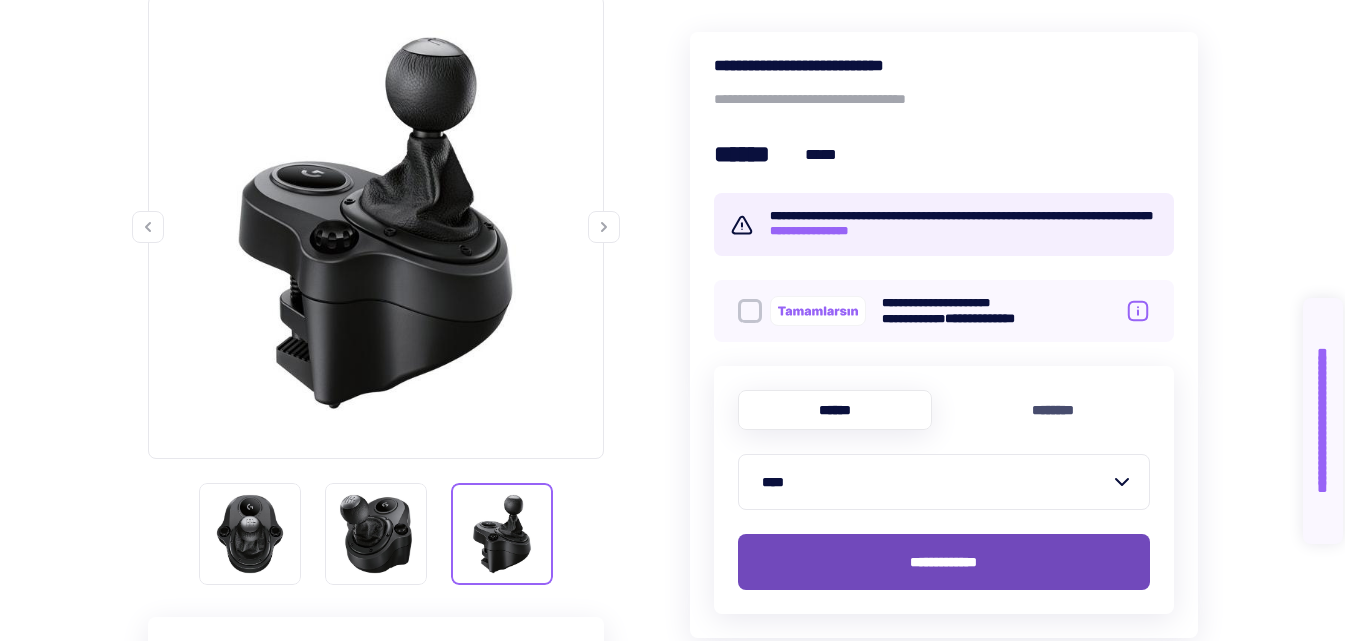 click on "**********" at bounding box center [943, 562] 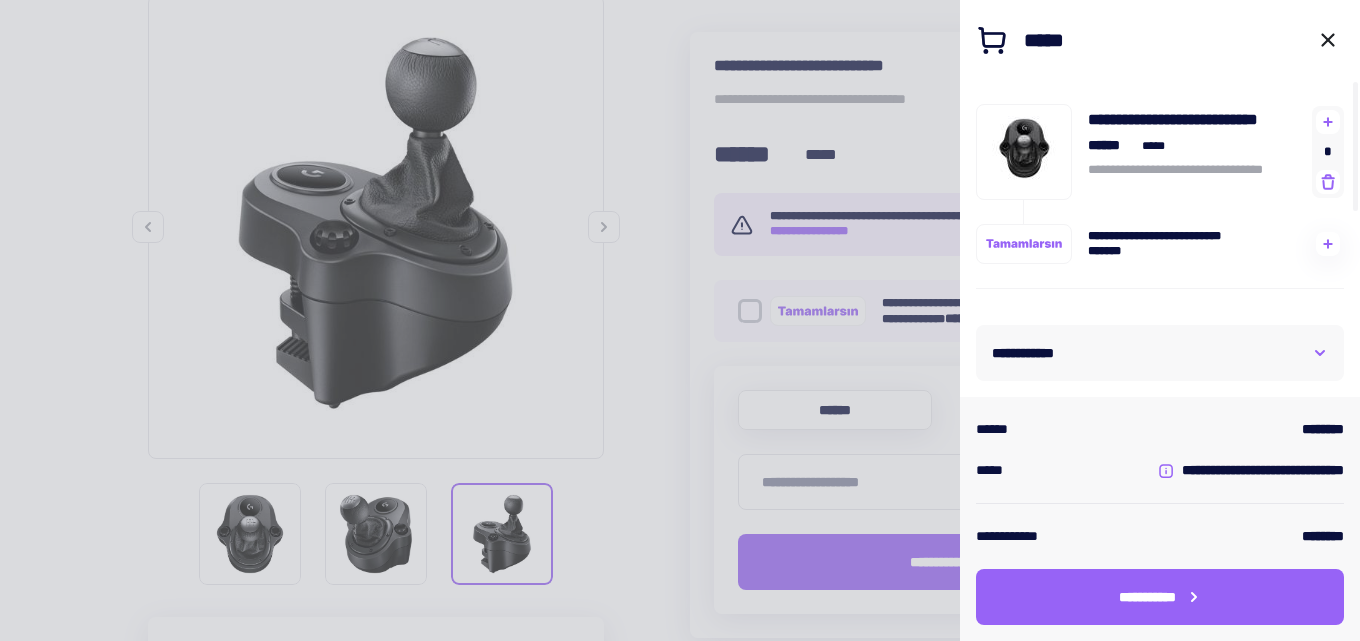 click on "**********" at bounding box center (1160, 353) 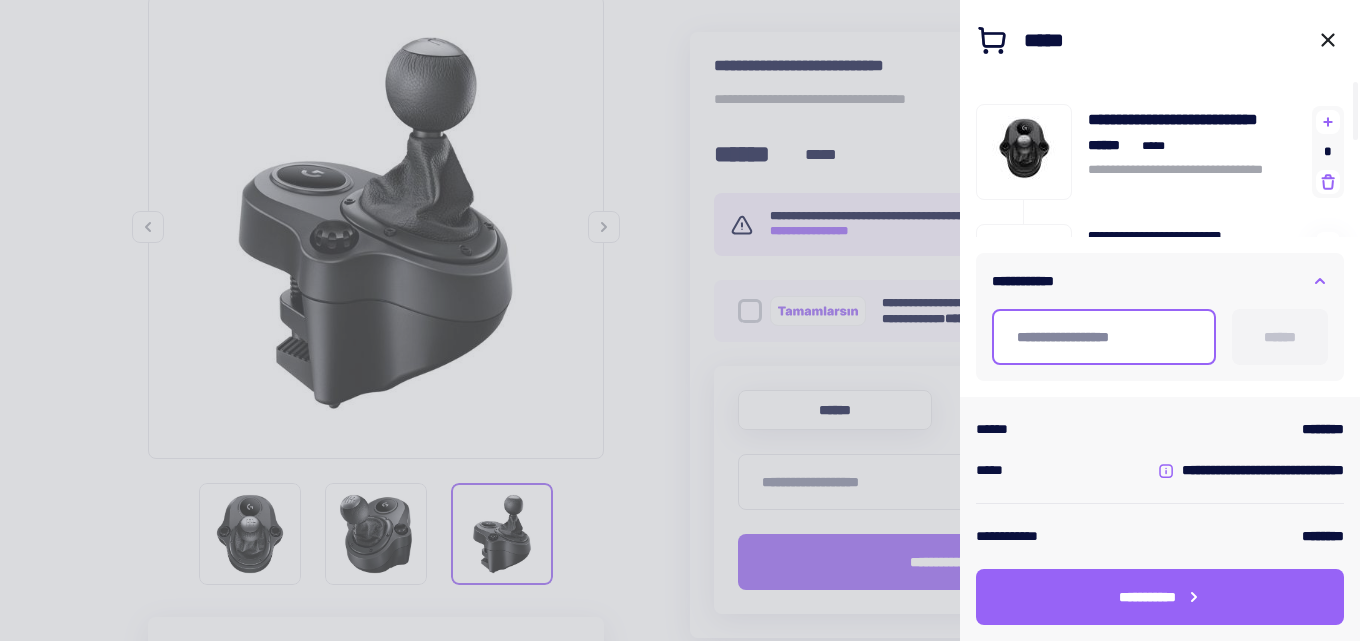 click at bounding box center (1104, 337) 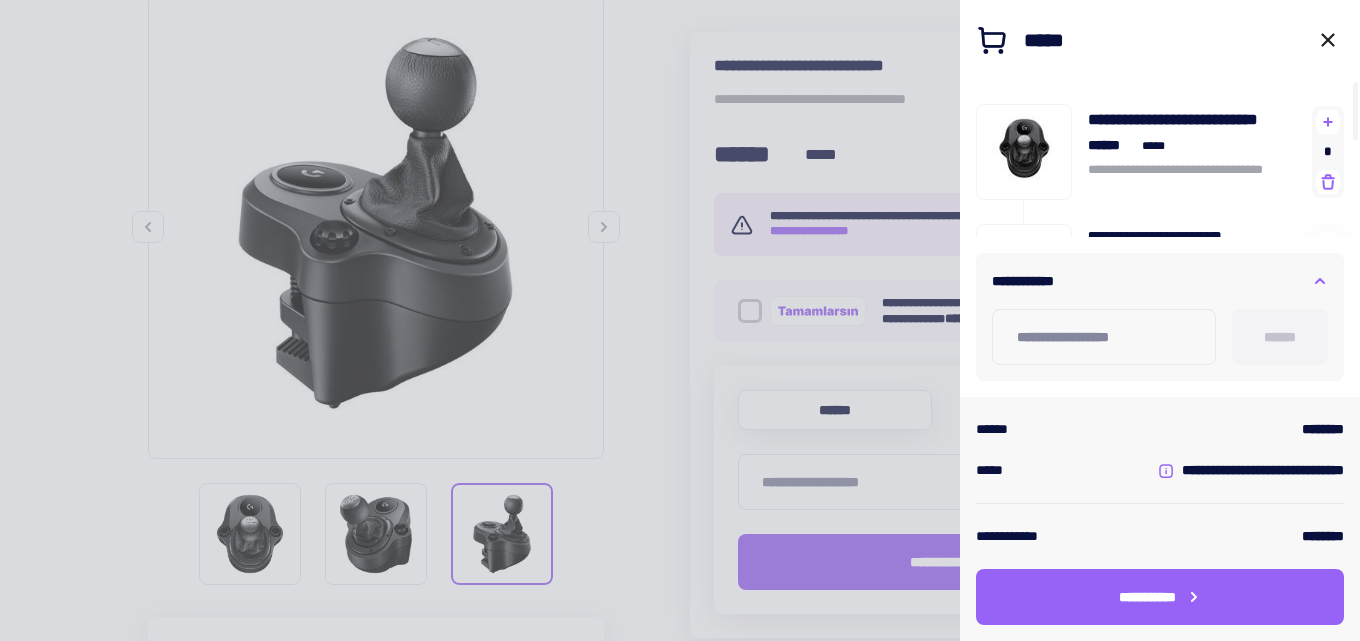 click on "**********" at bounding box center [1160, 281] 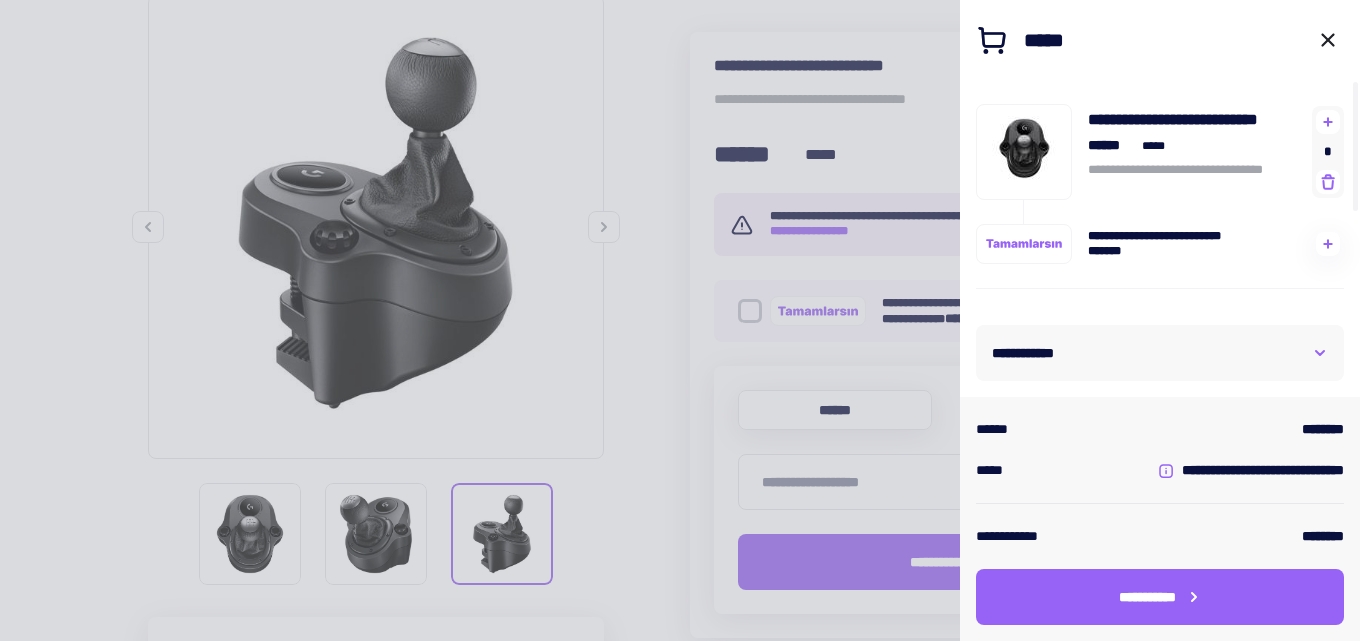 click at bounding box center [680, 320] 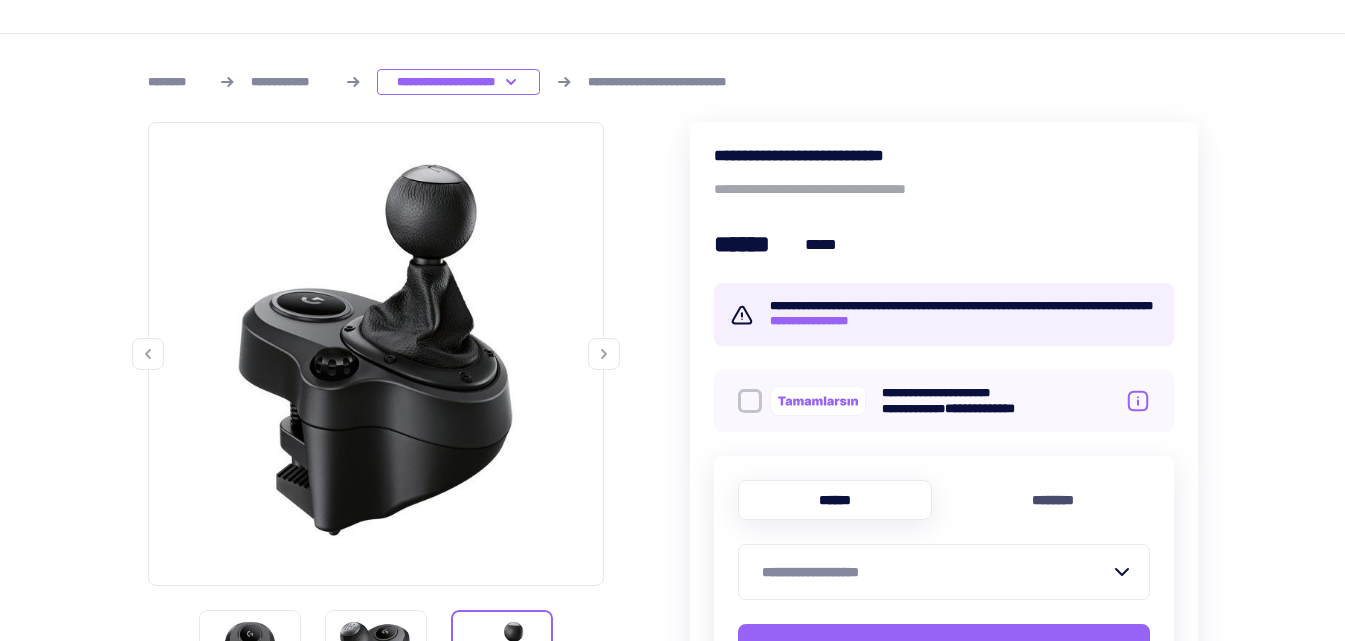 scroll, scrollTop: 51, scrollLeft: 0, axis: vertical 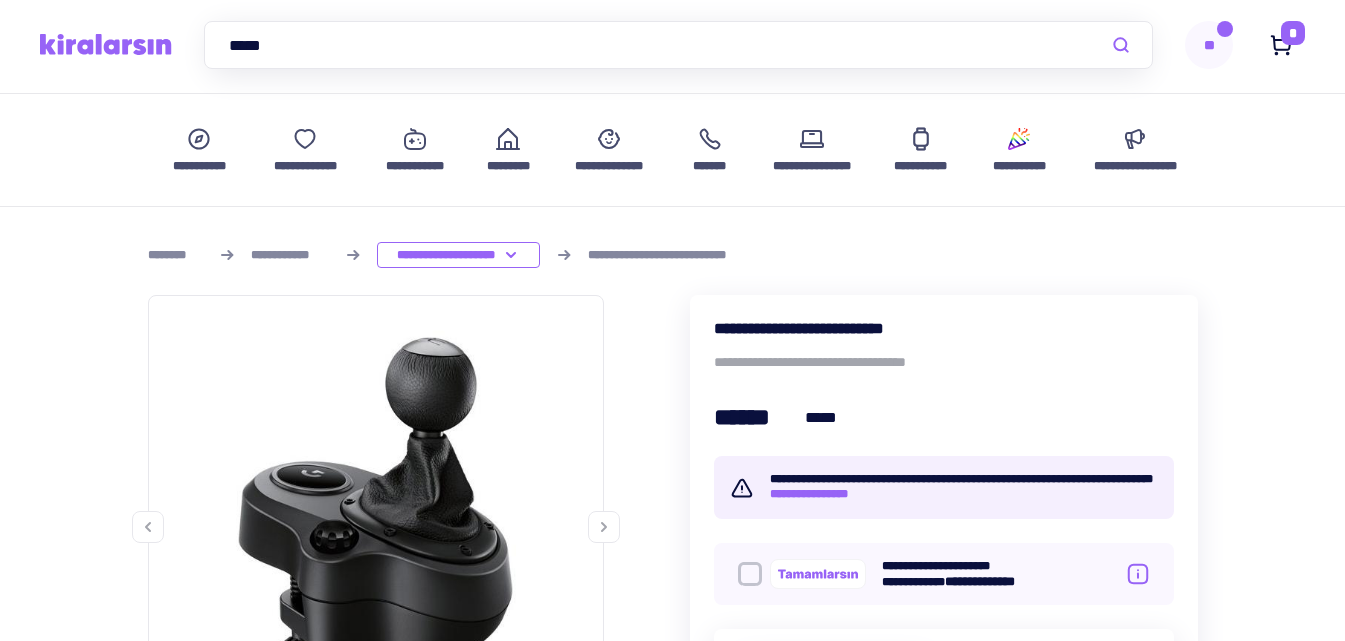 click on "**" at bounding box center (1209, 45) 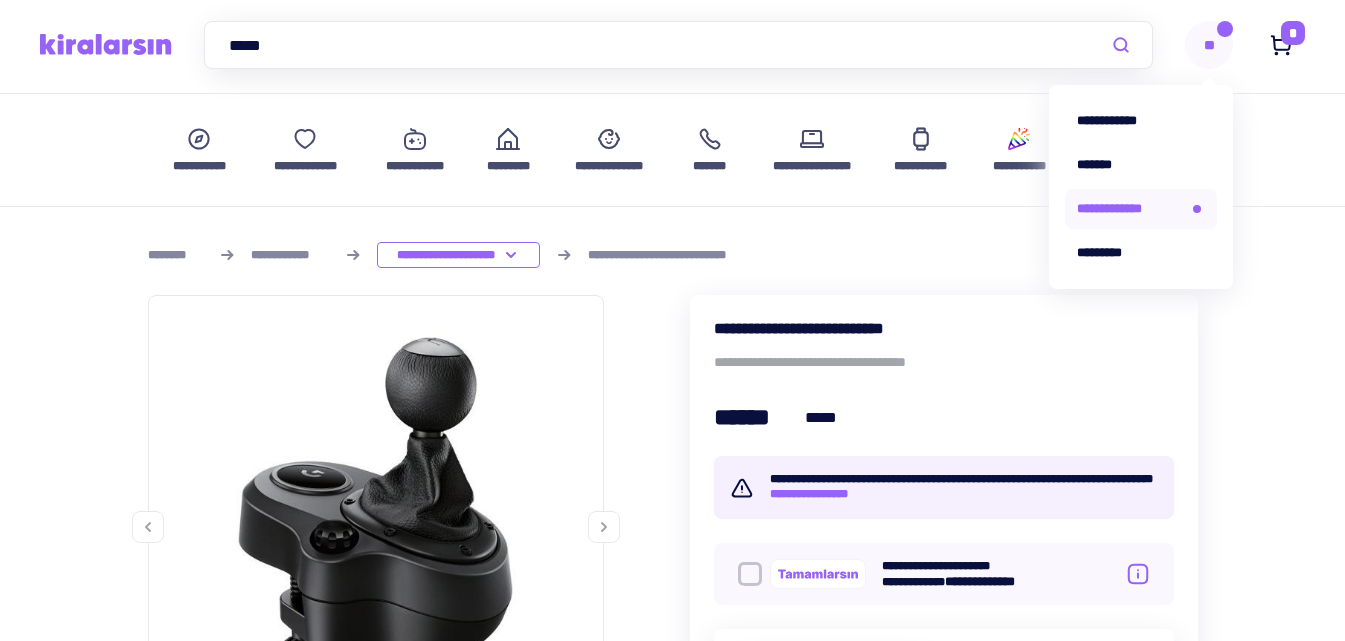 click on "**********" at bounding box center (1141, 209) 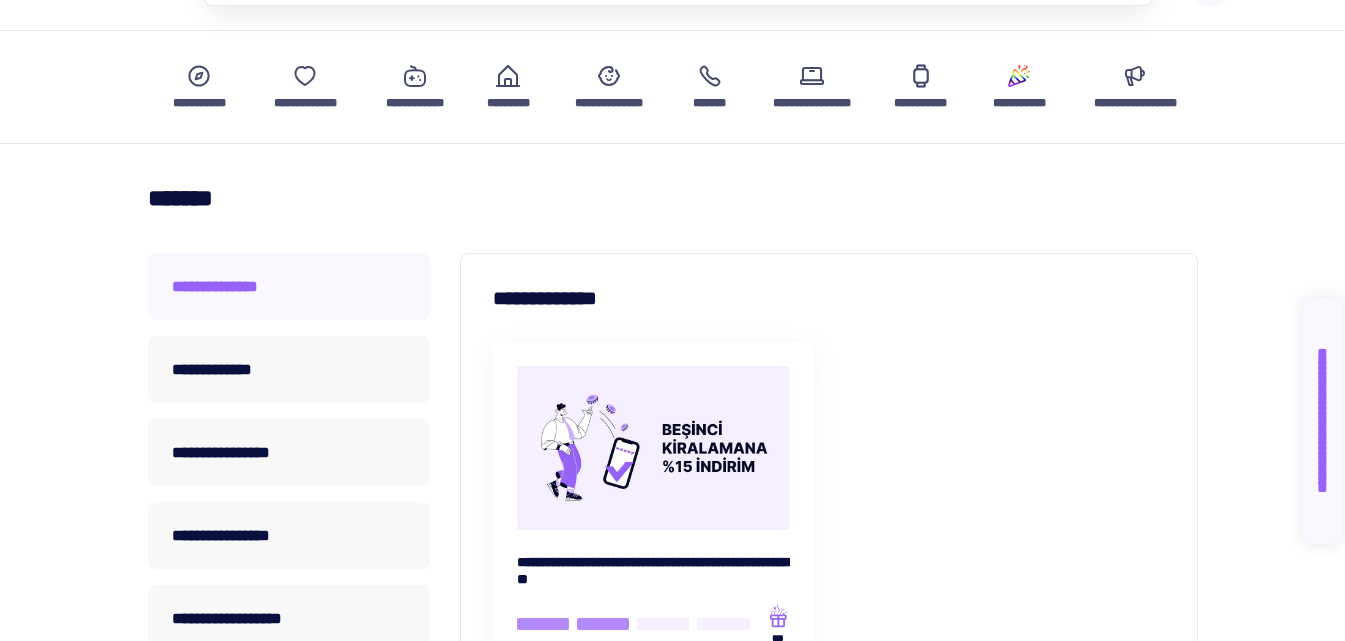 scroll, scrollTop: 300, scrollLeft: 0, axis: vertical 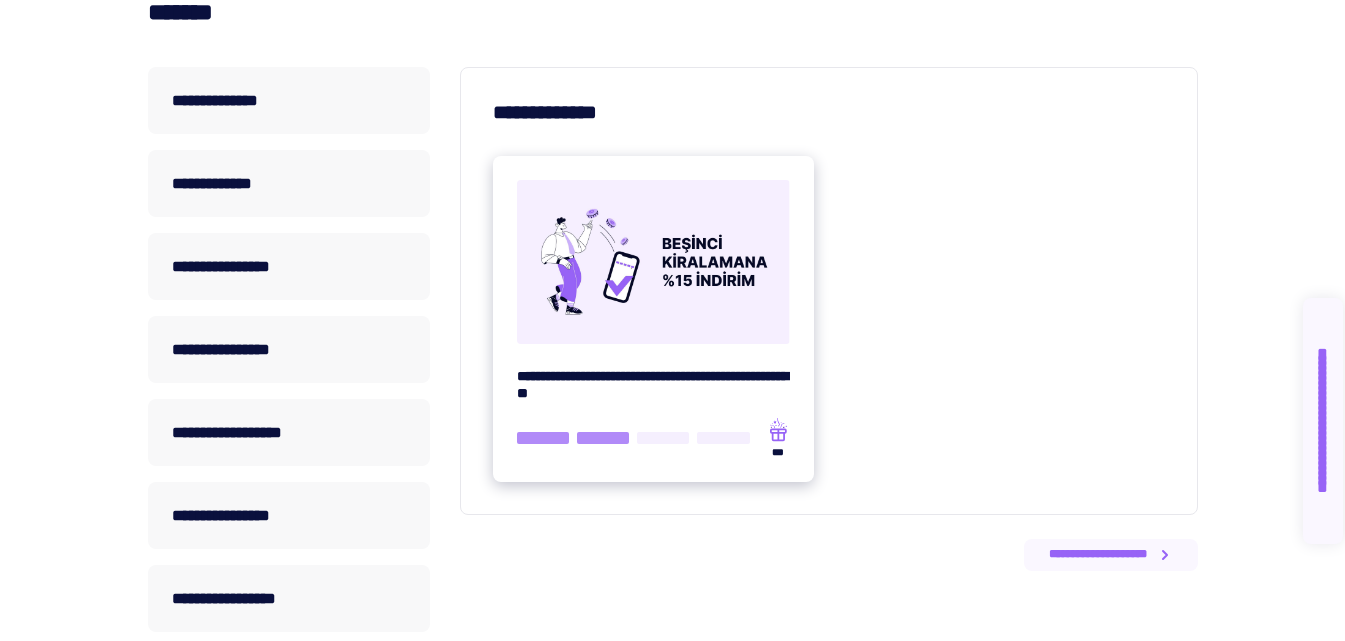 click on "[PHONE]" at bounding box center (653, 319) 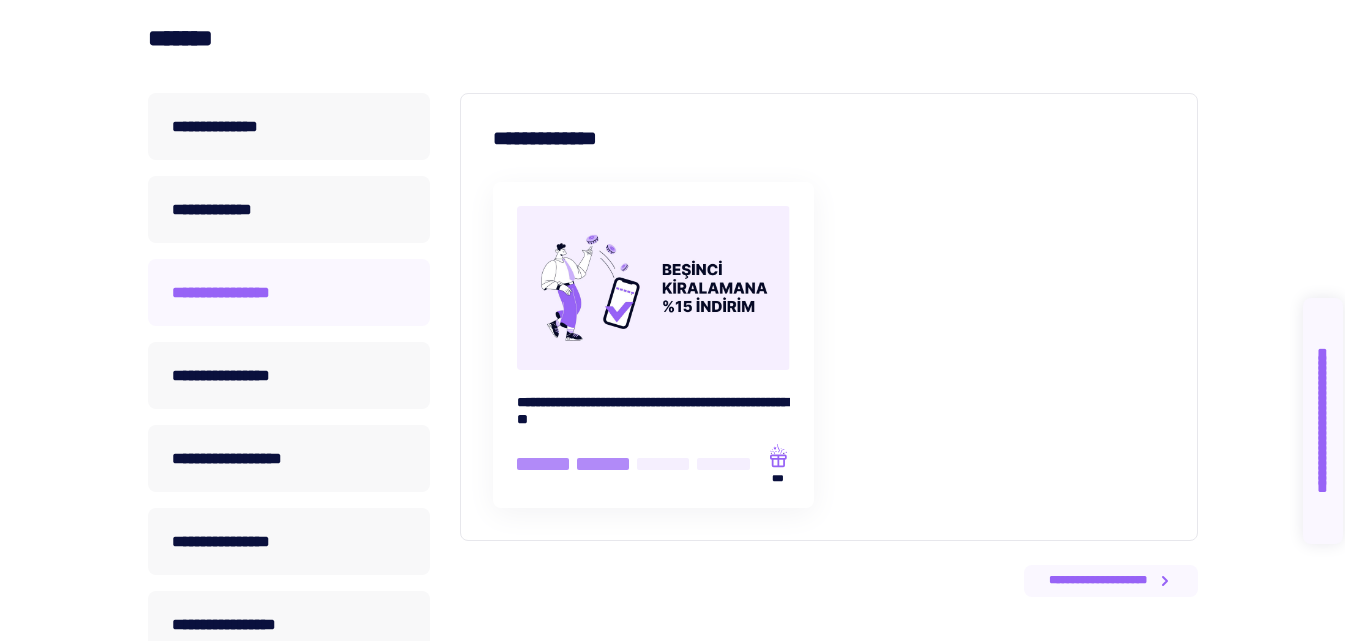 scroll, scrollTop: 400, scrollLeft: 0, axis: vertical 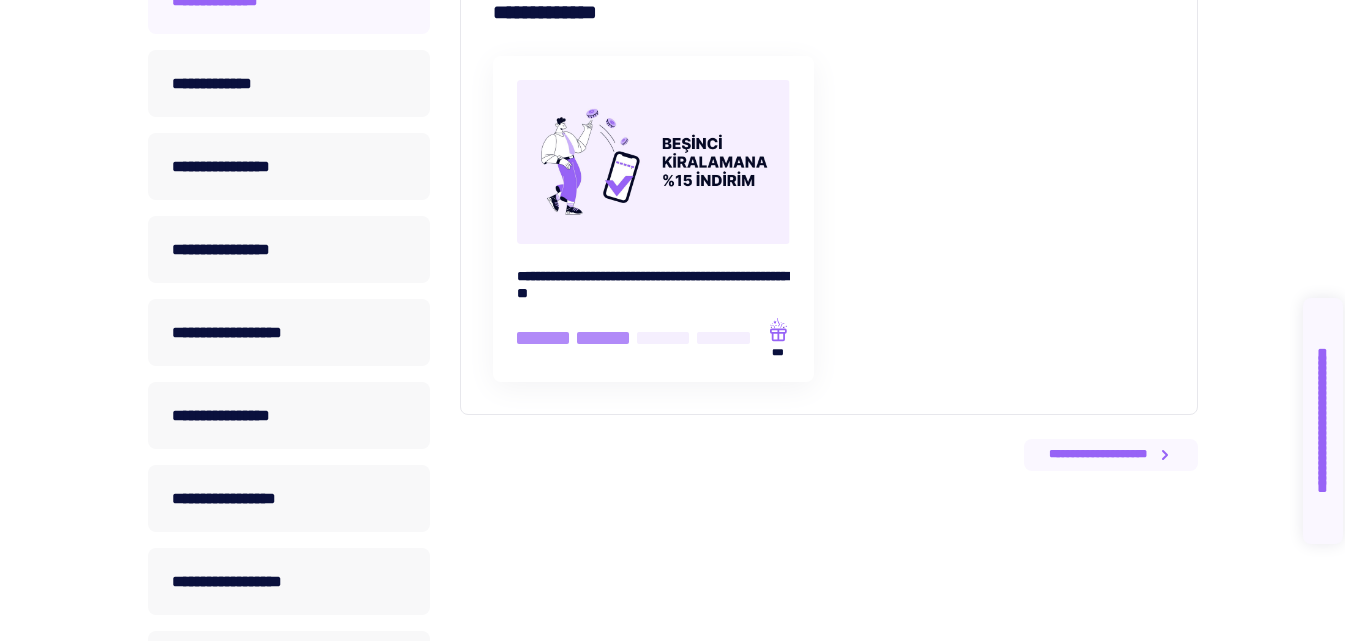 click on "**********" at bounding box center (289, 0) 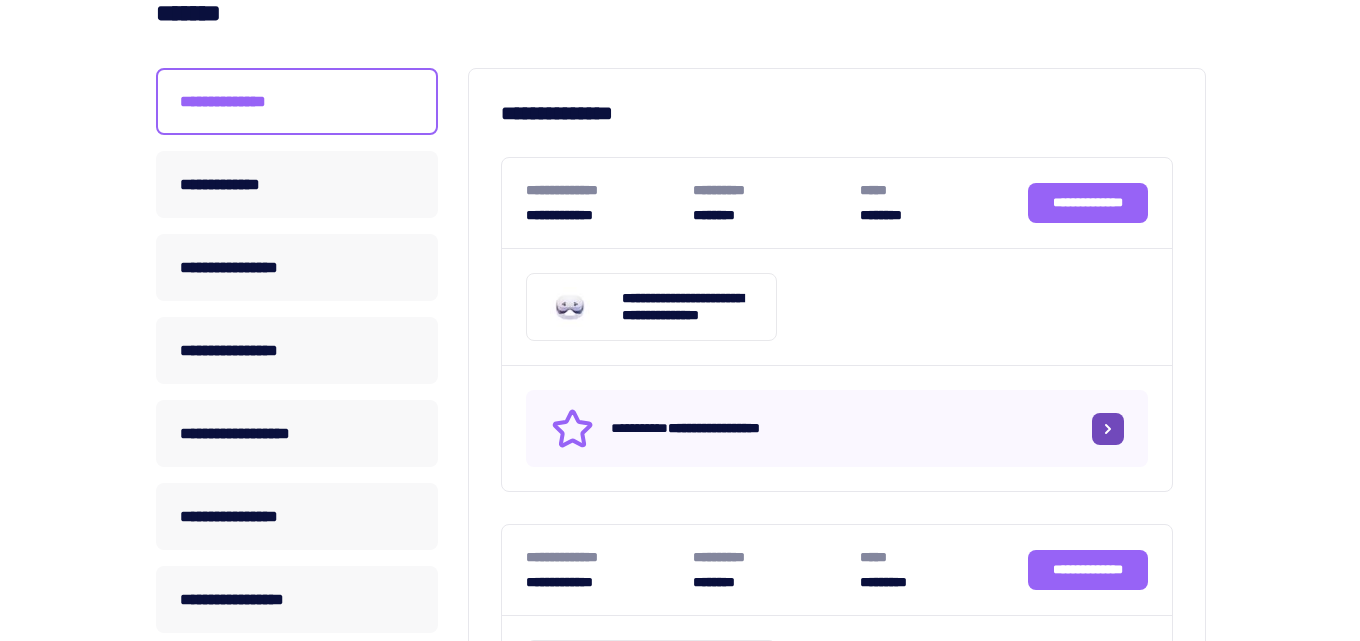 scroll, scrollTop: 300, scrollLeft: 0, axis: vertical 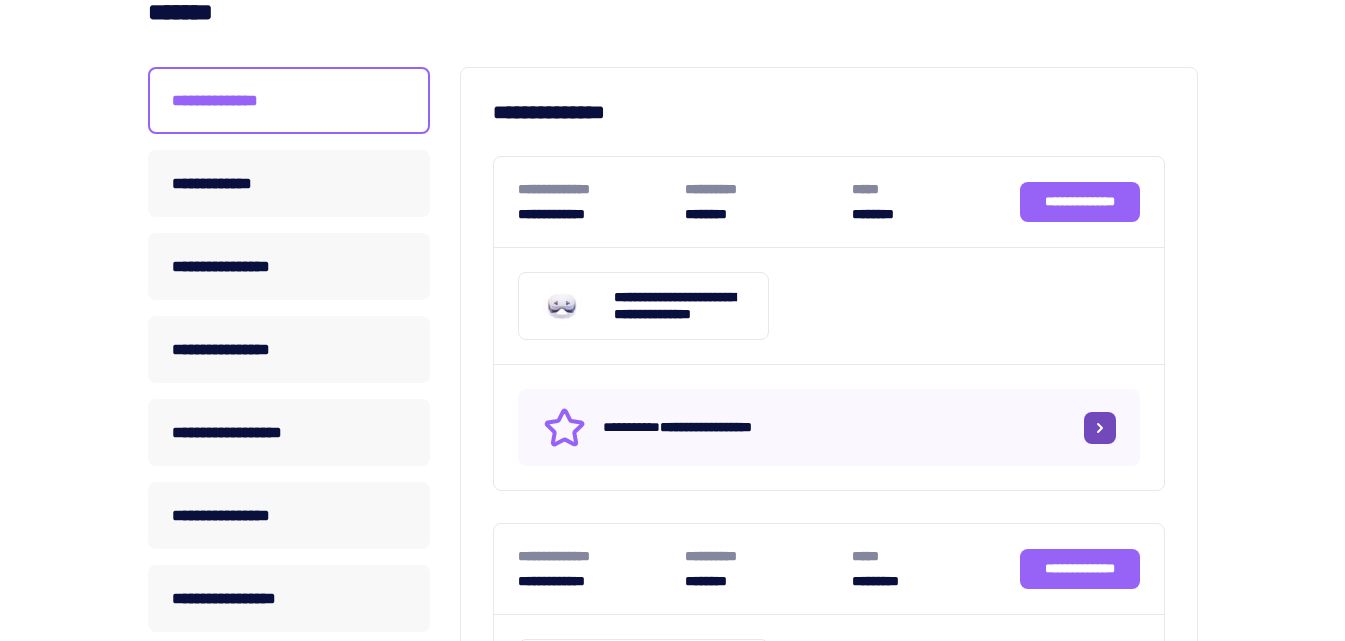 click 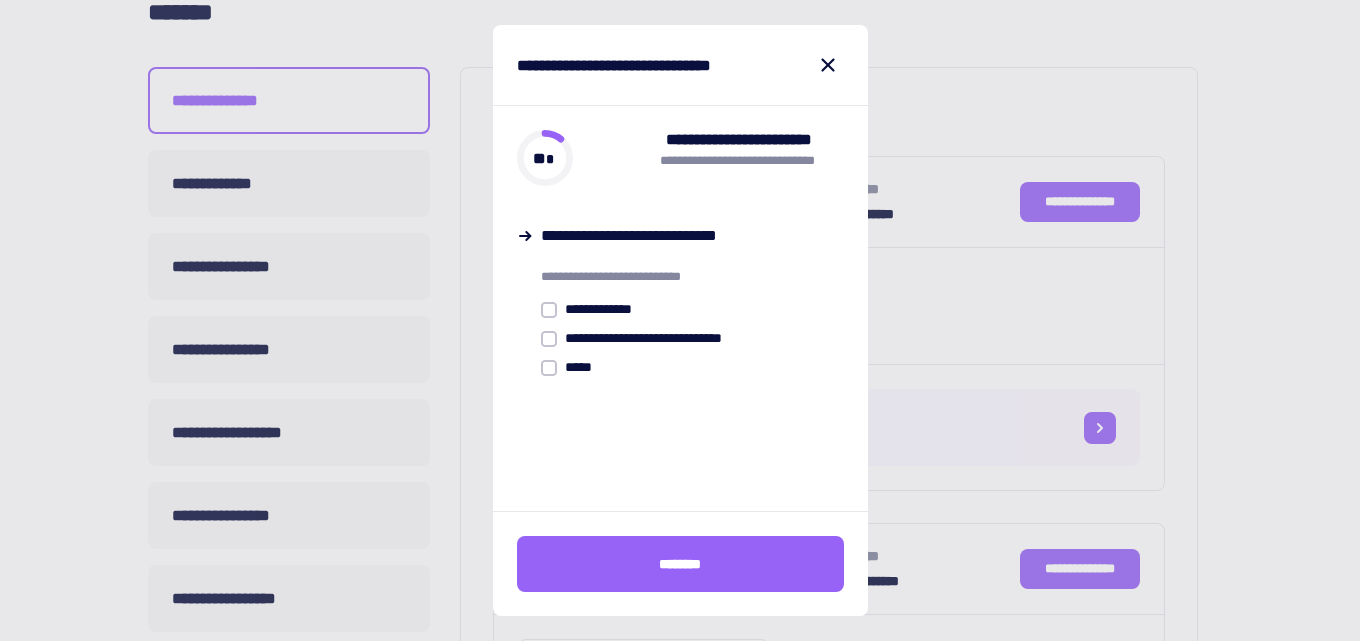click on "**********" at bounding box center (704, 309) 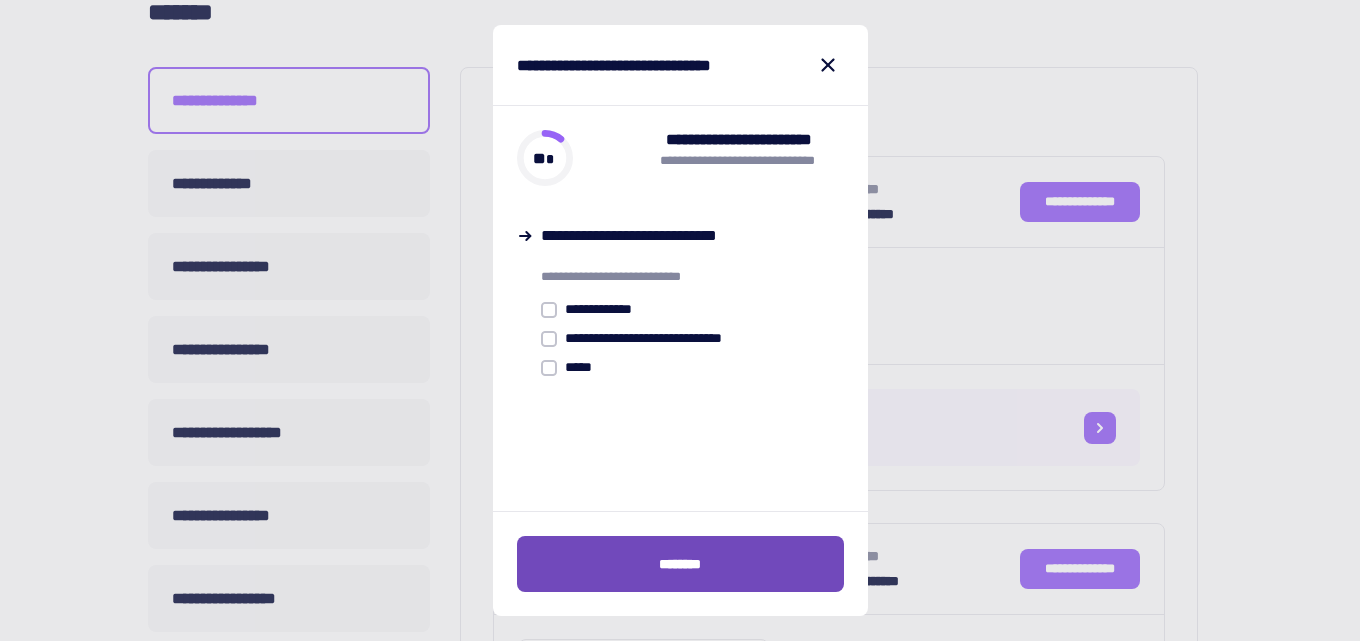 click on "********" at bounding box center (680, 564) 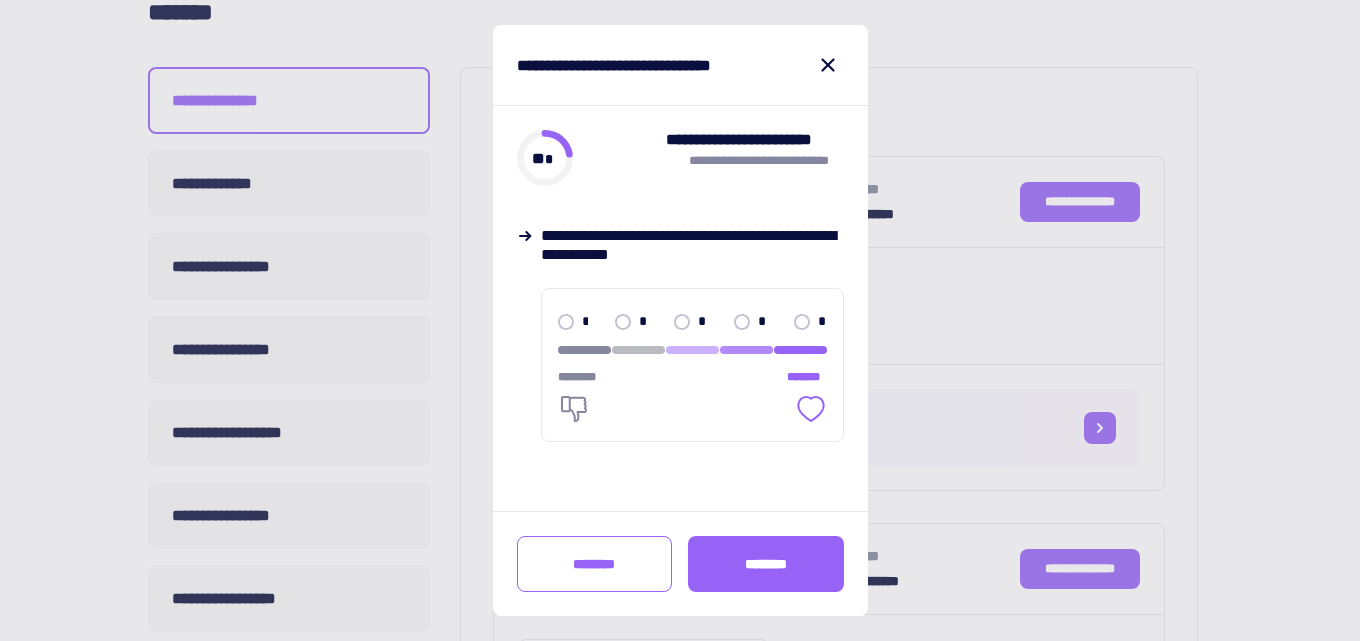 click on "[PHONE]" at bounding box center (692, 365) 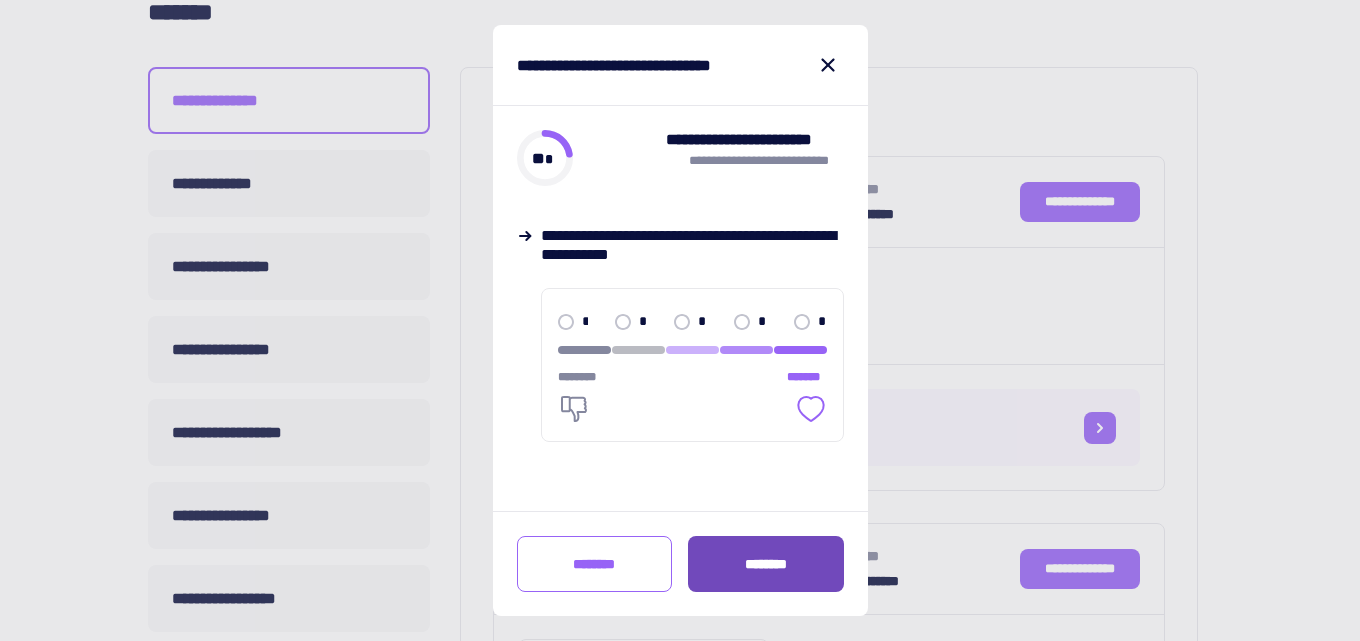 click on "********" at bounding box center [766, 564] 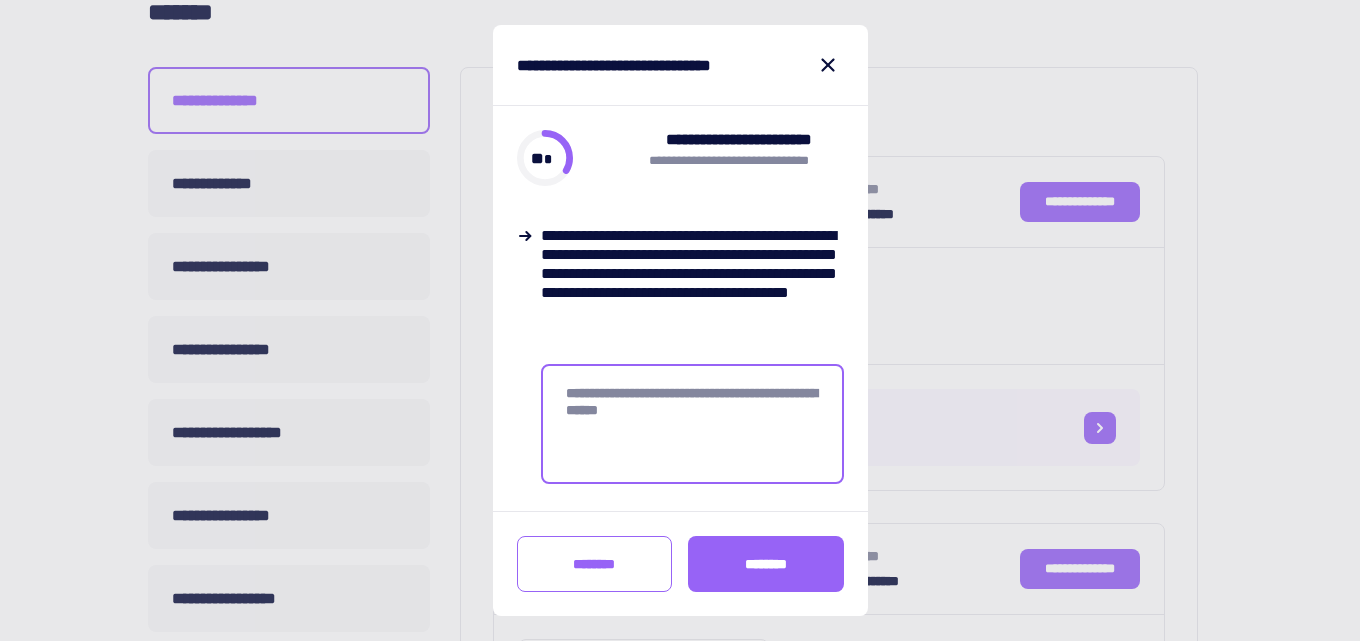 click at bounding box center [692, 424] 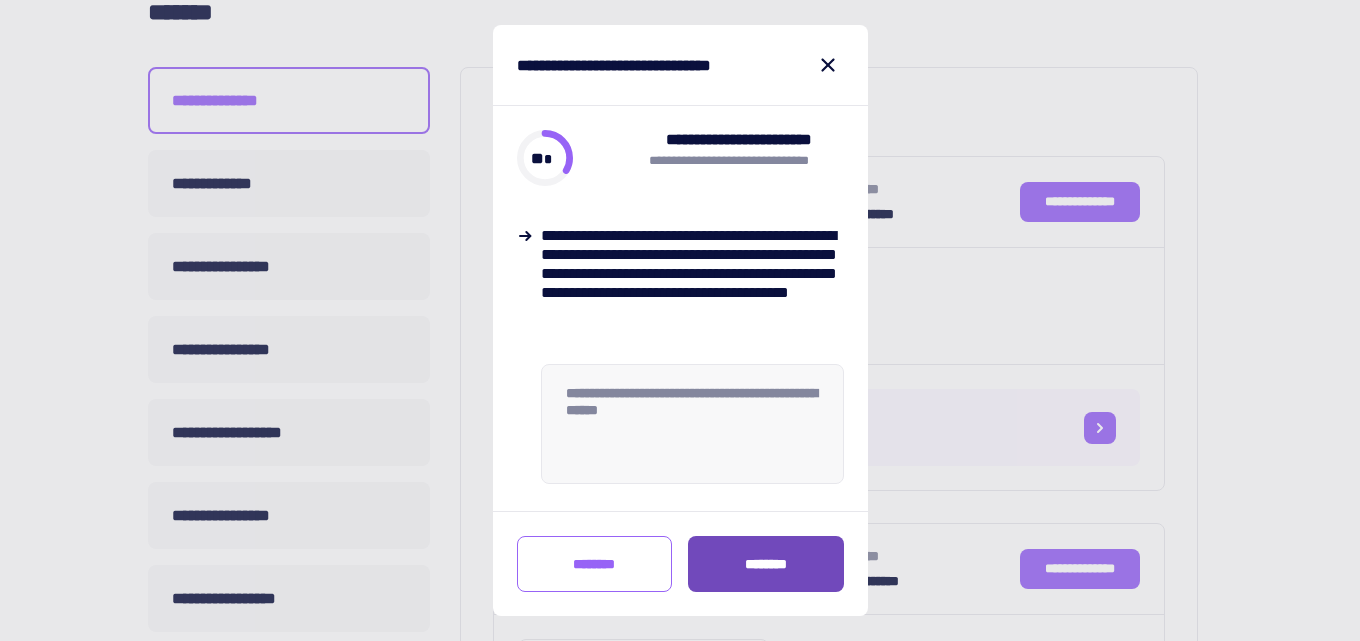 click on "********" at bounding box center (766, 564) 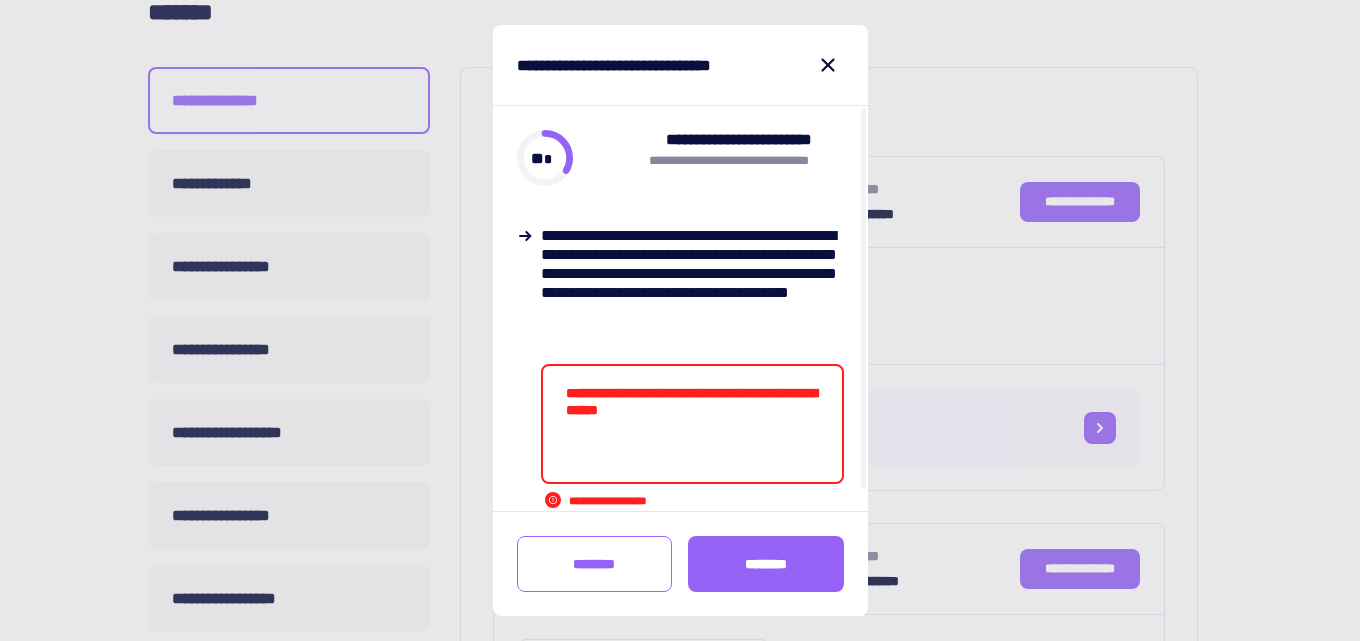 click at bounding box center [692, 424] 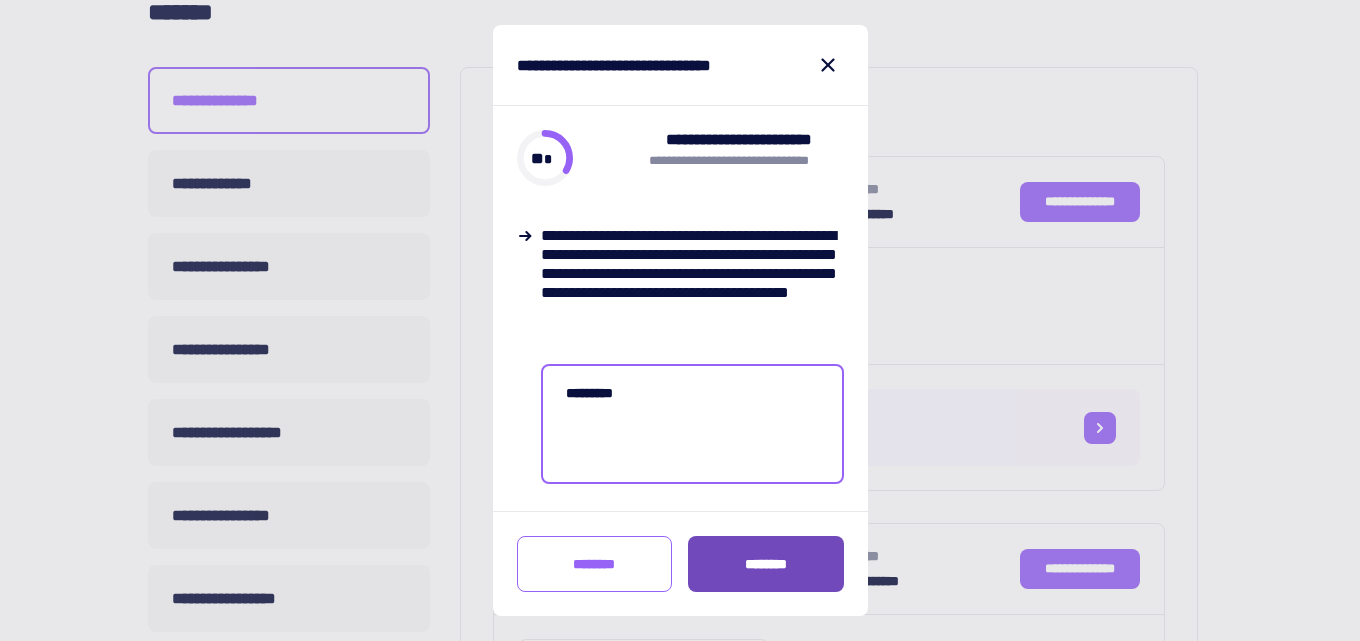 type on "*********" 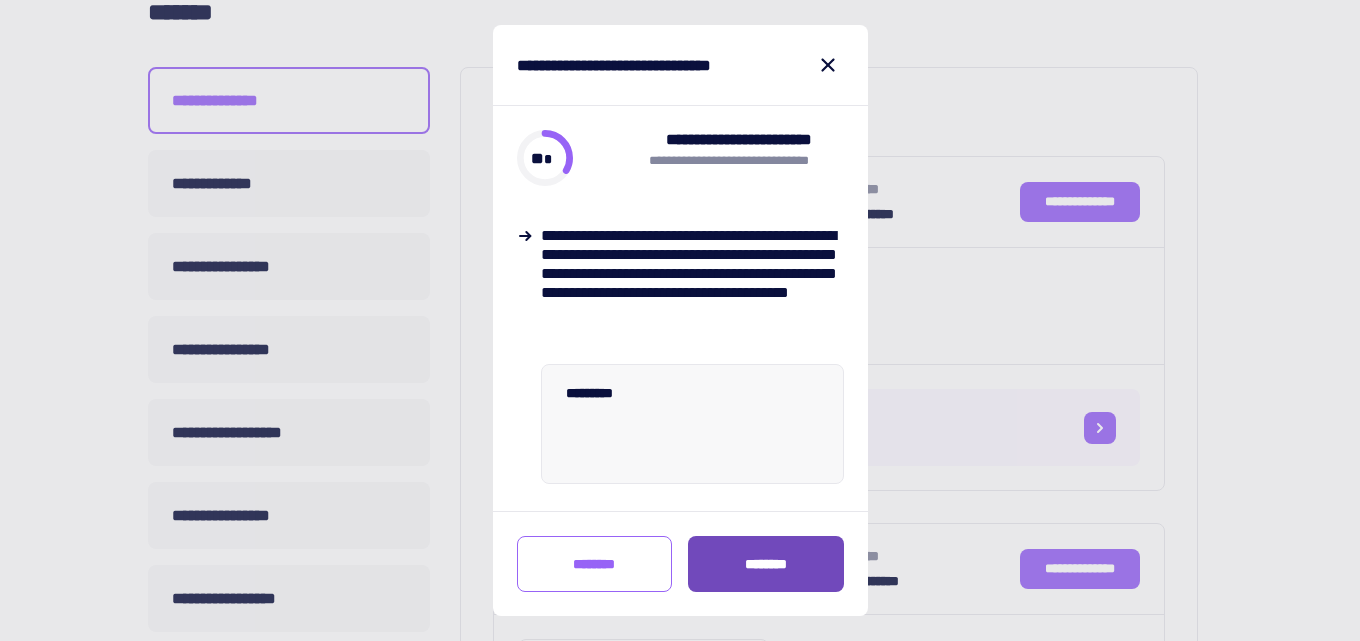 click on "********" at bounding box center [766, 564] 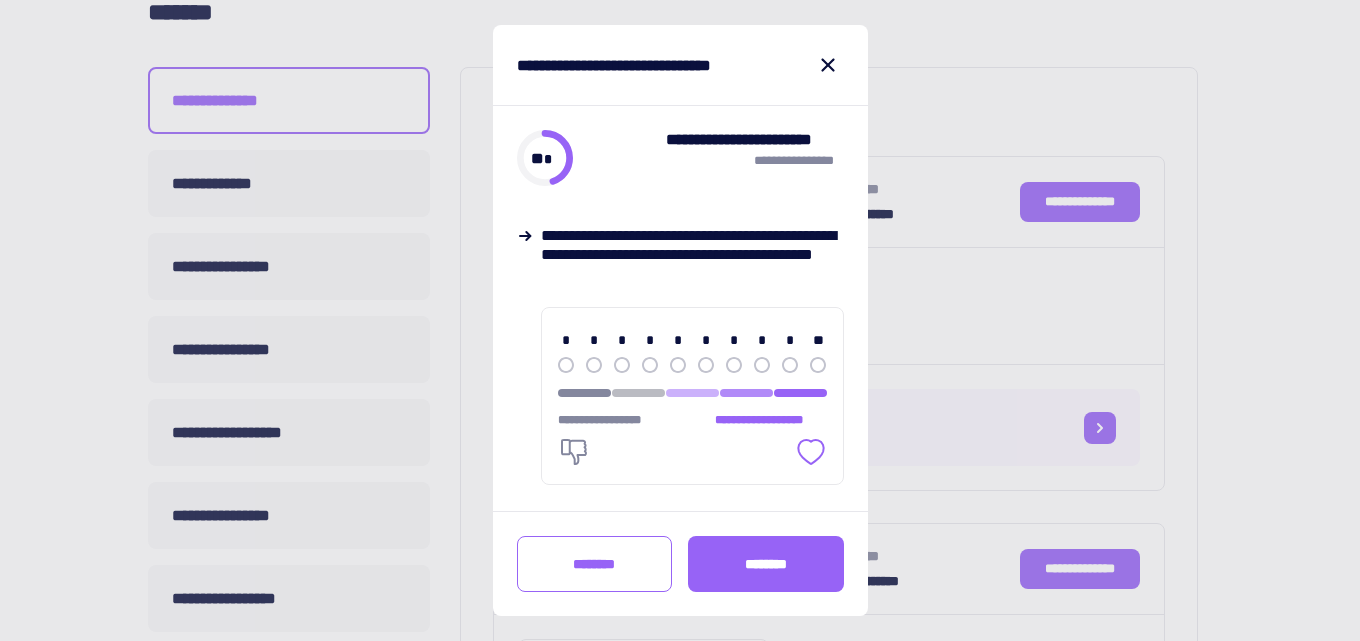 click on "**" at bounding box center (819, 340) 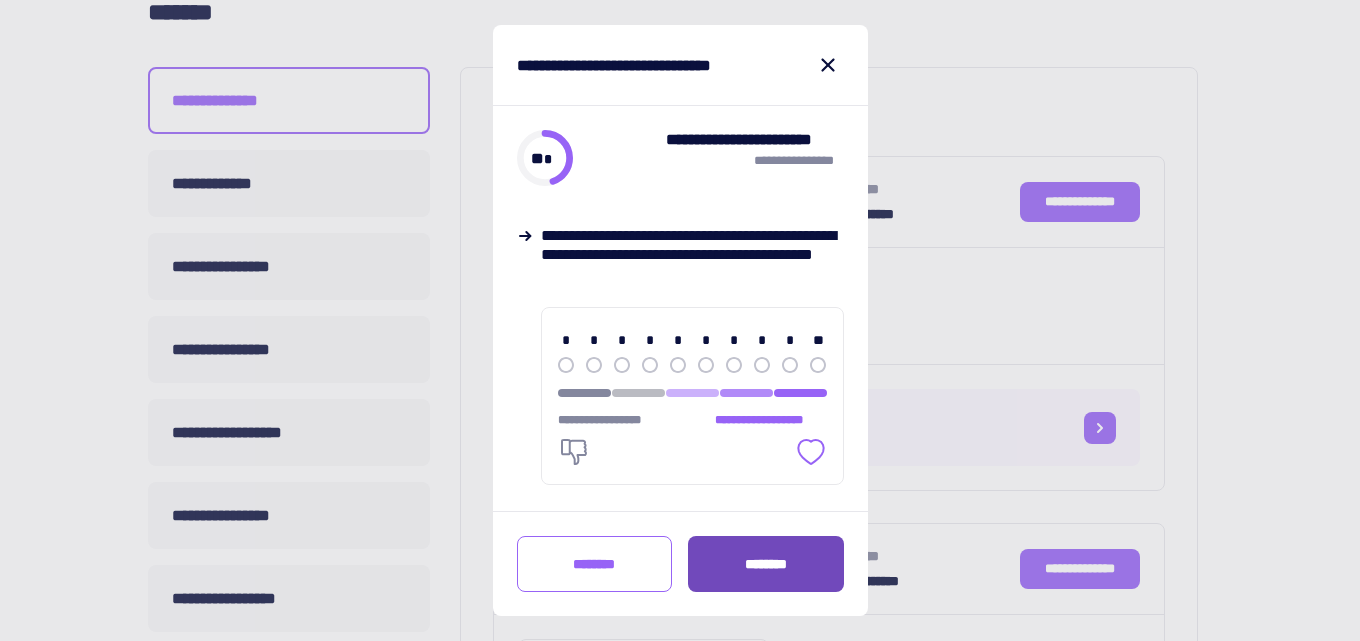 click on "********" at bounding box center (766, 564) 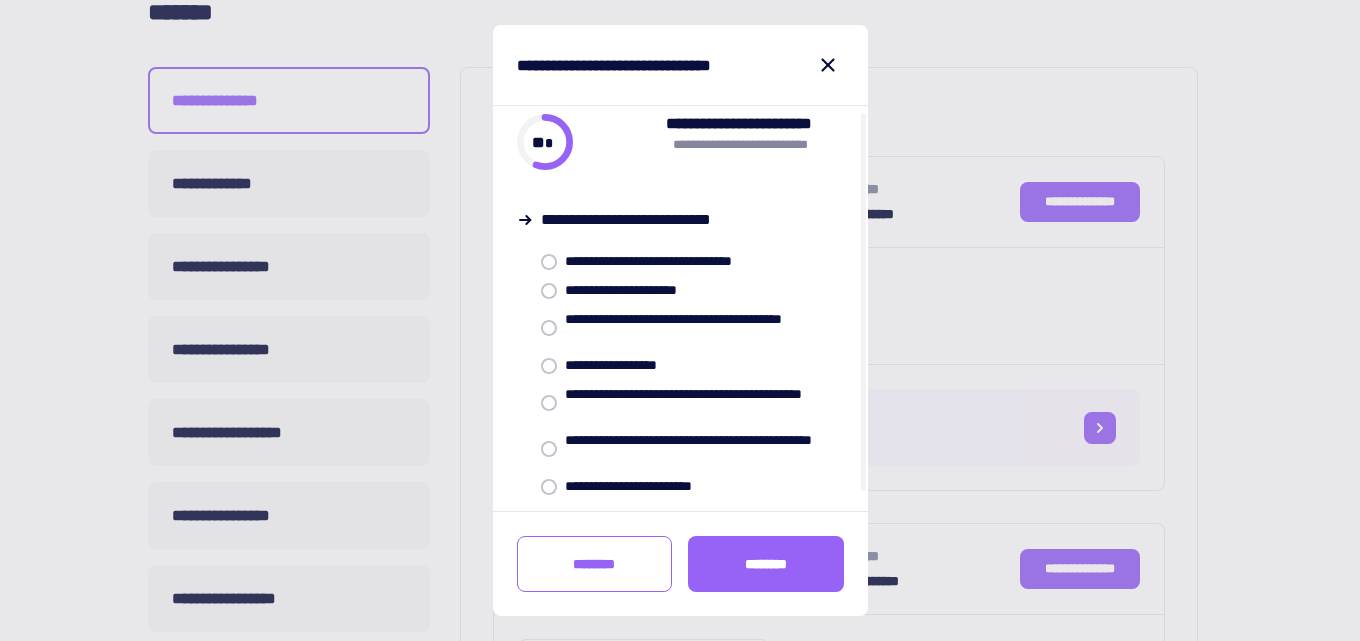 scroll, scrollTop: 24, scrollLeft: 0, axis: vertical 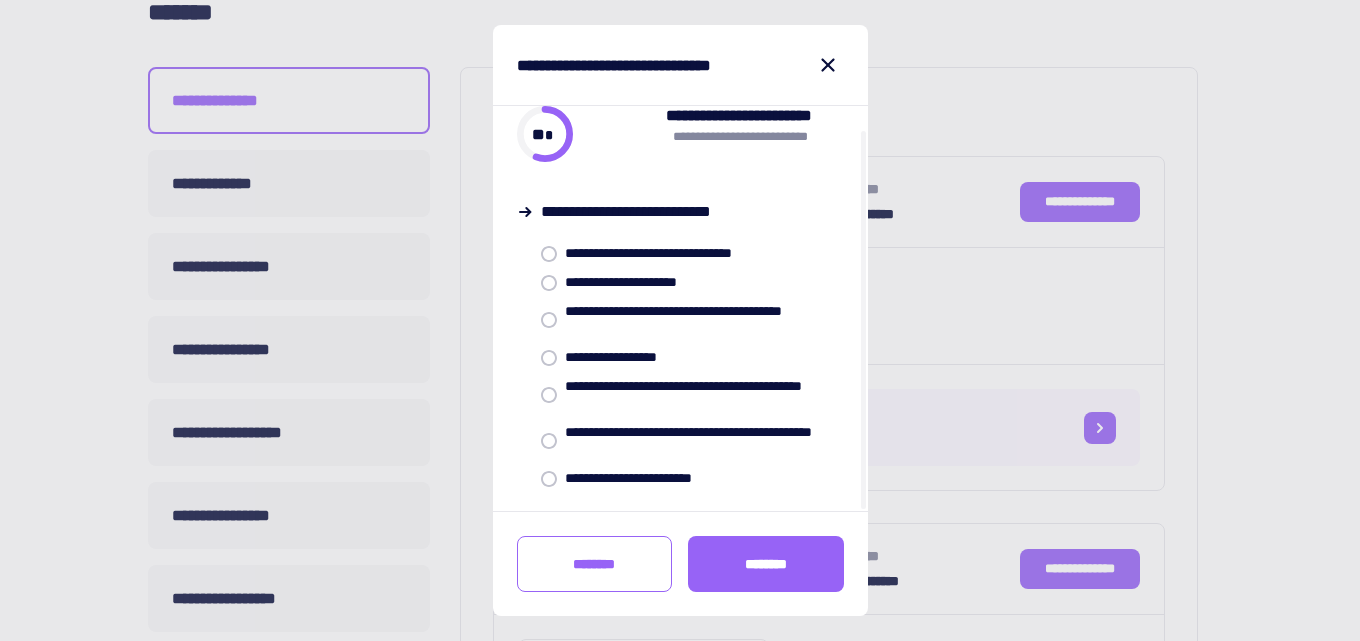 click on "**********" at bounding box center (630, 357) 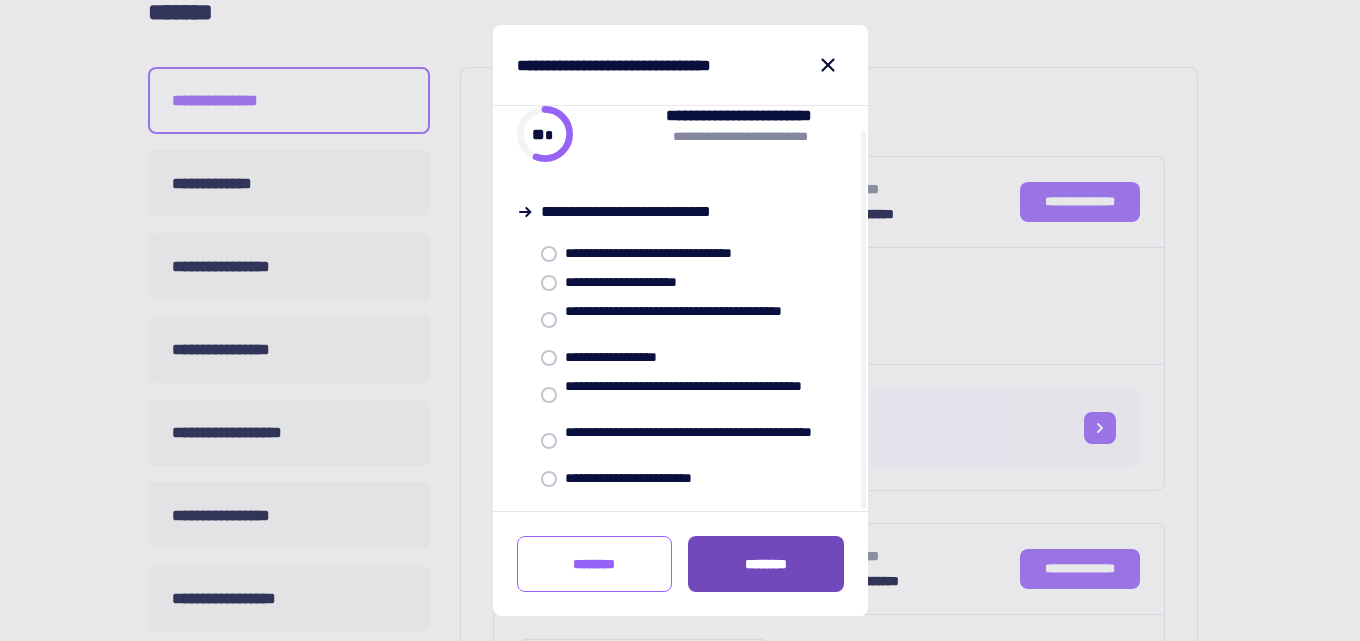click on "********" at bounding box center (766, 564) 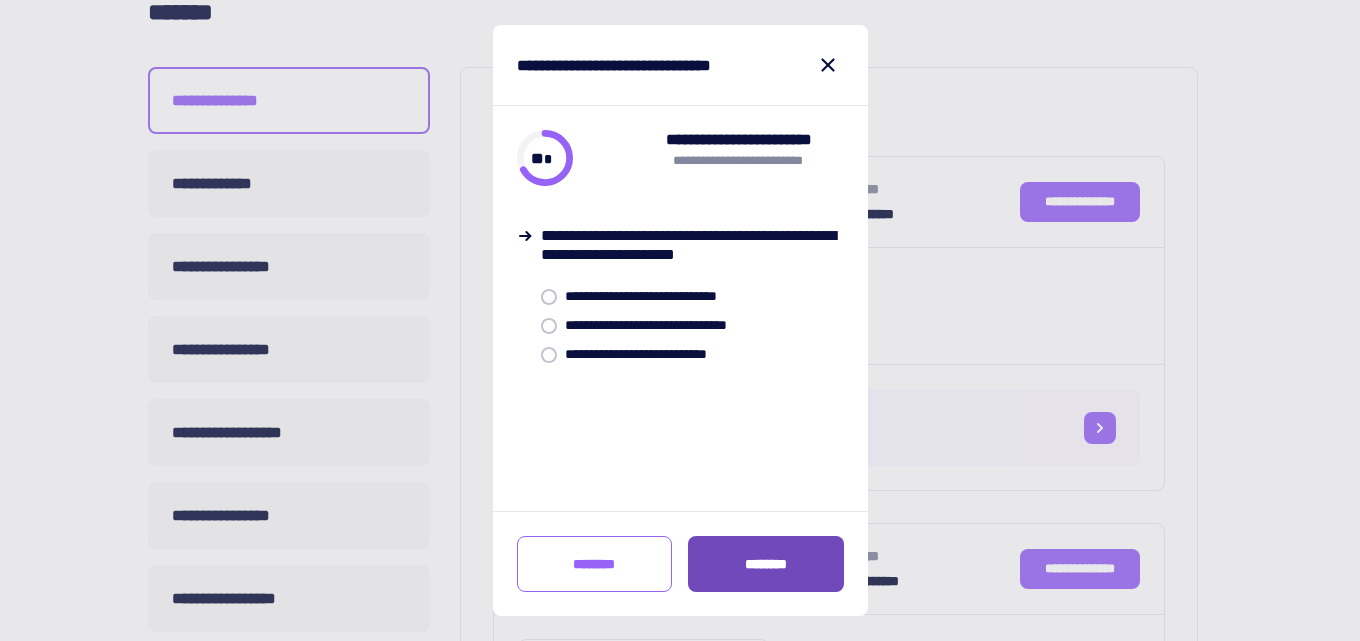 scroll, scrollTop: 0, scrollLeft: 0, axis: both 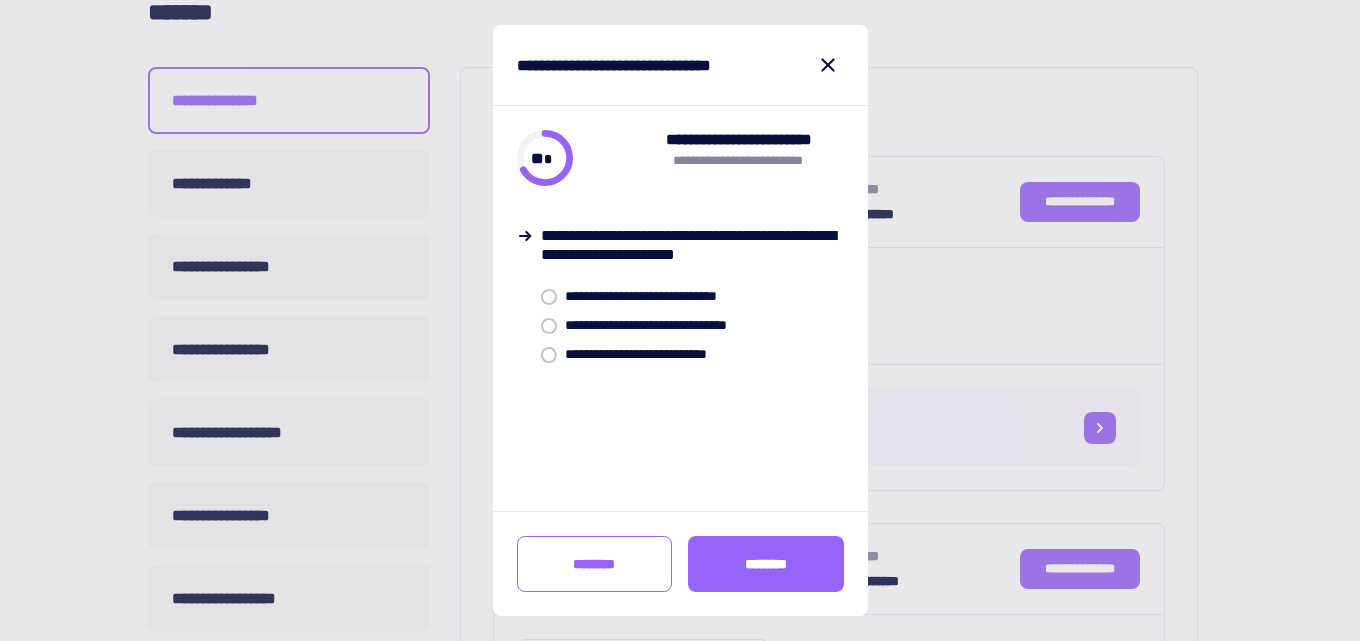 click on "**********" at bounding box center [660, 354] 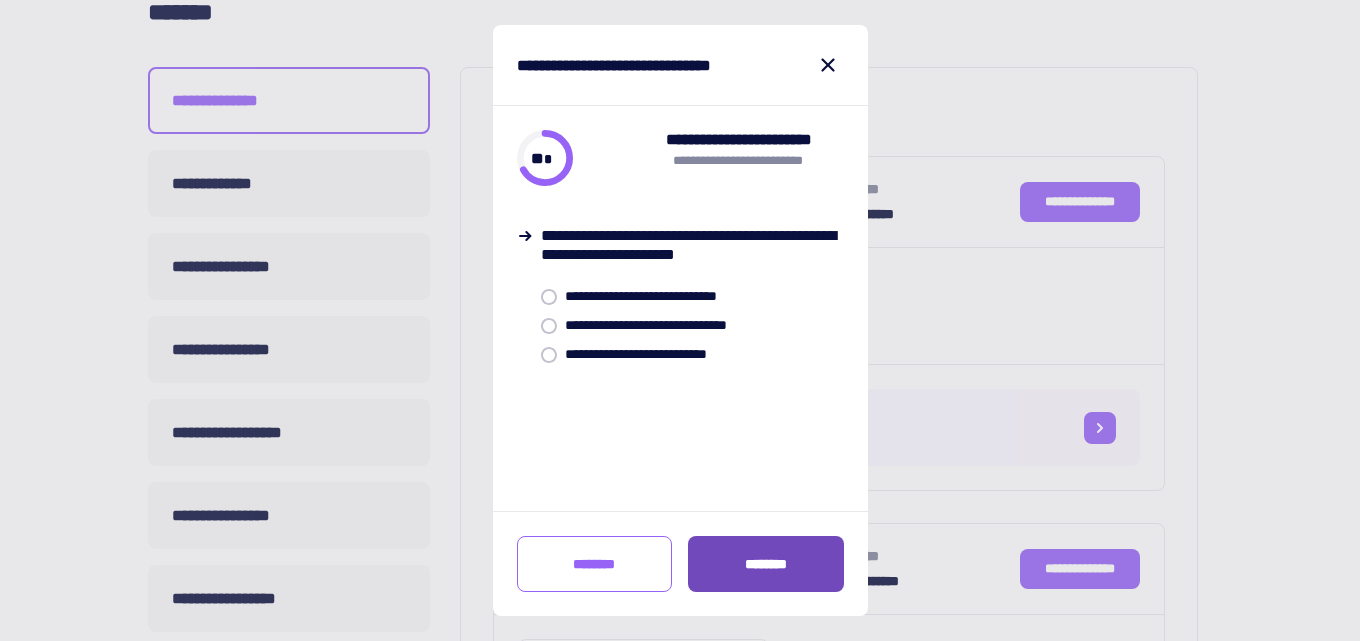 click on "********" at bounding box center (766, 564) 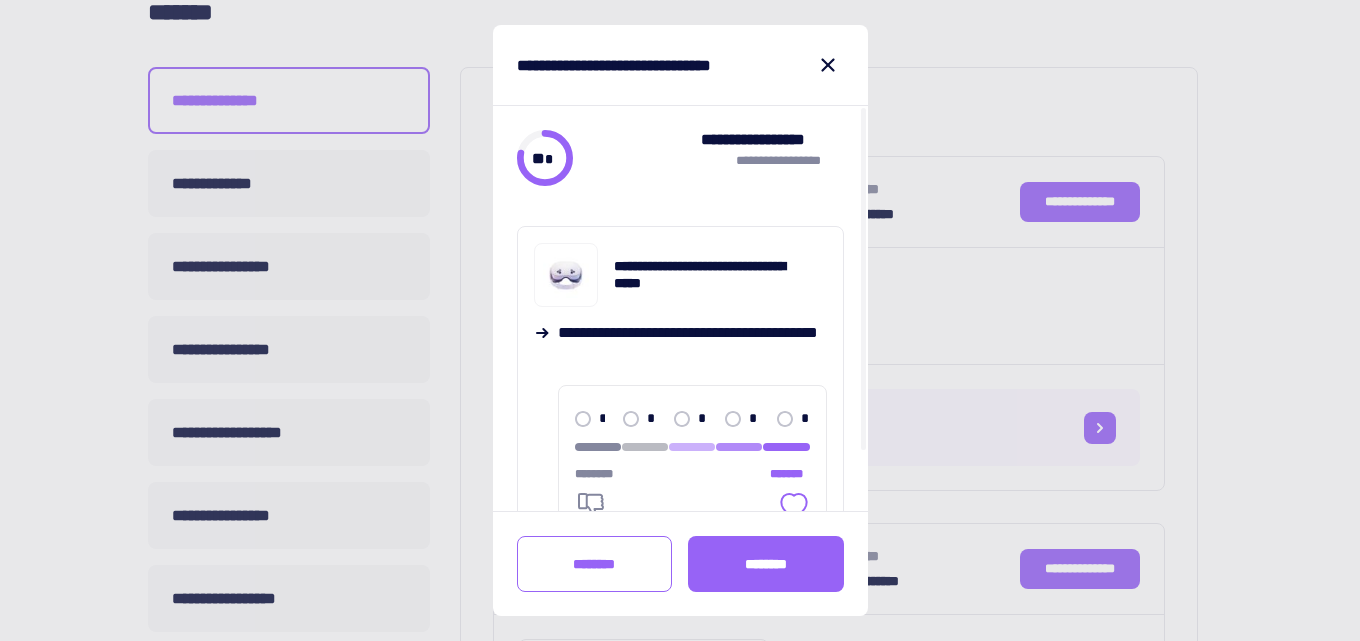 click on "*" at bounding box center (805, 418) 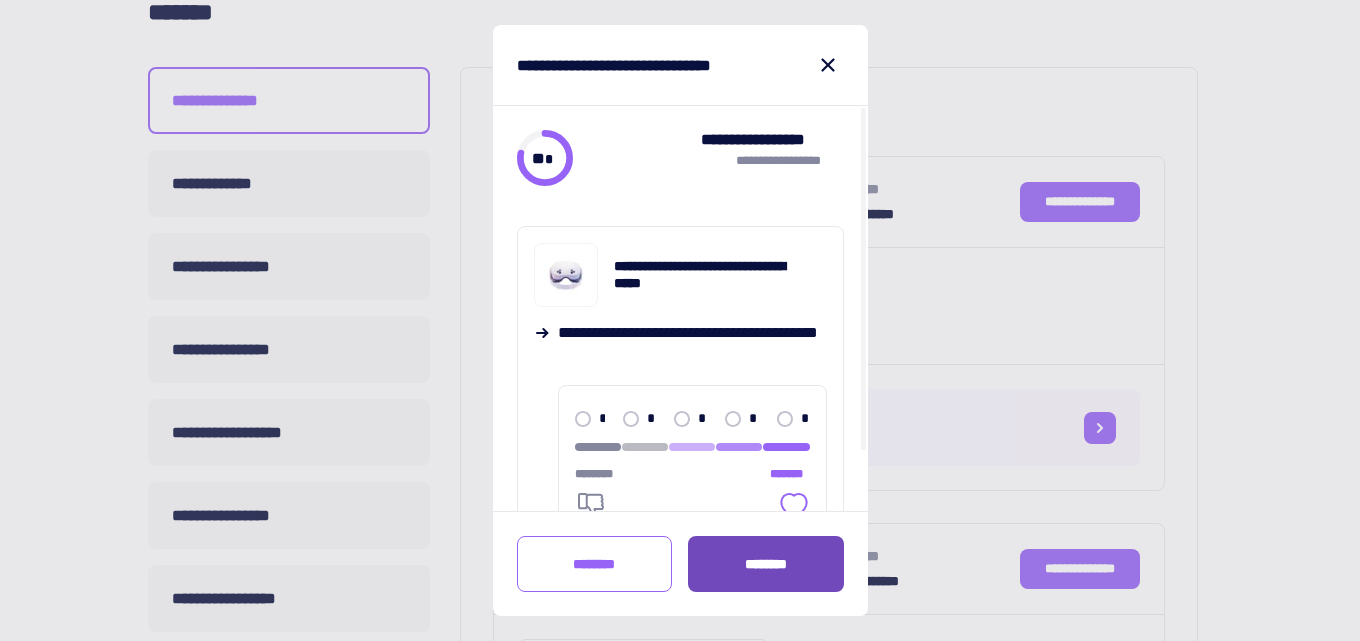 click on "********" at bounding box center (766, 564) 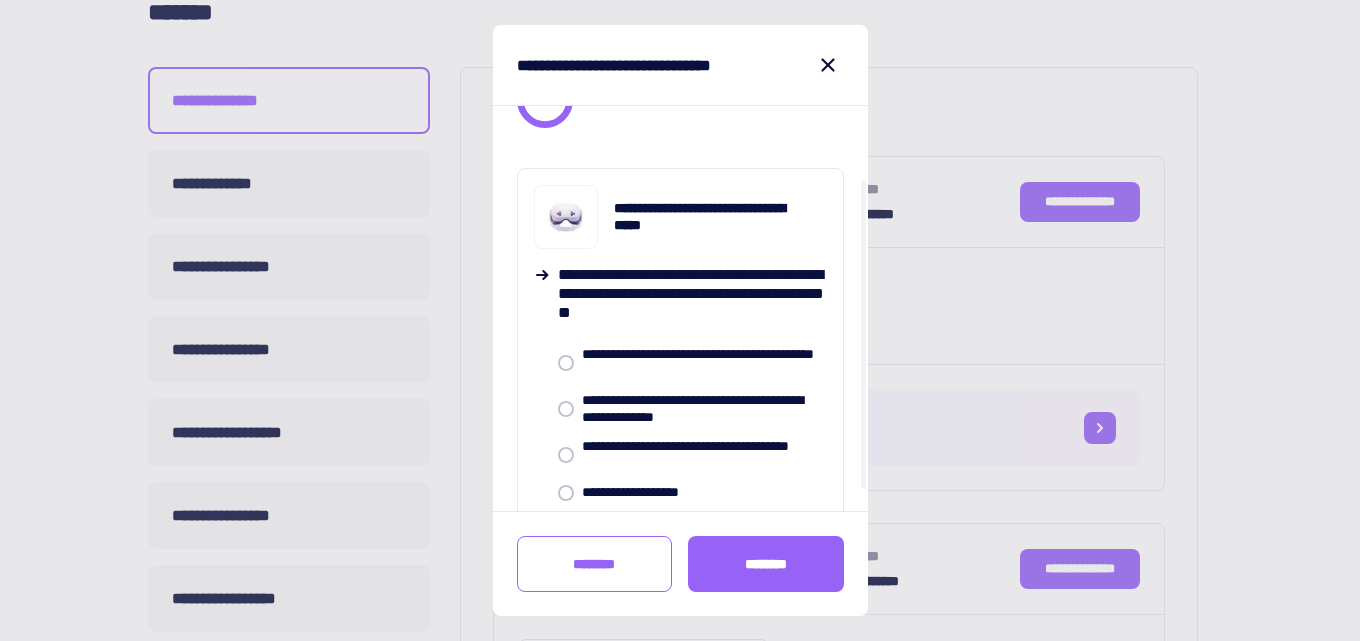 scroll, scrollTop: 118, scrollLeft: 0, axis: vertical 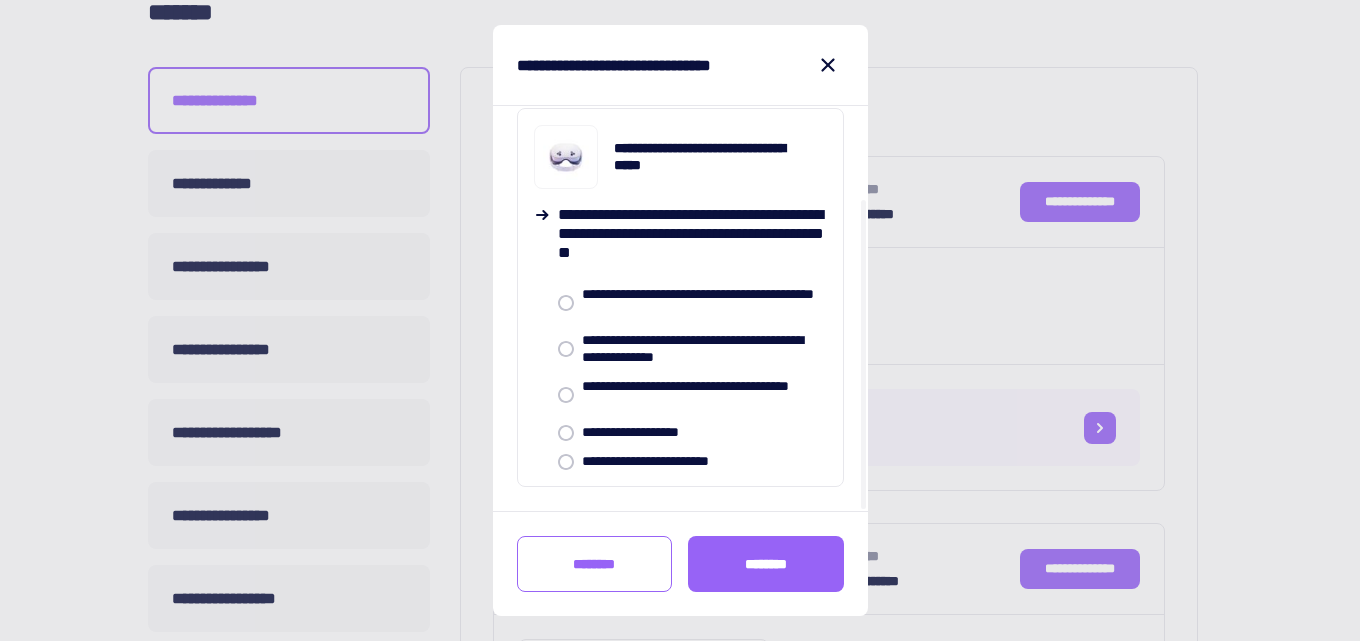 click on "**********" at bounding box center (704, 349) 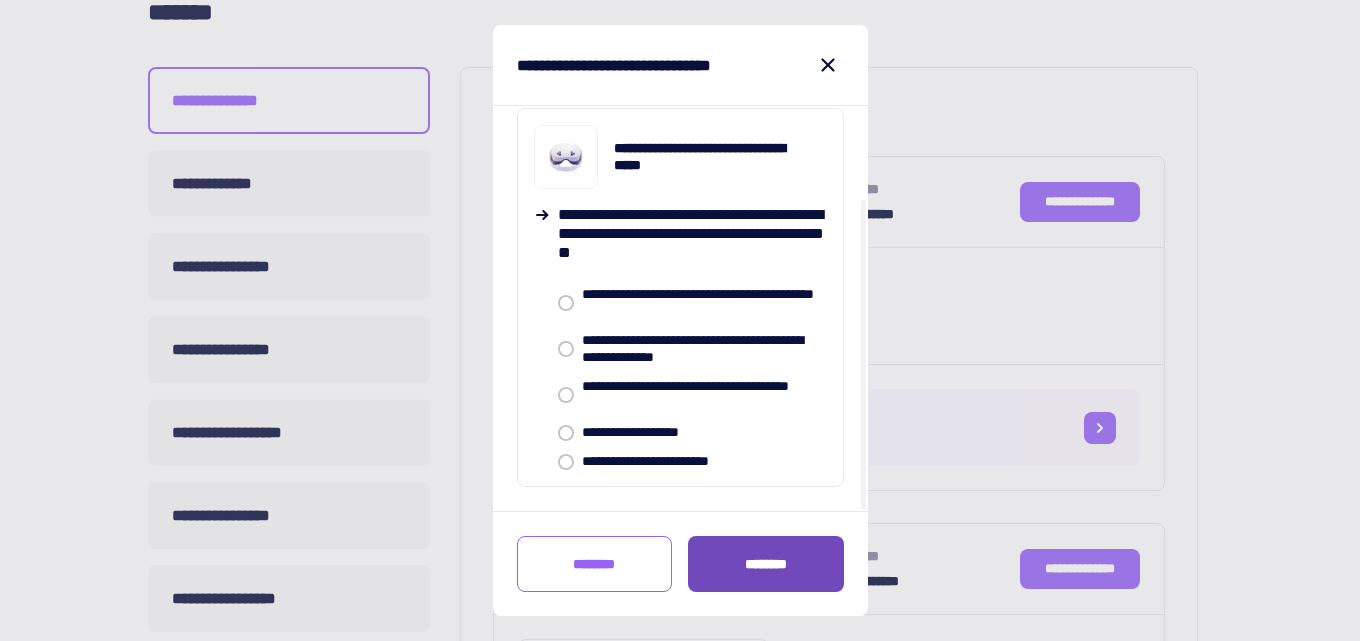 click on "********" at bounding box center (766, 564) 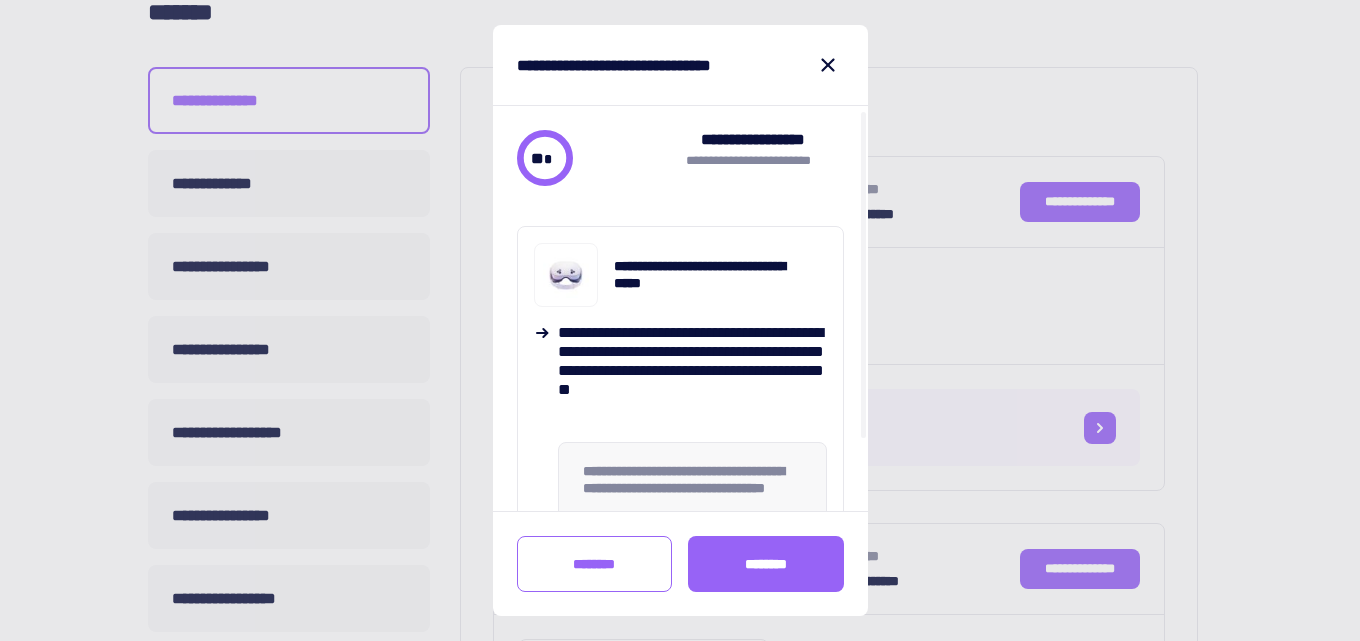 scroll, scrollTop: 92, scrollLeft: 0, axis: vertical 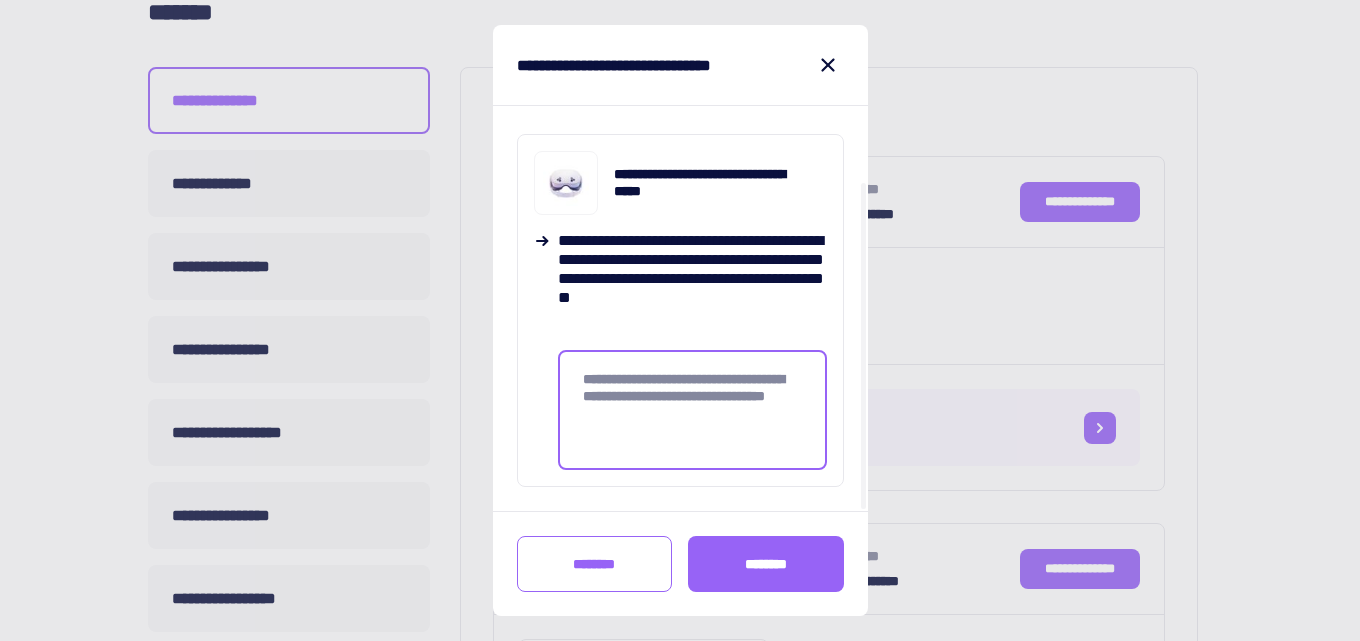 click on "[ADDRESS]" at bounding box center (692, 410) 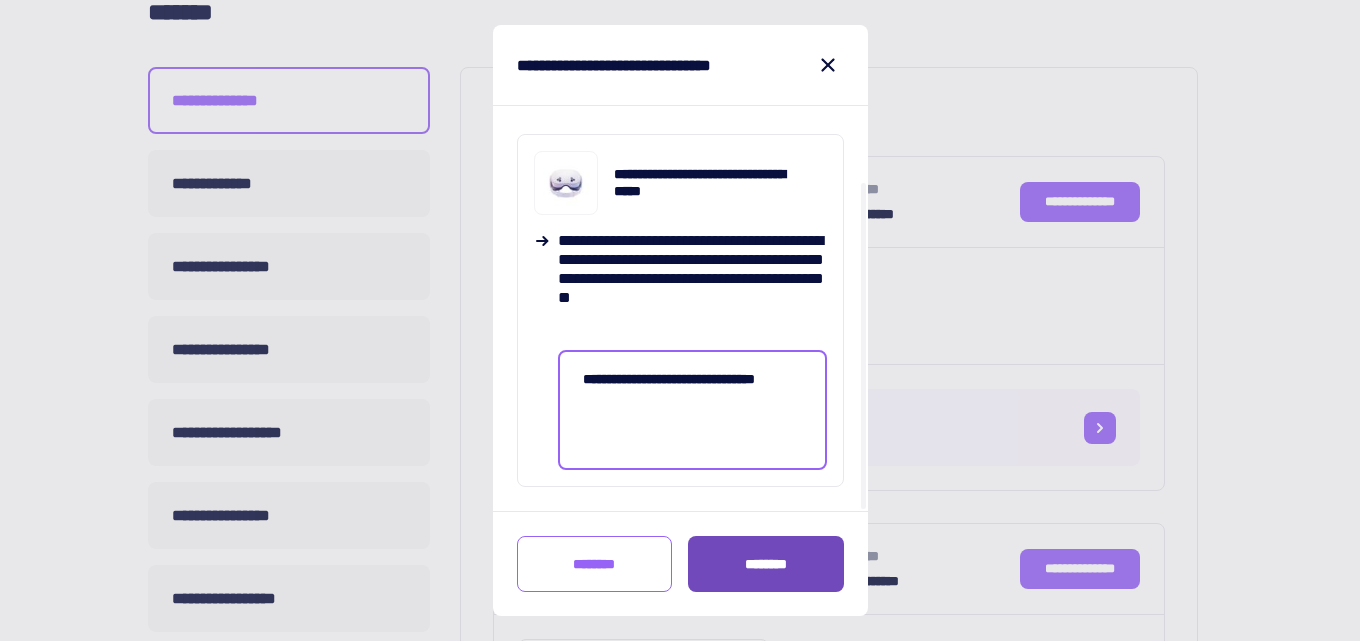 type on "**********" 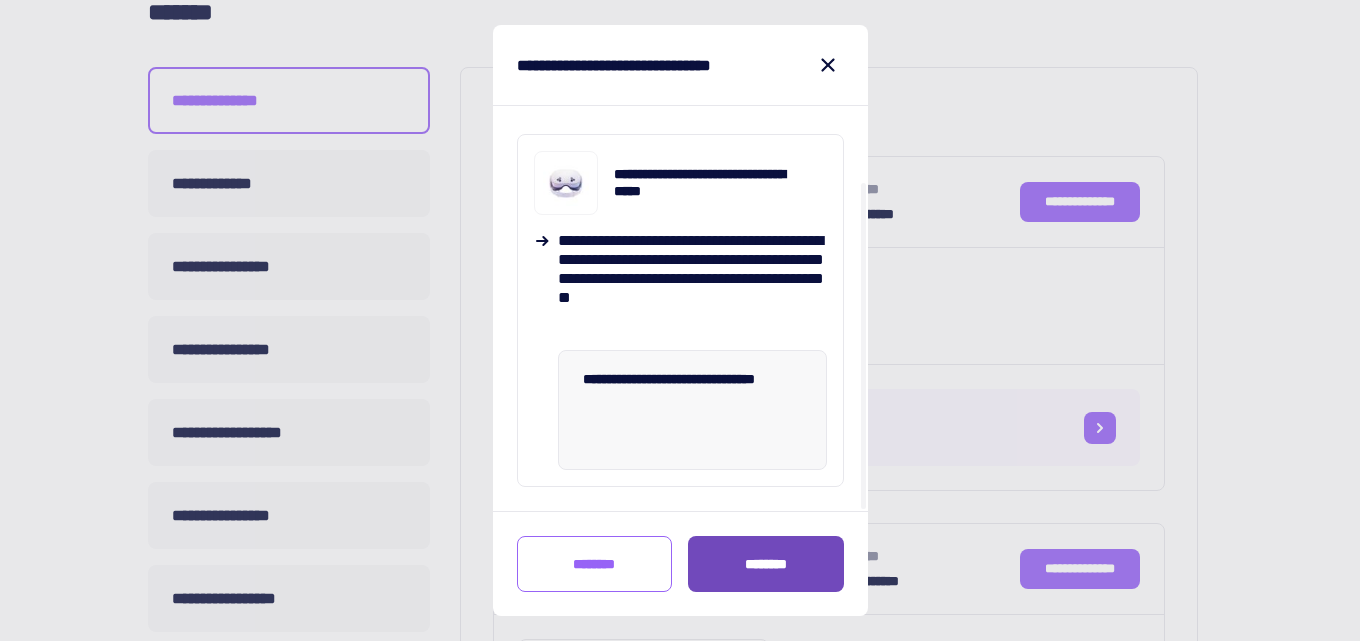 click on "********" at bounding box center (766, 564) 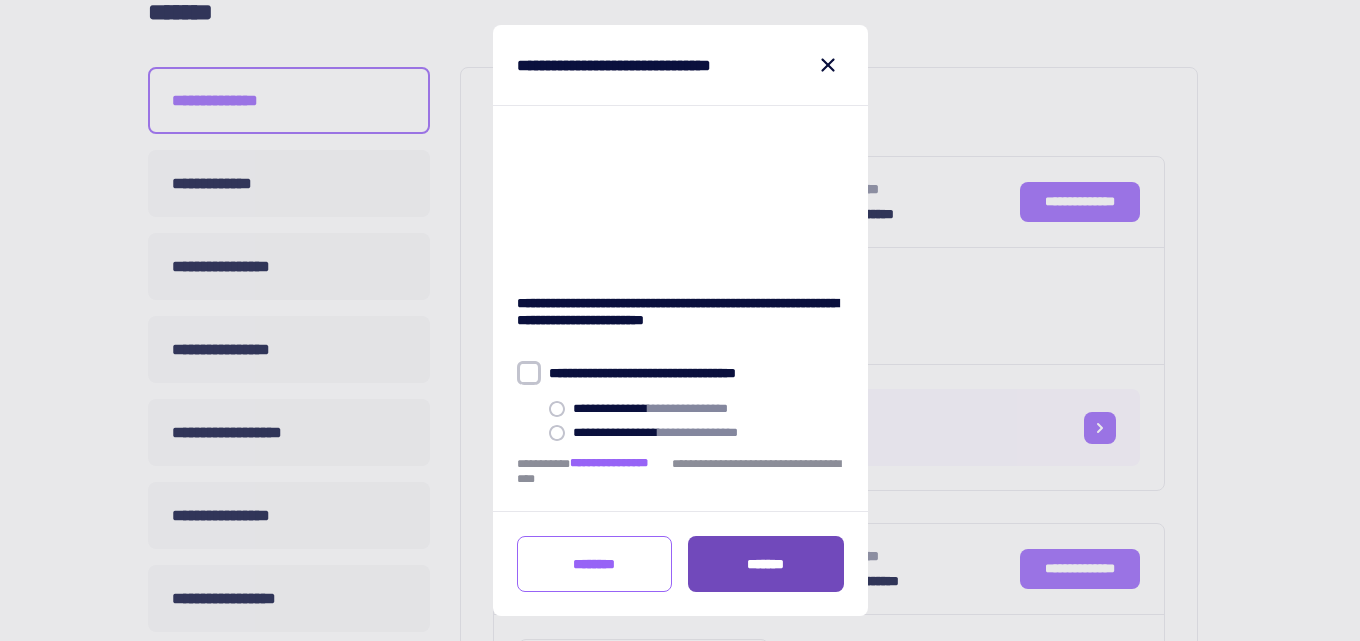 scroll, scrollTop: 0, scrollLeft: 0, axis: both 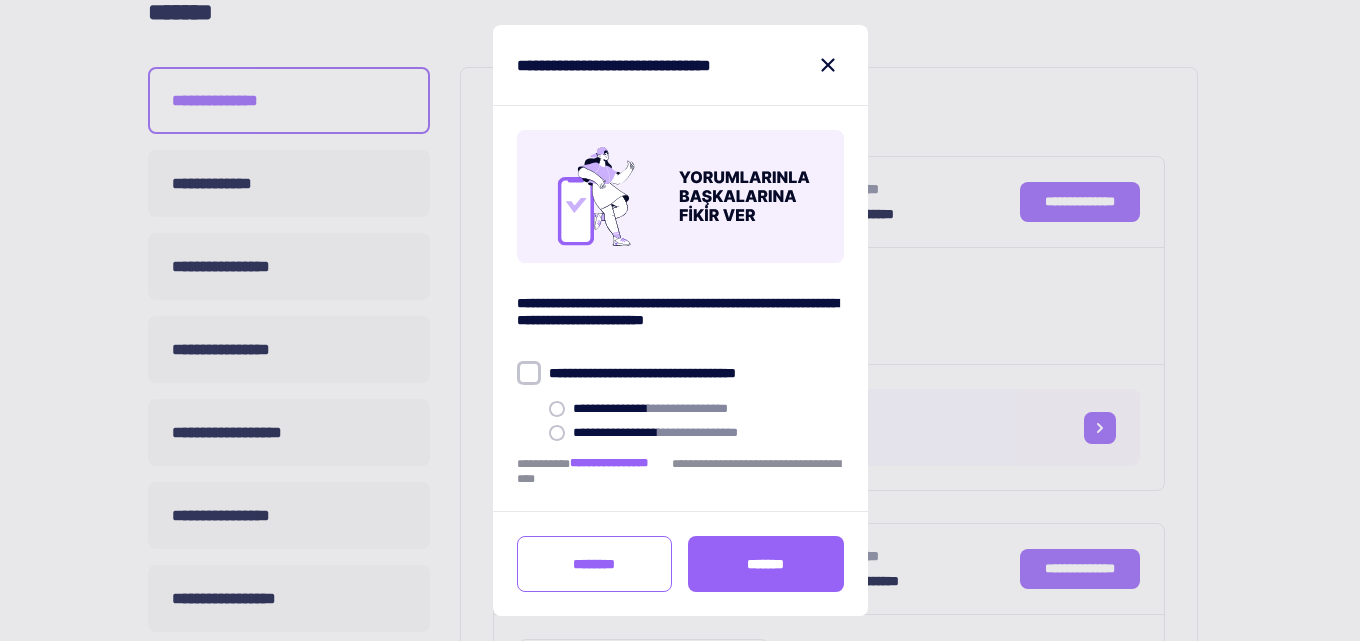 click on "**********" at bounding box center (688, 408) 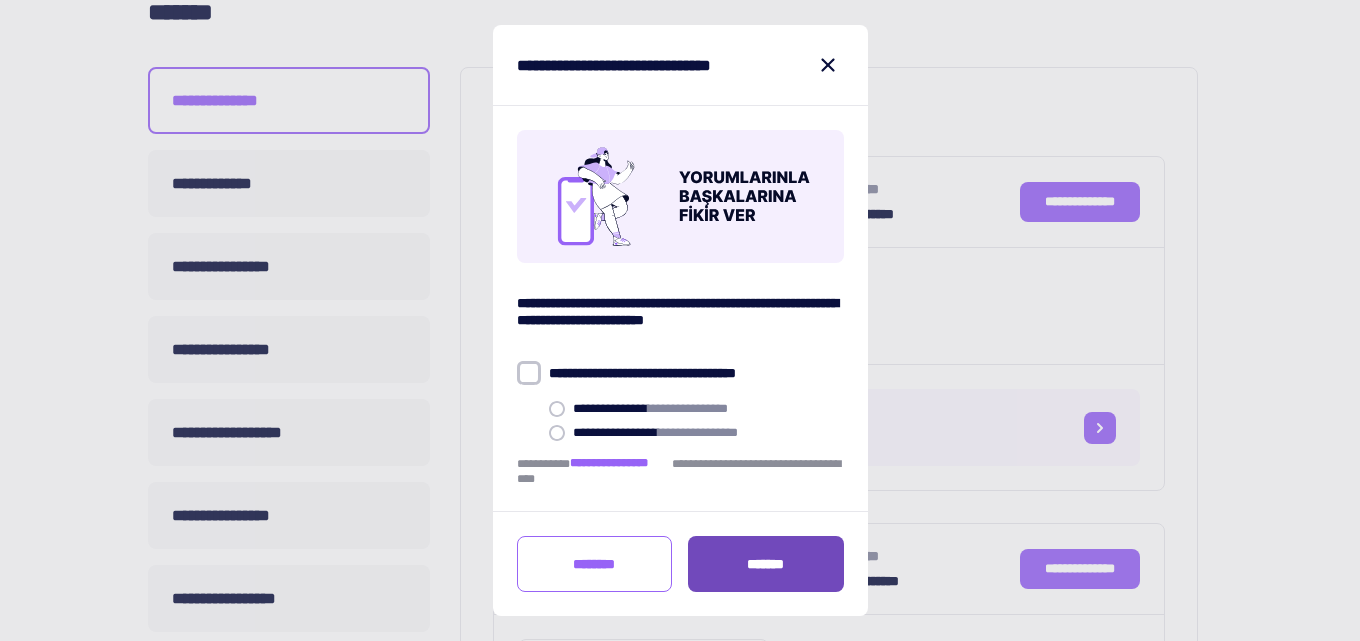 click on "*******" at bounding box center [766, 564] 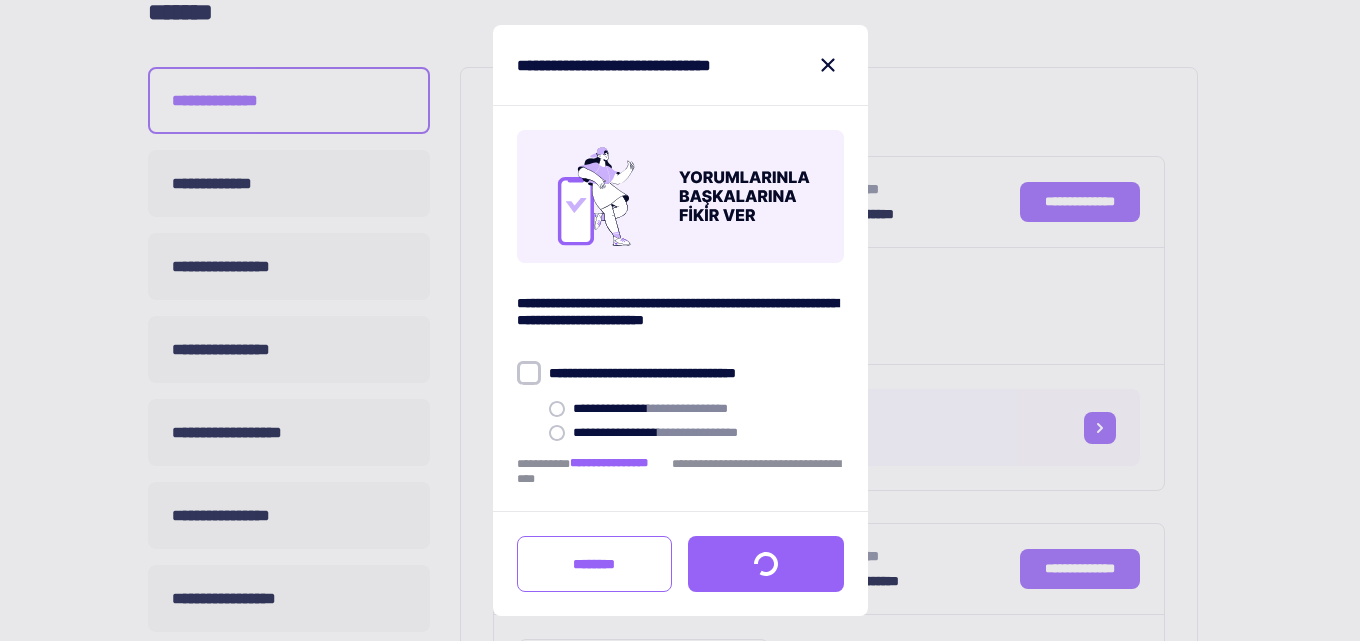 type 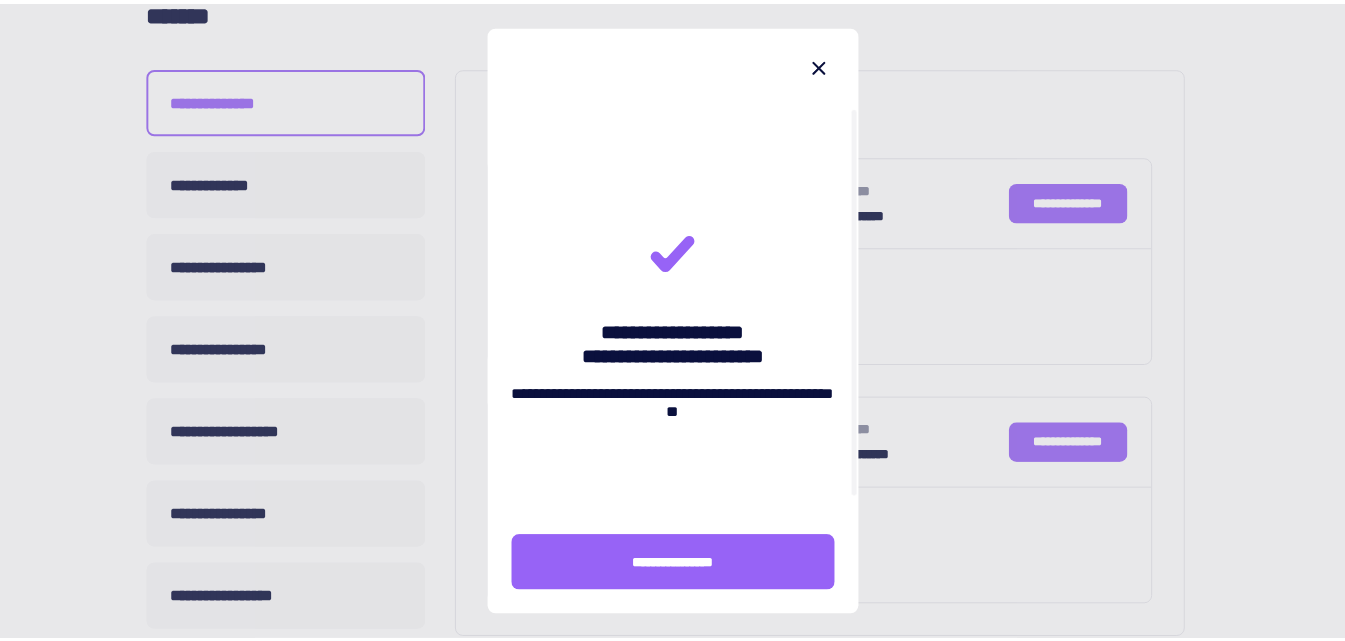 scroll, scrollTop: 0, scrollLeft: 0, axis: both 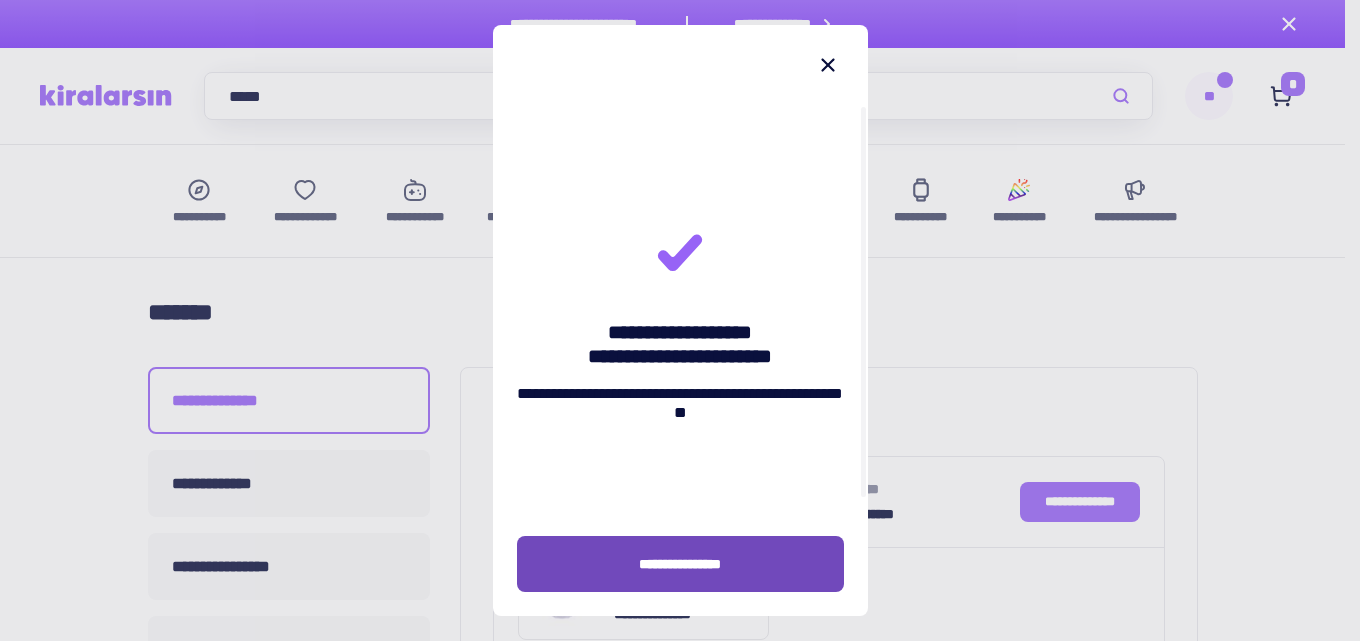 click on "**********" at bounding box center (680, 564) 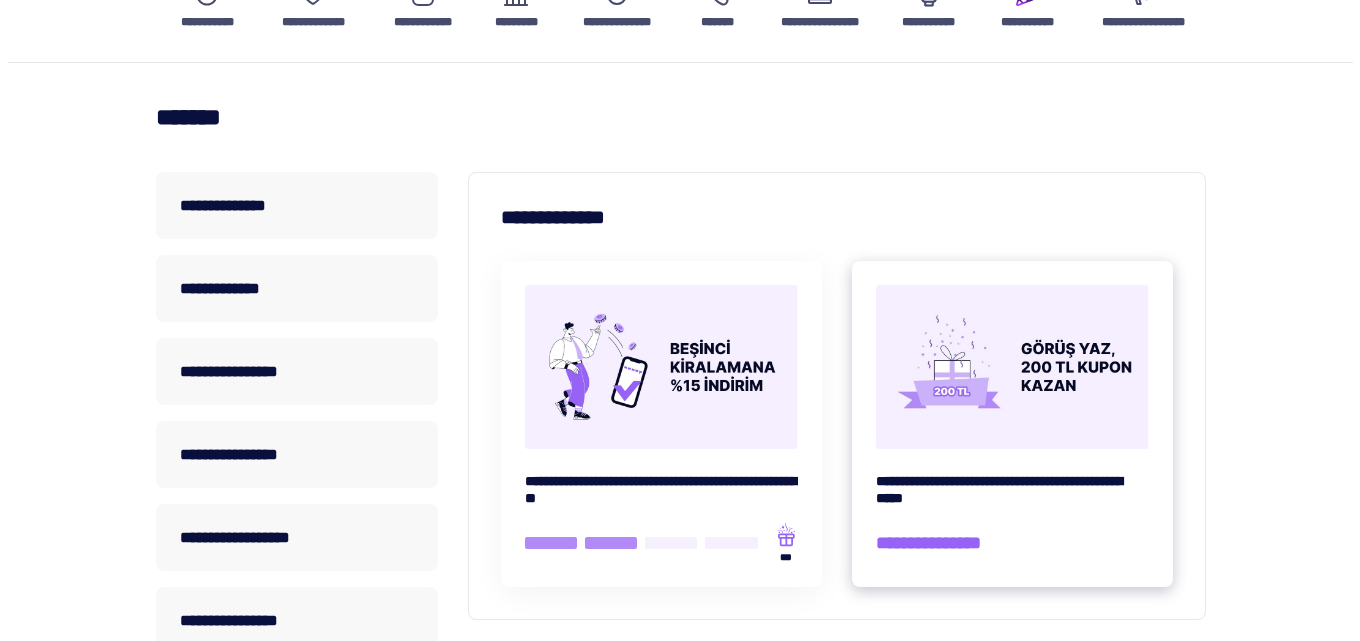 scroll, scrollTop: 200, scrollLeft: 0, axis: vertical 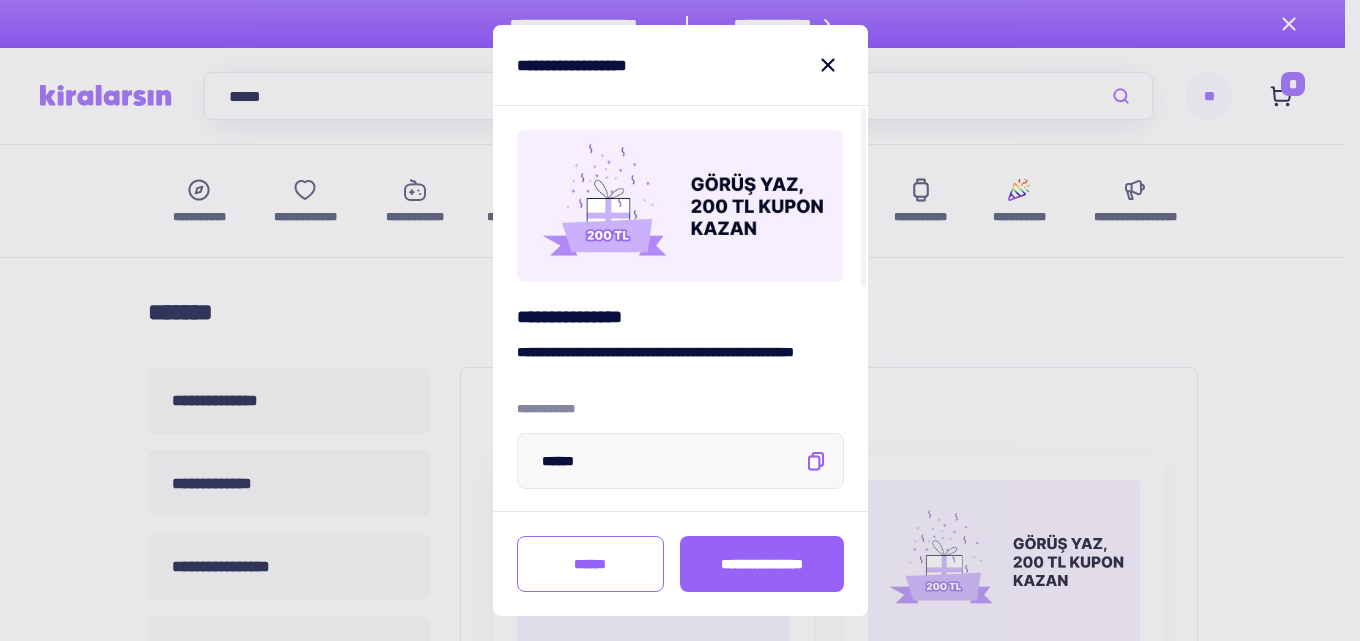click 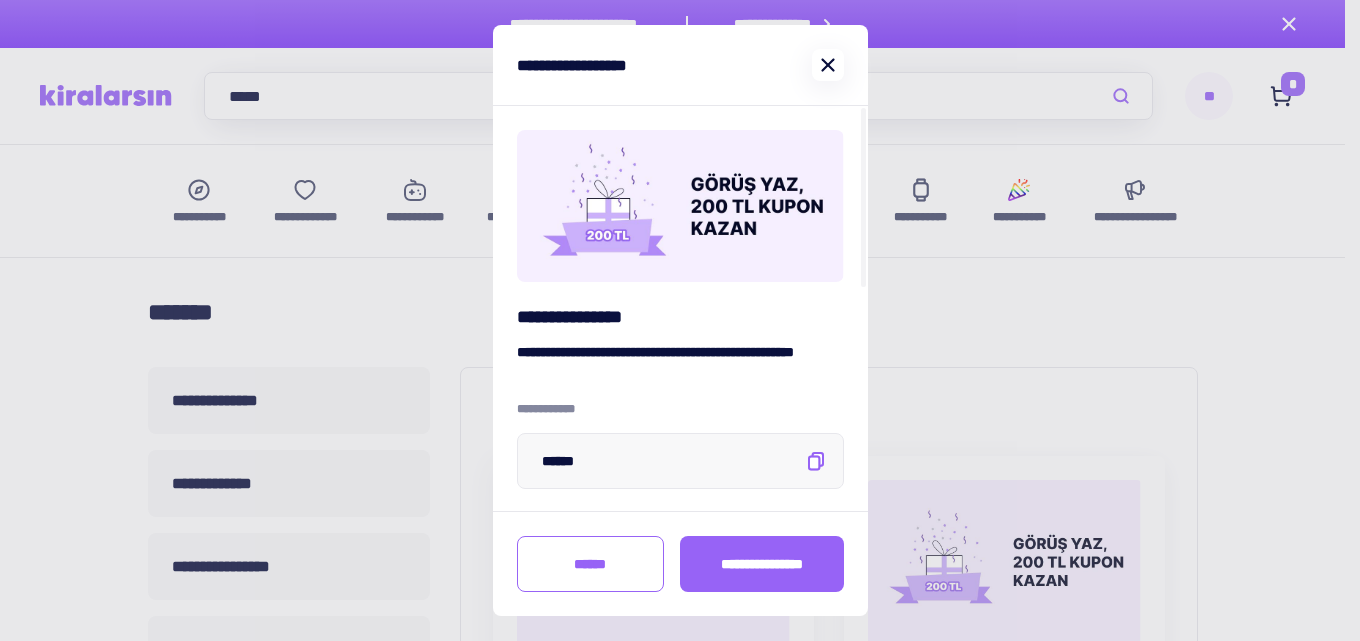 click 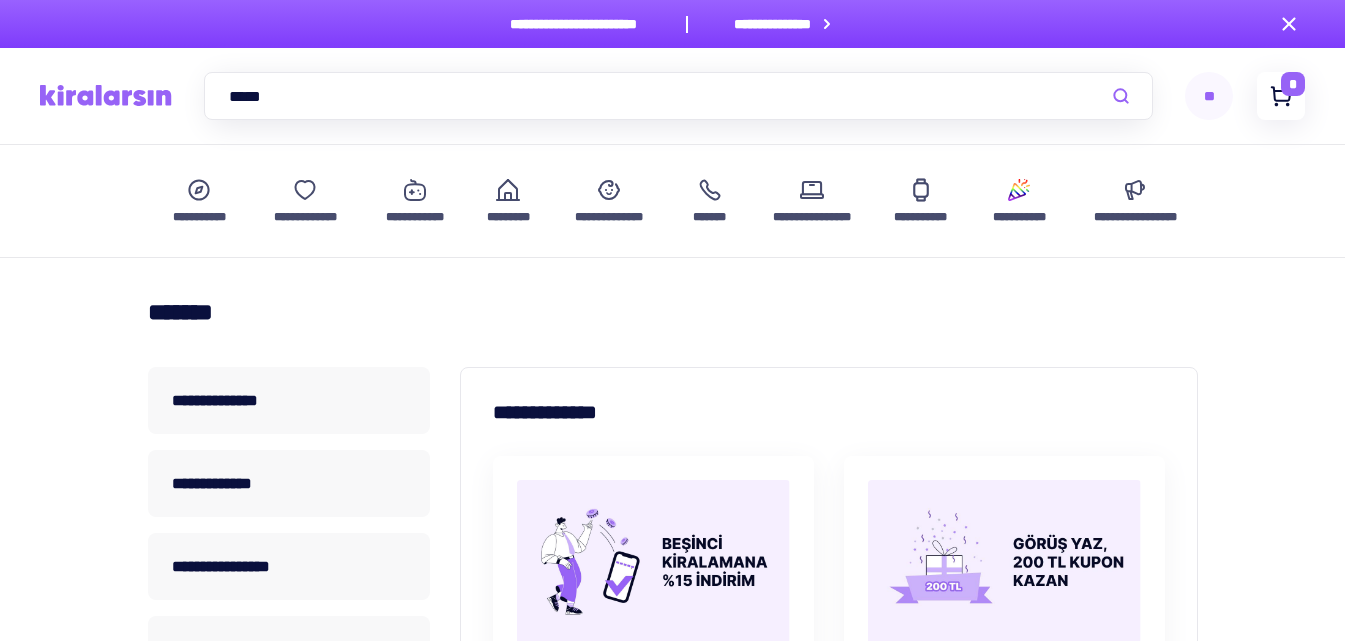 click at bounding box center (1281, 96) 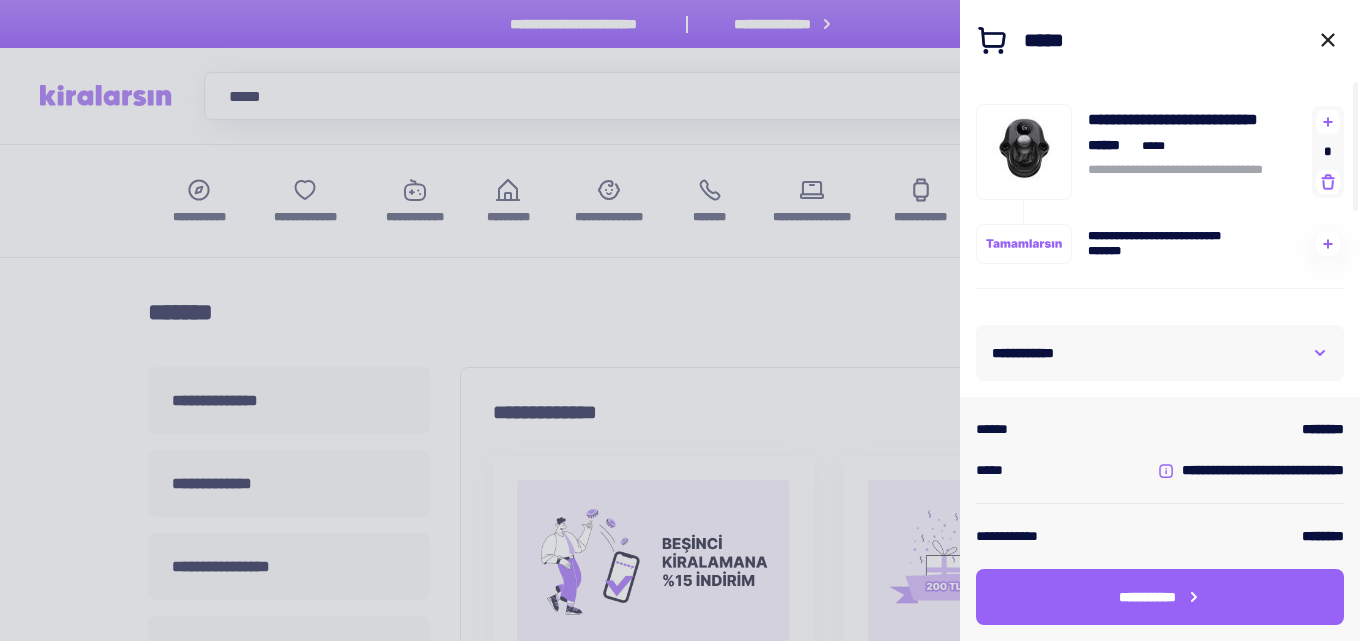 click on "**********" at bounding box center [1160, 353] 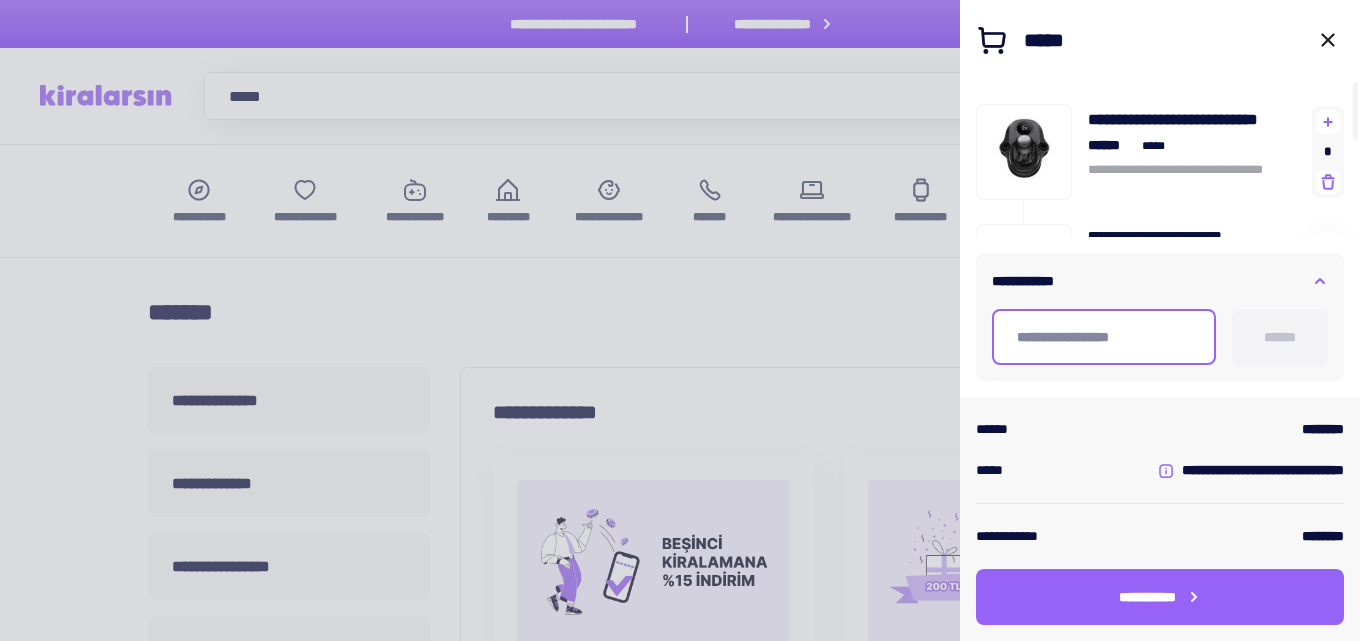 click at bounding box center [1104, 337] 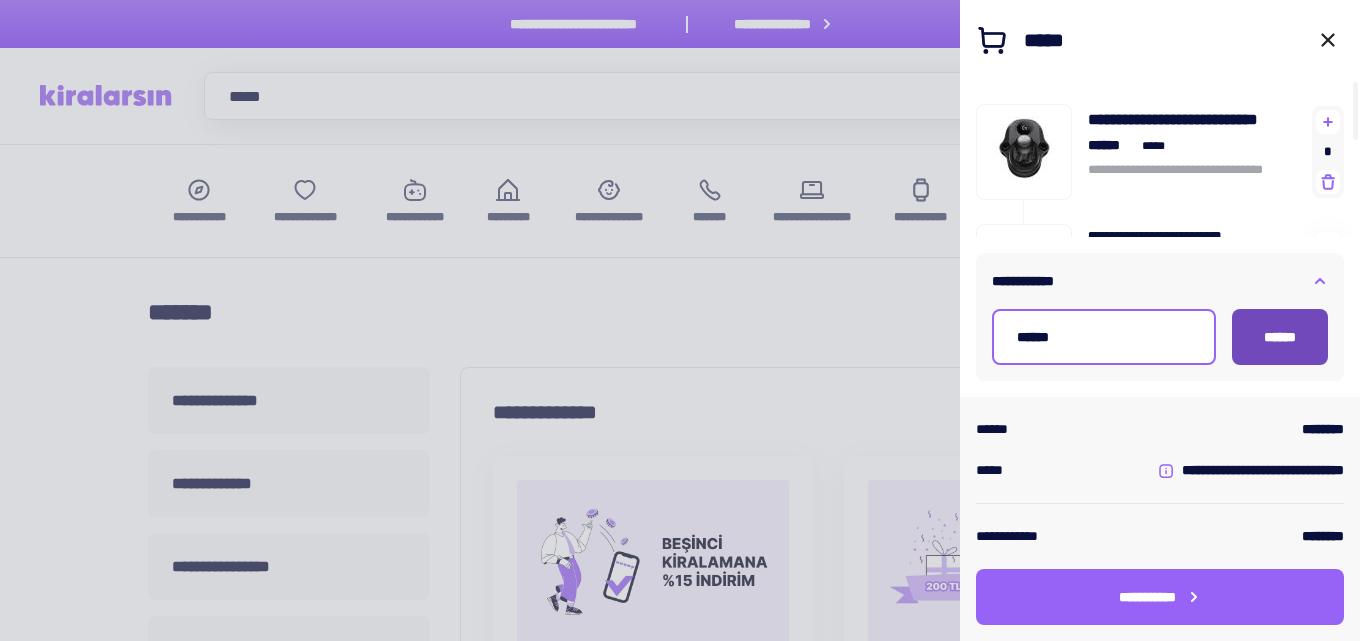 type on "******" 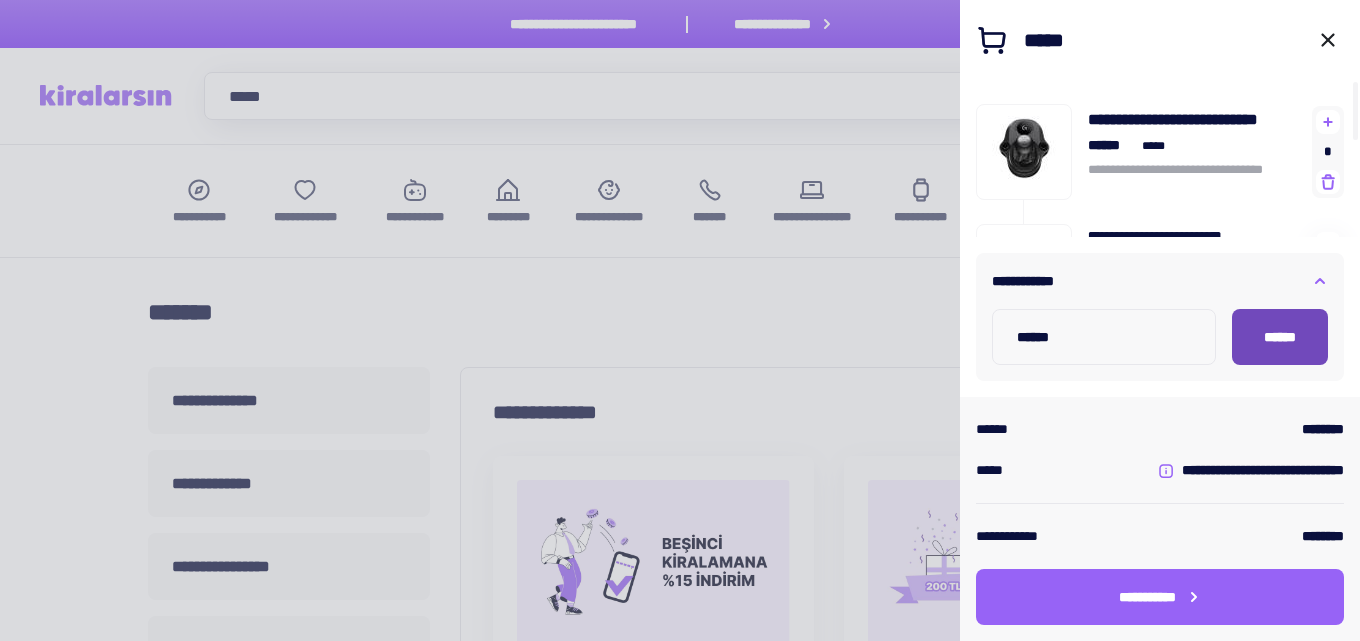 click on "******" at bounding box center [1280, 337] 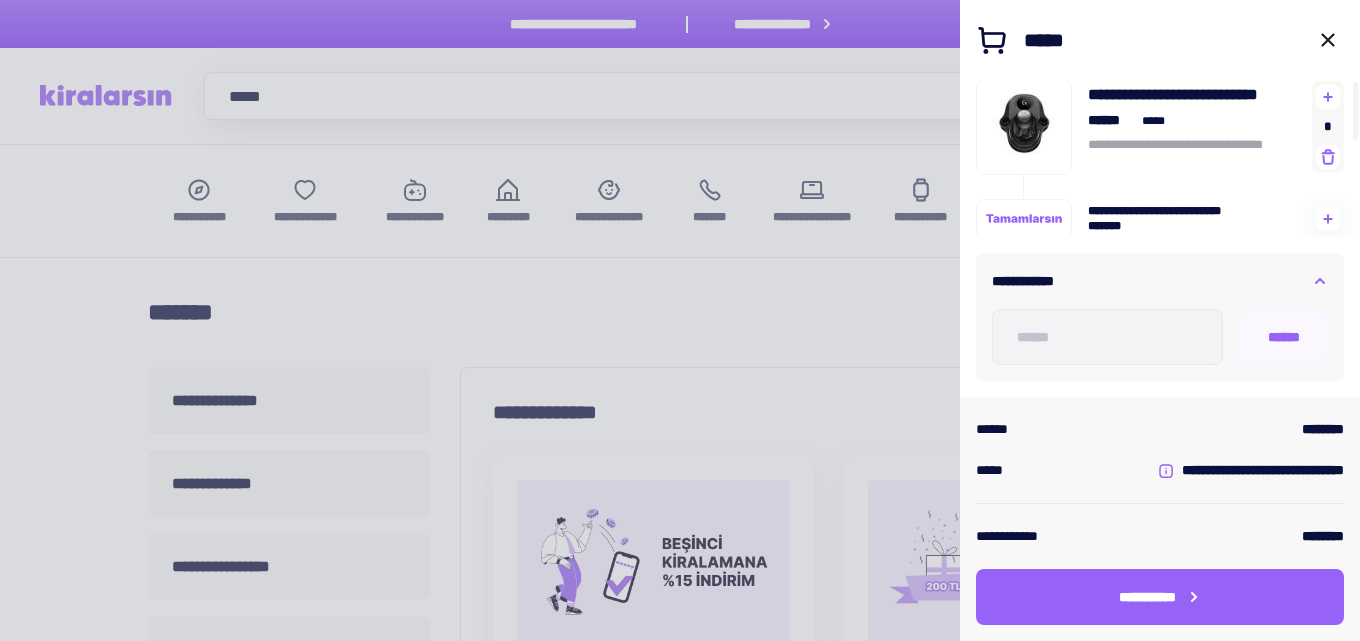 scroll, scrollTop: 0, scrollLeft: 0, axis: both 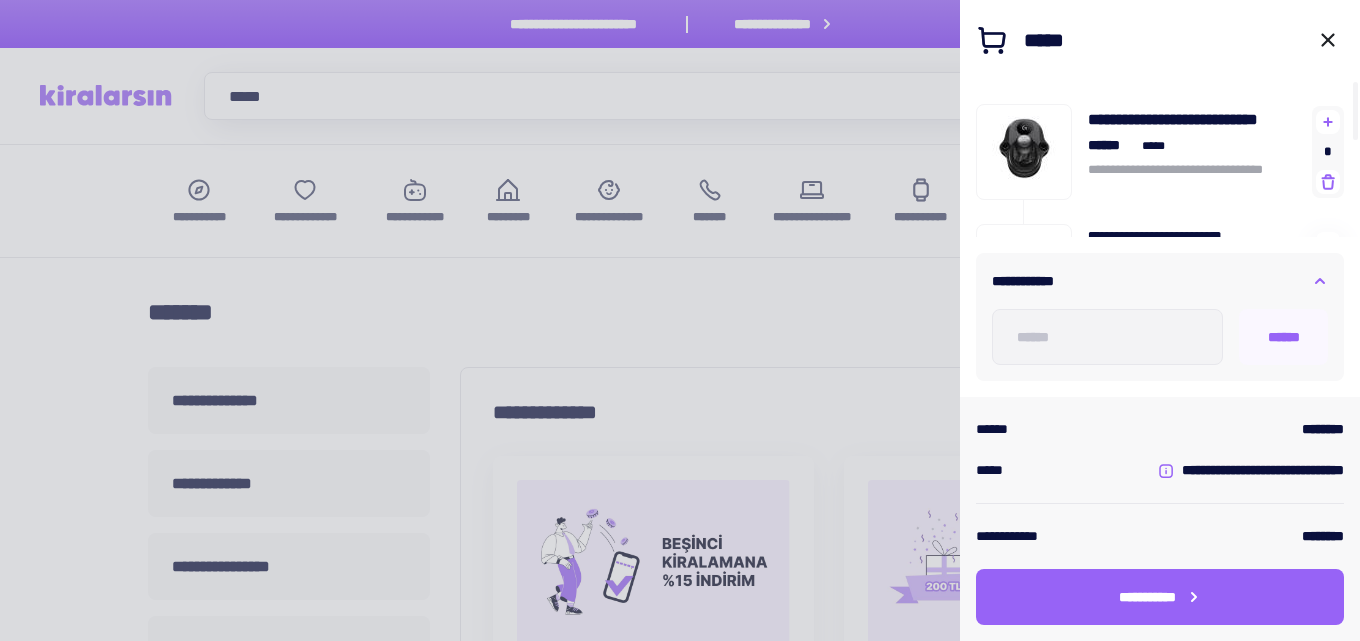 click 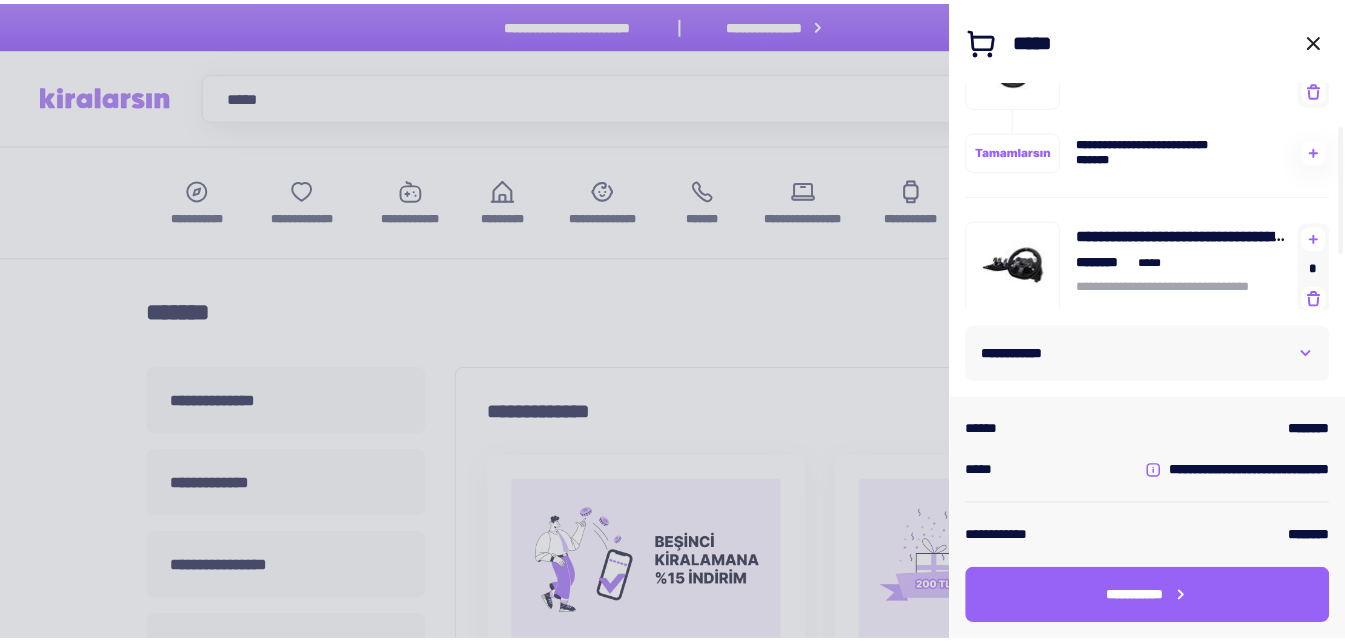 scroll, scrollTop: 0, scrollLeft: 0, axis: both 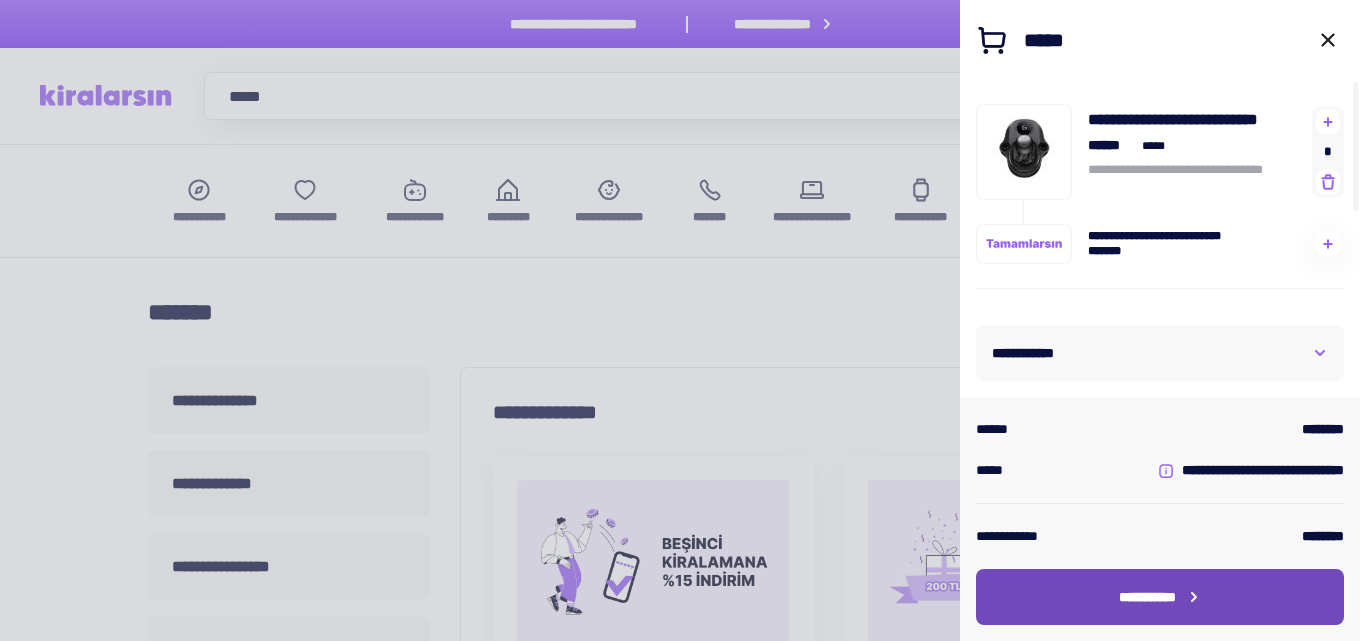 click on "**********" at bounding box center [1160, 597] 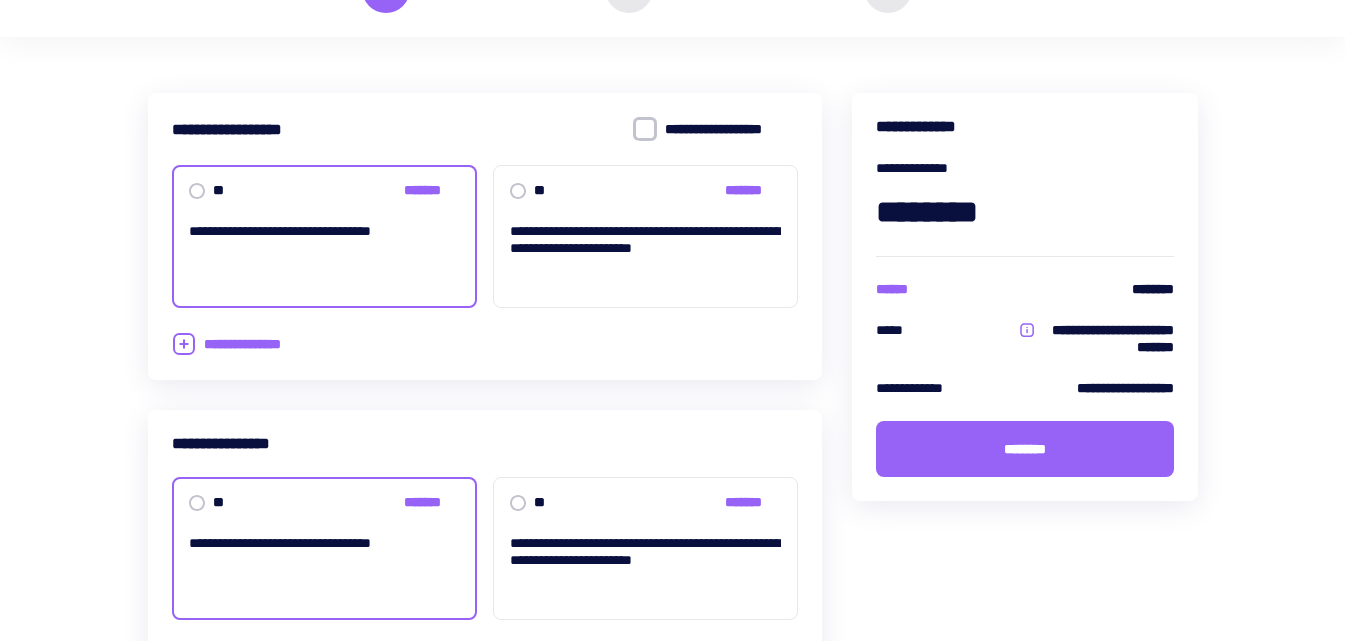 scroll, scrollTop: 0, scrollLeft: 0, axis: both 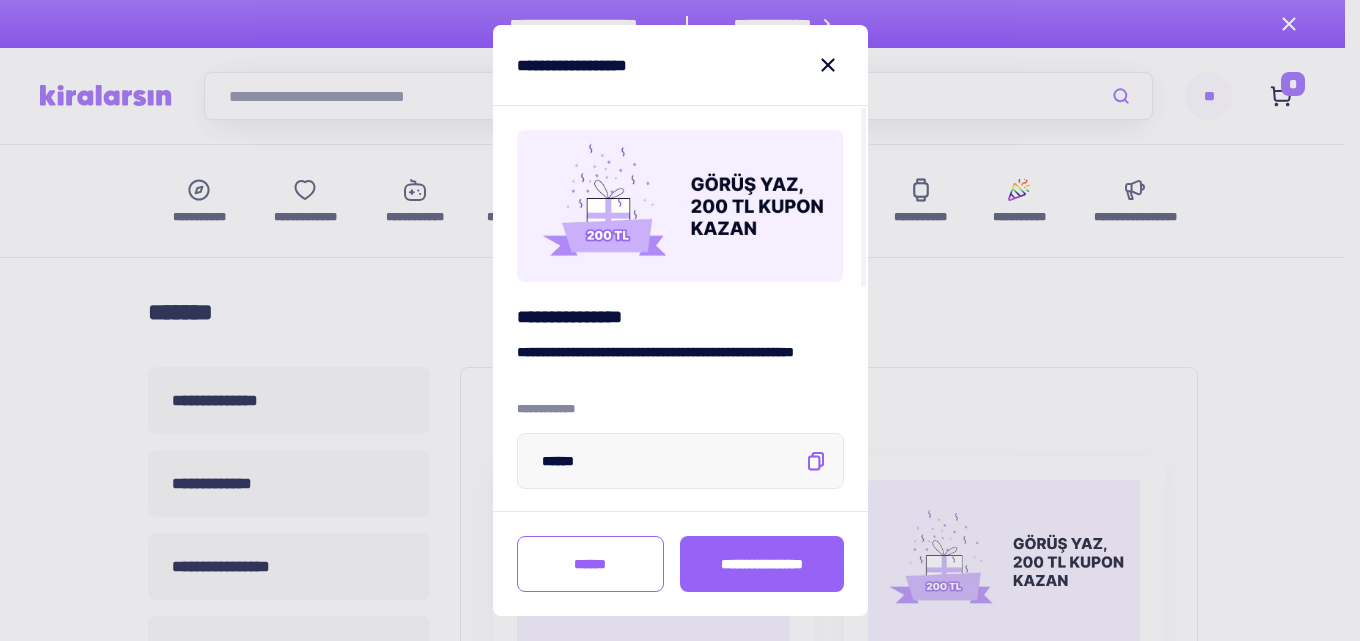 click 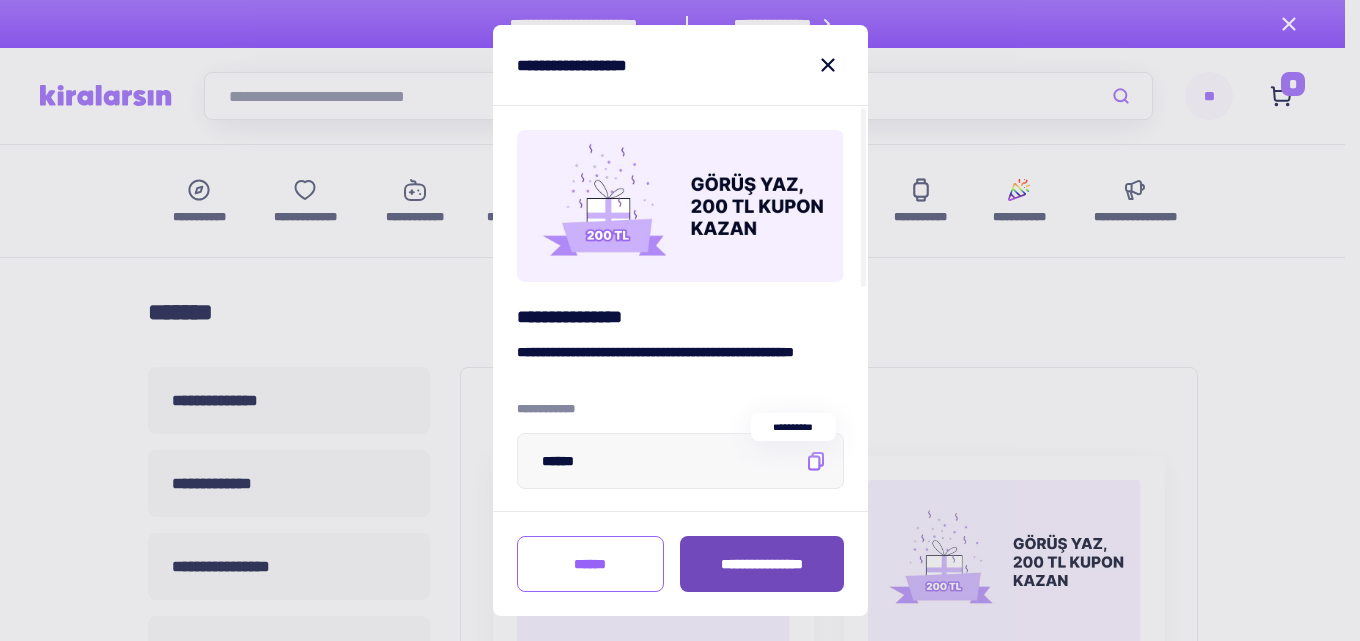 click on "**********" at bounding box center (762, 564) 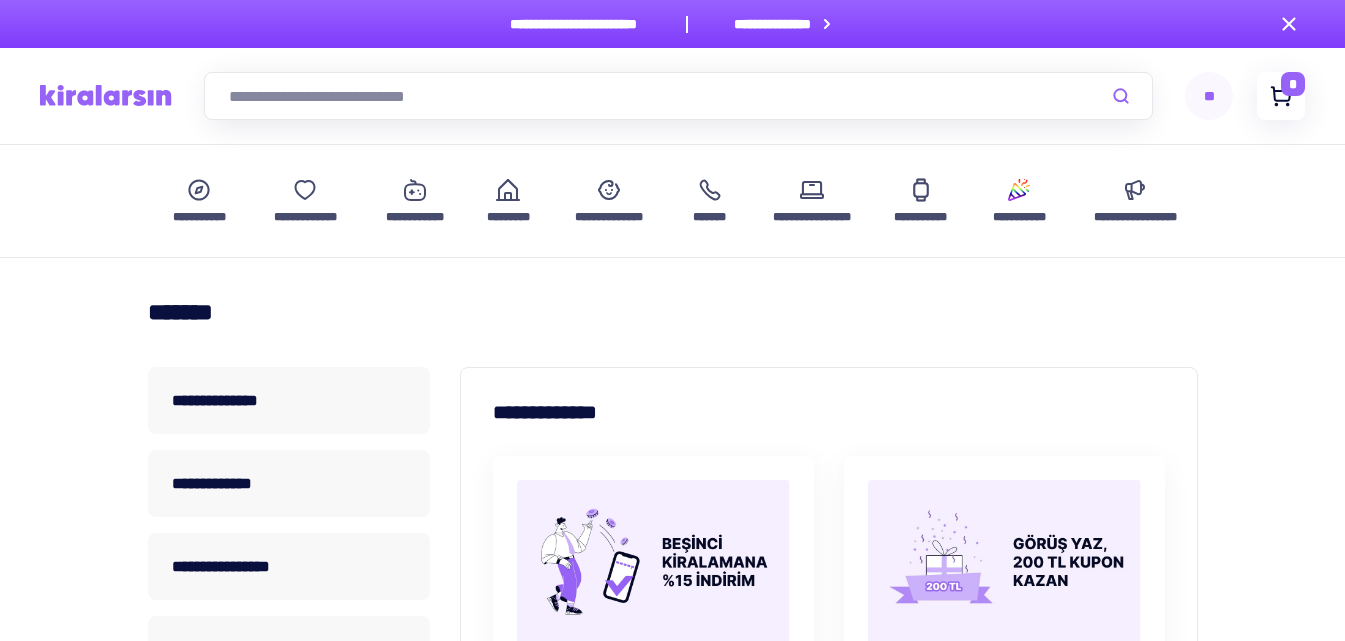 click on "*" at bounding box center [1293, 84] 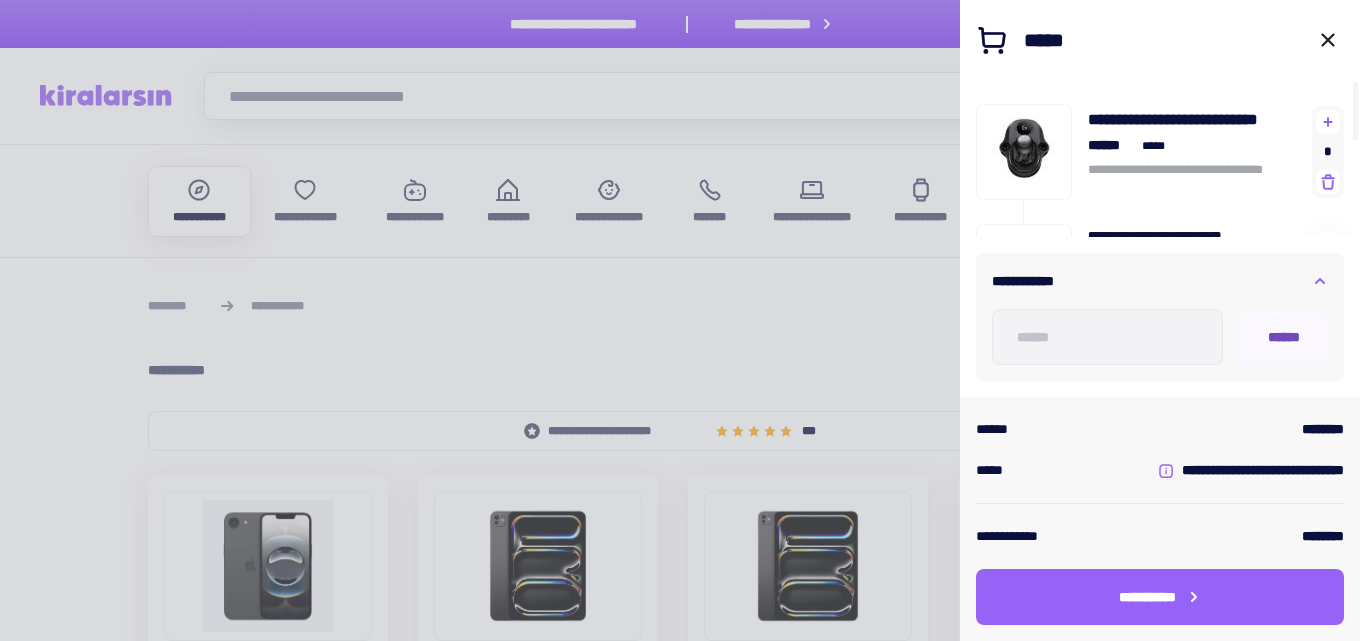 click on "******" at bounding box center (1284, 337) 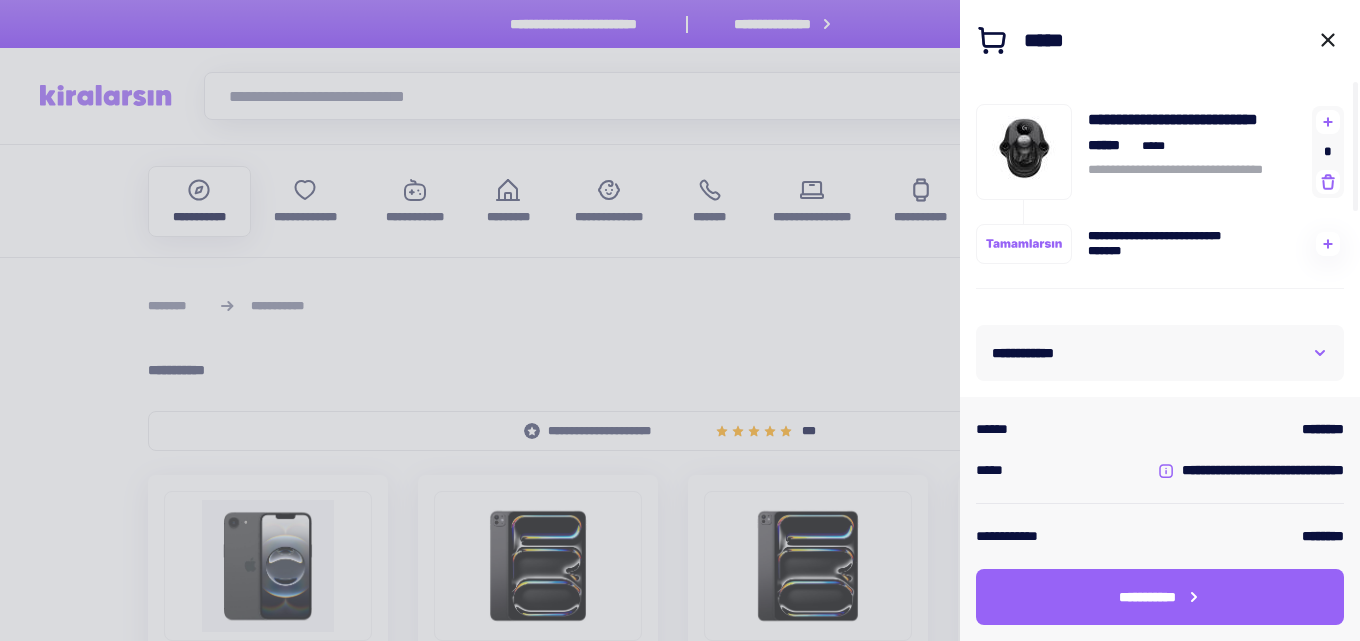 click on "**********" at bounding box center (1160, 353) 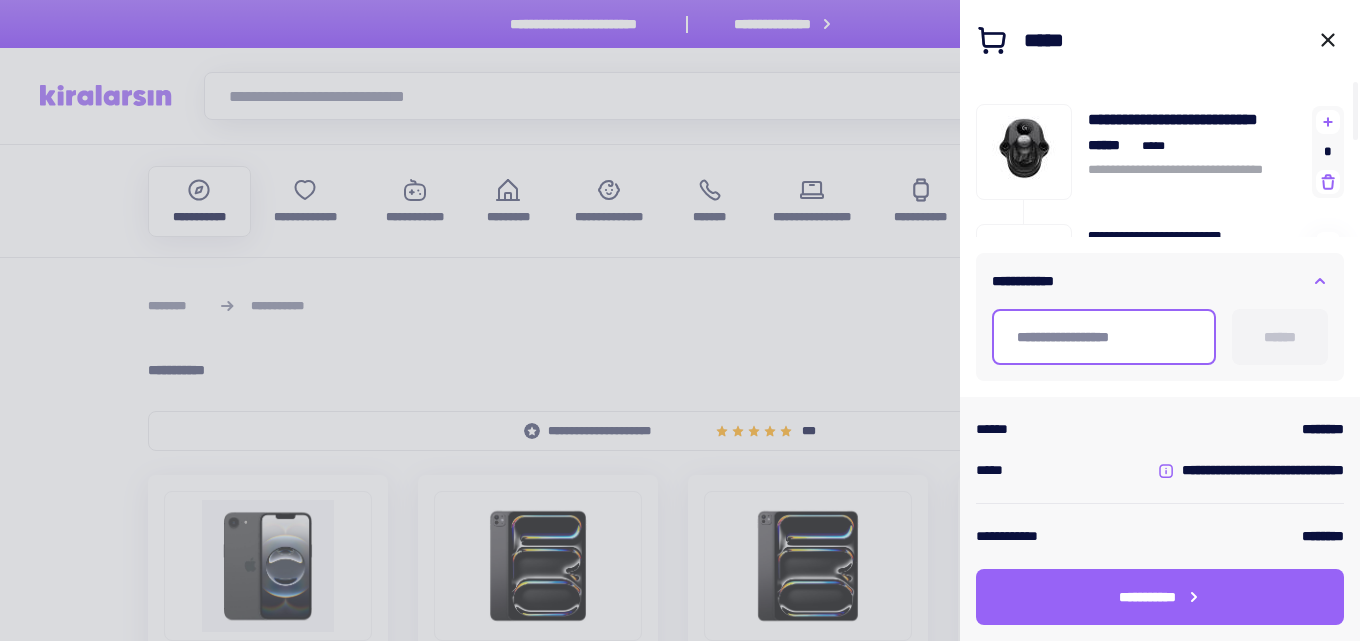 click at bounding box center (1104, 337) 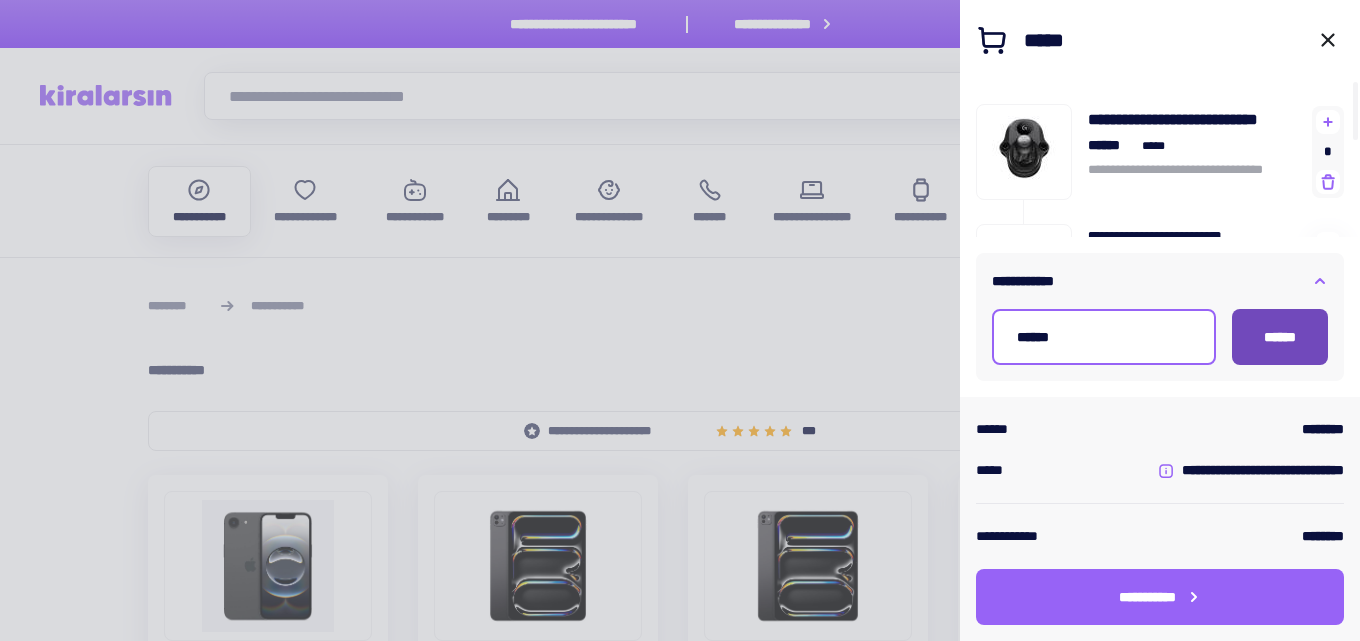 type on "******" 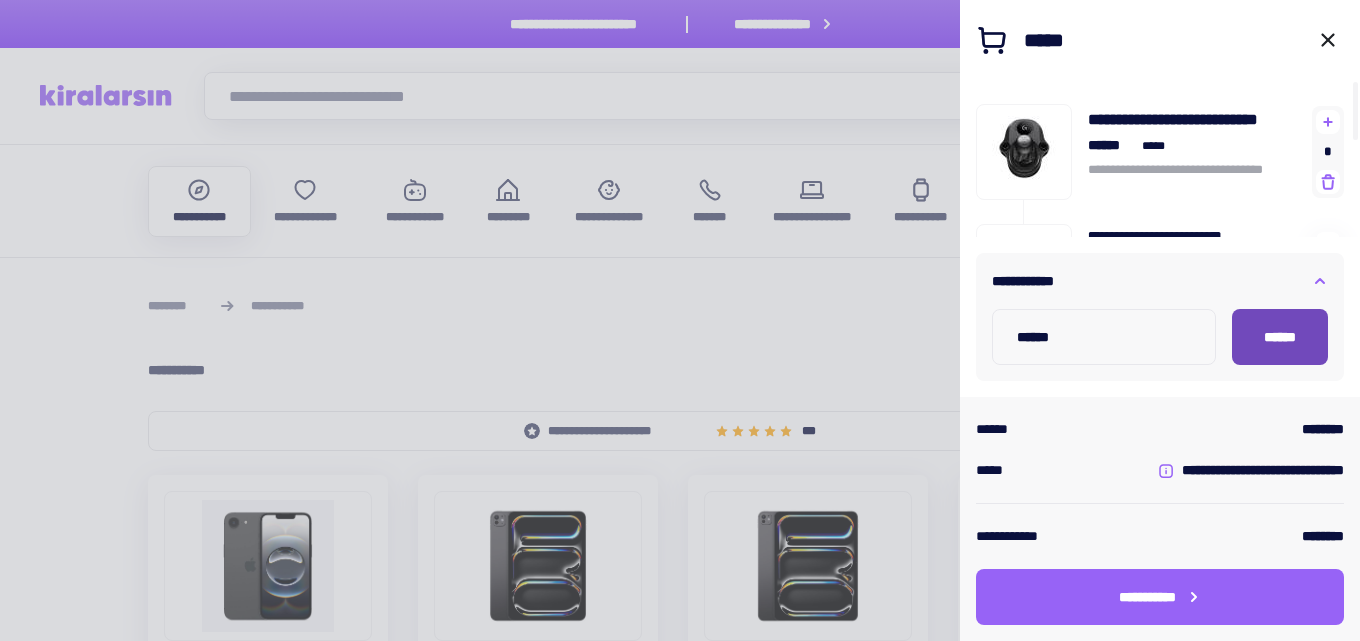 click on "******" at bounding box center (1280, 337) 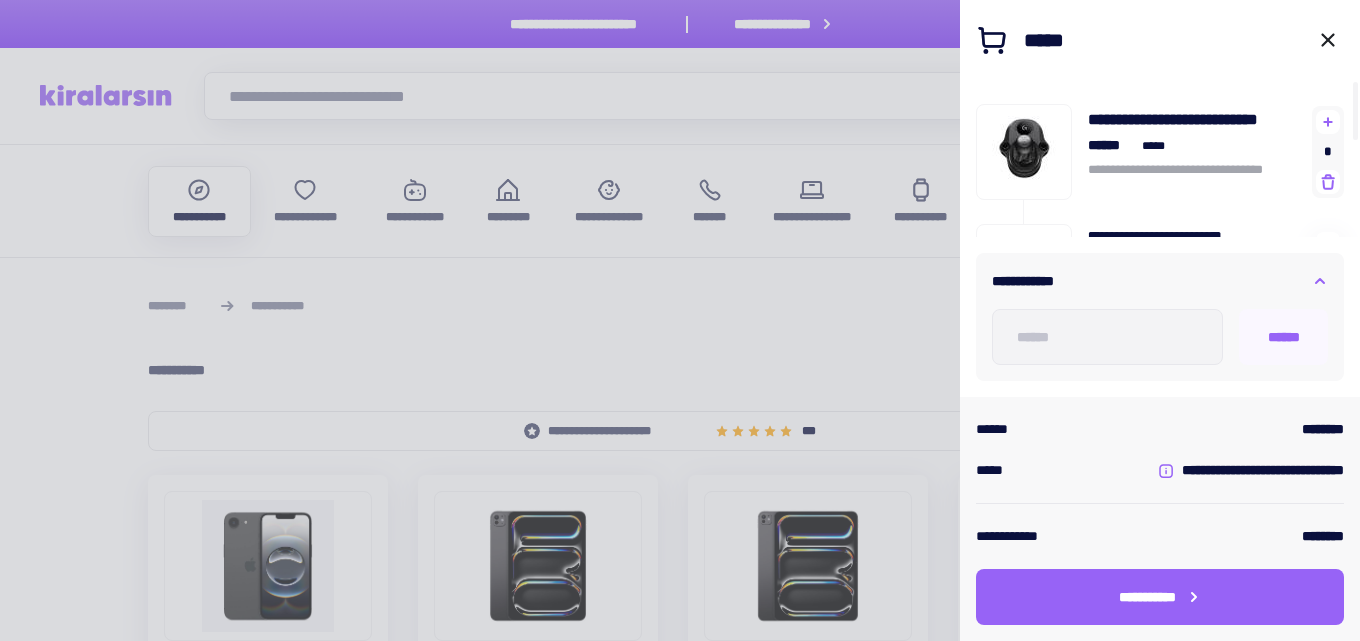 click at bounding box center [680, 320] 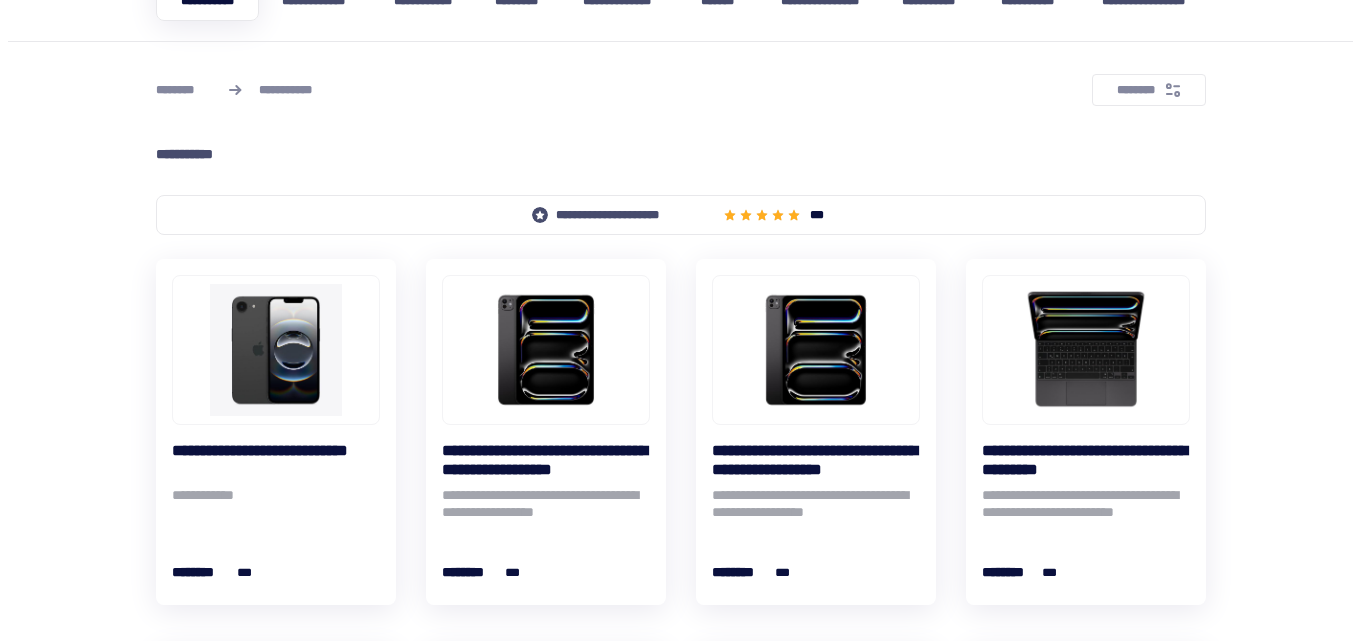 scroll, scrollTop: 0, scrollLeft: 0, axis: both 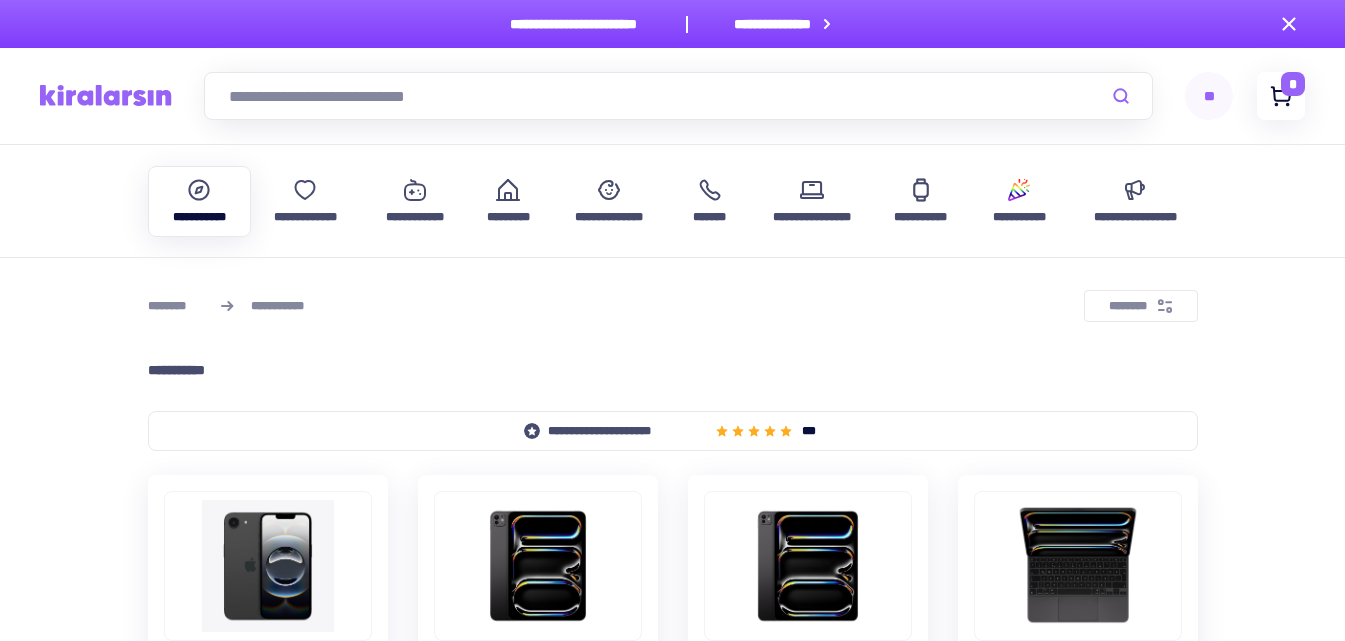 click on "*" at bounding box center (1281, 96) 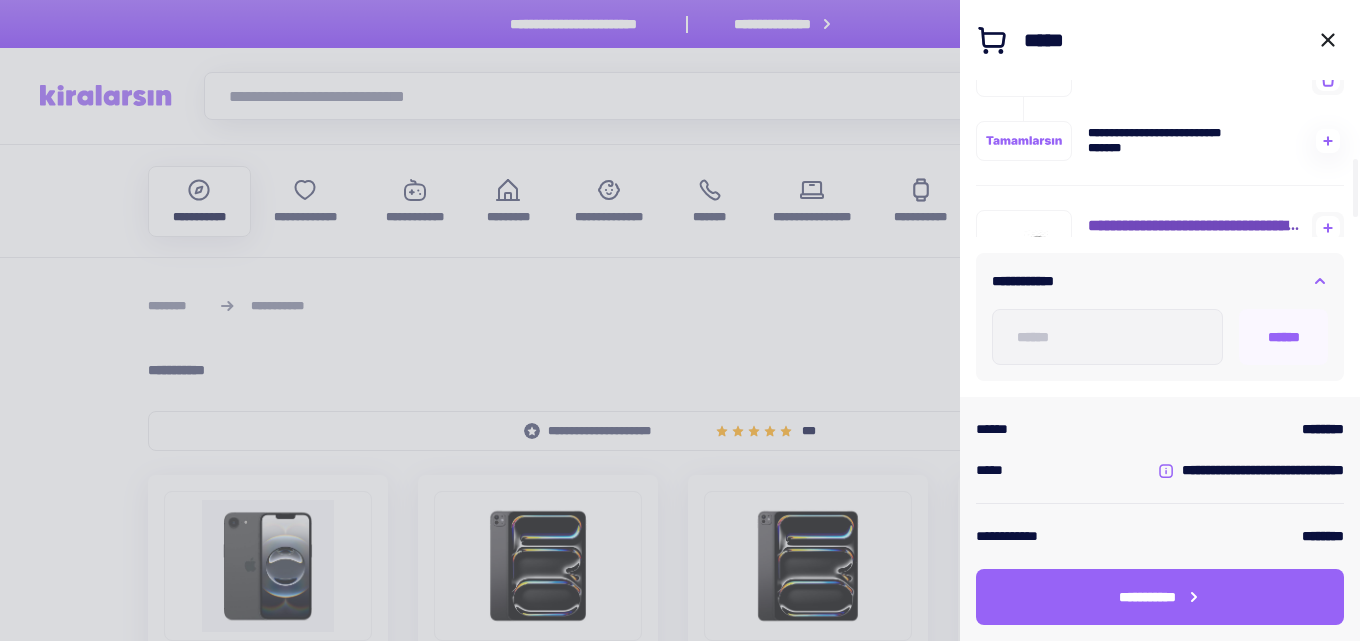 scroll, scrollTop: 200, scrollLeft: 0, axis: vertical 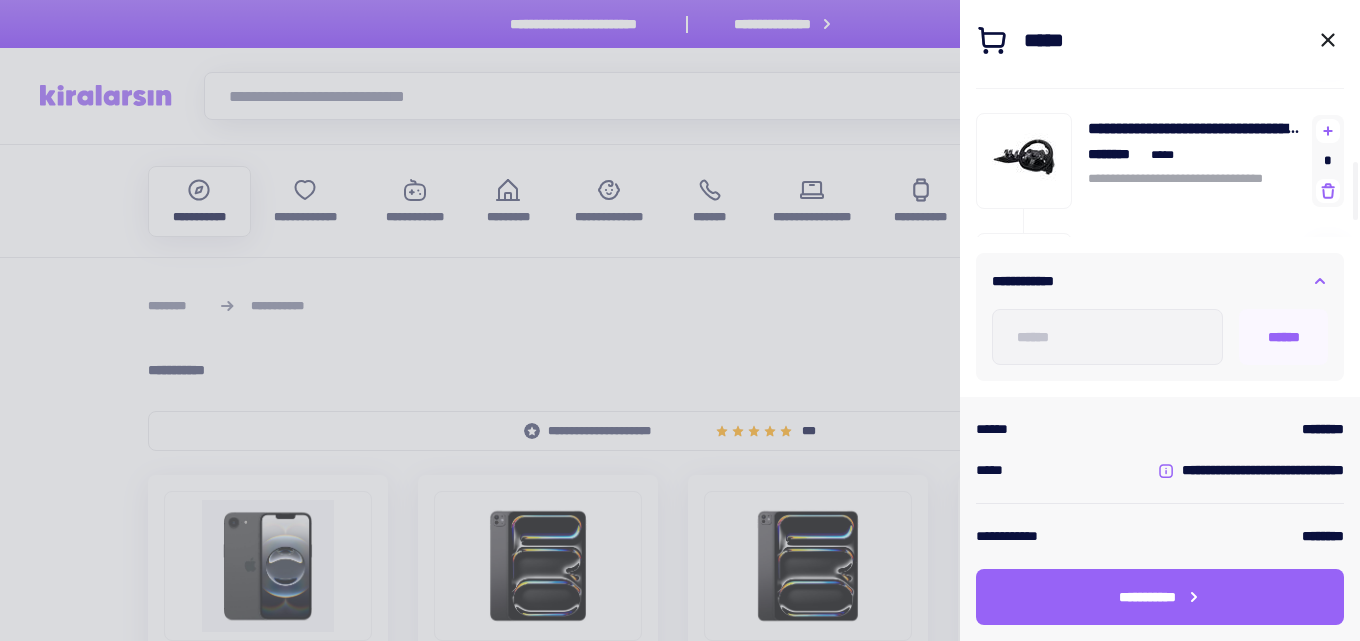 click on "[NUMBER] [STREET] [CITY] [STATE] [POSTAL_CODE] [COUNTRY]" at bounding box center (1160, 479) 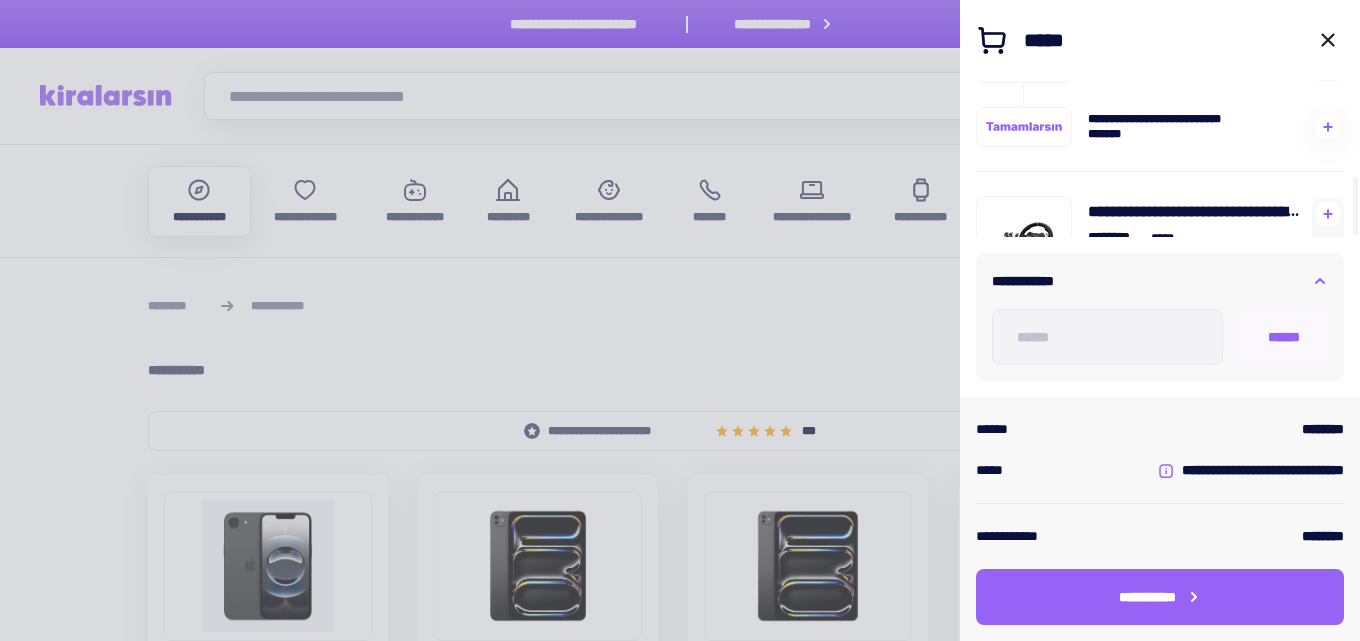 scroll, scrollTop: 236, scrollLeft: 0, axis: vertical 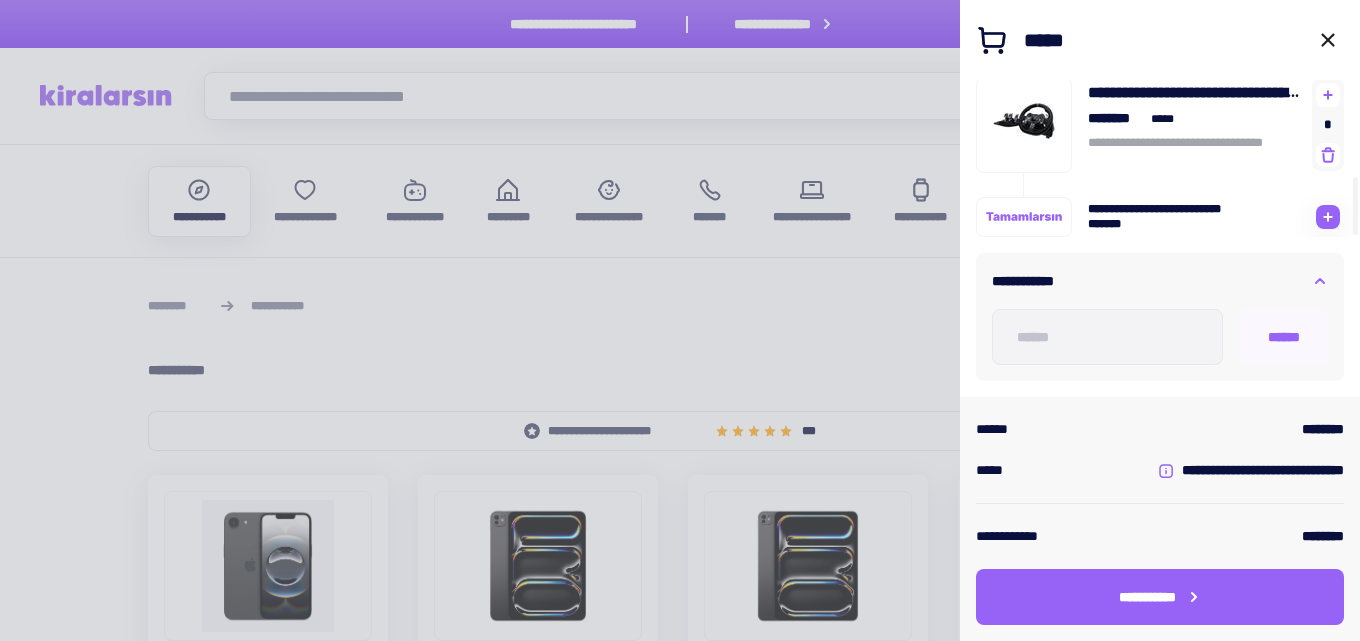 click 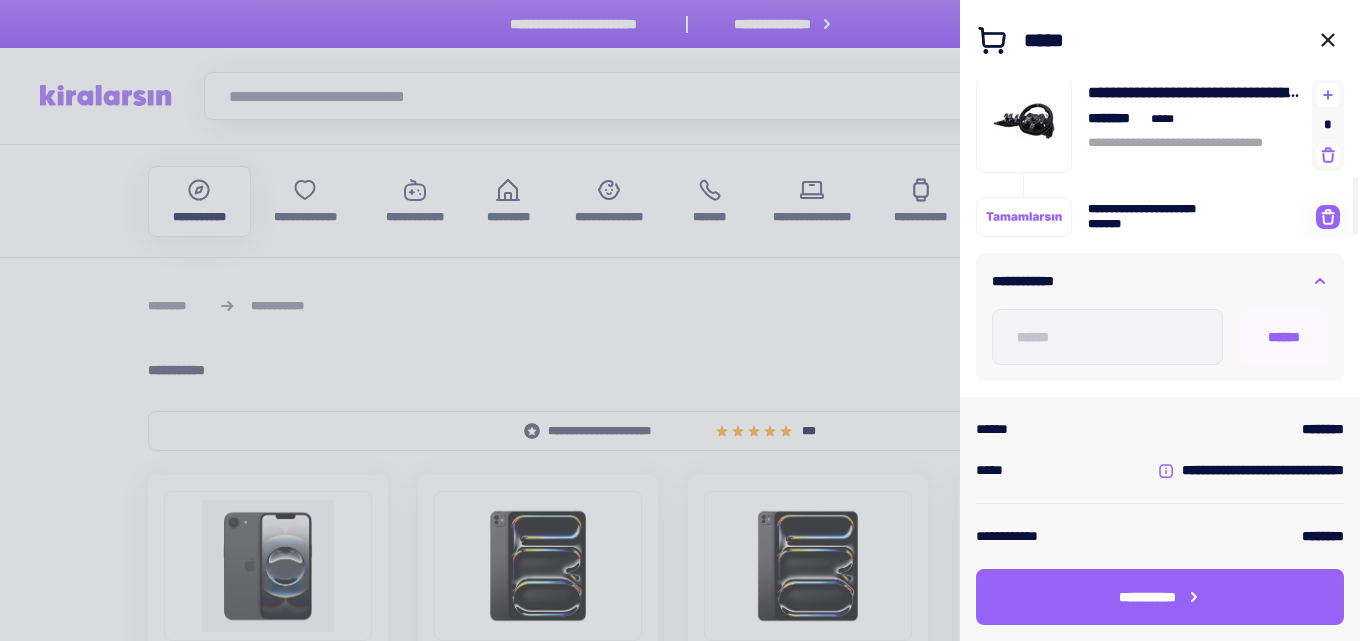 click 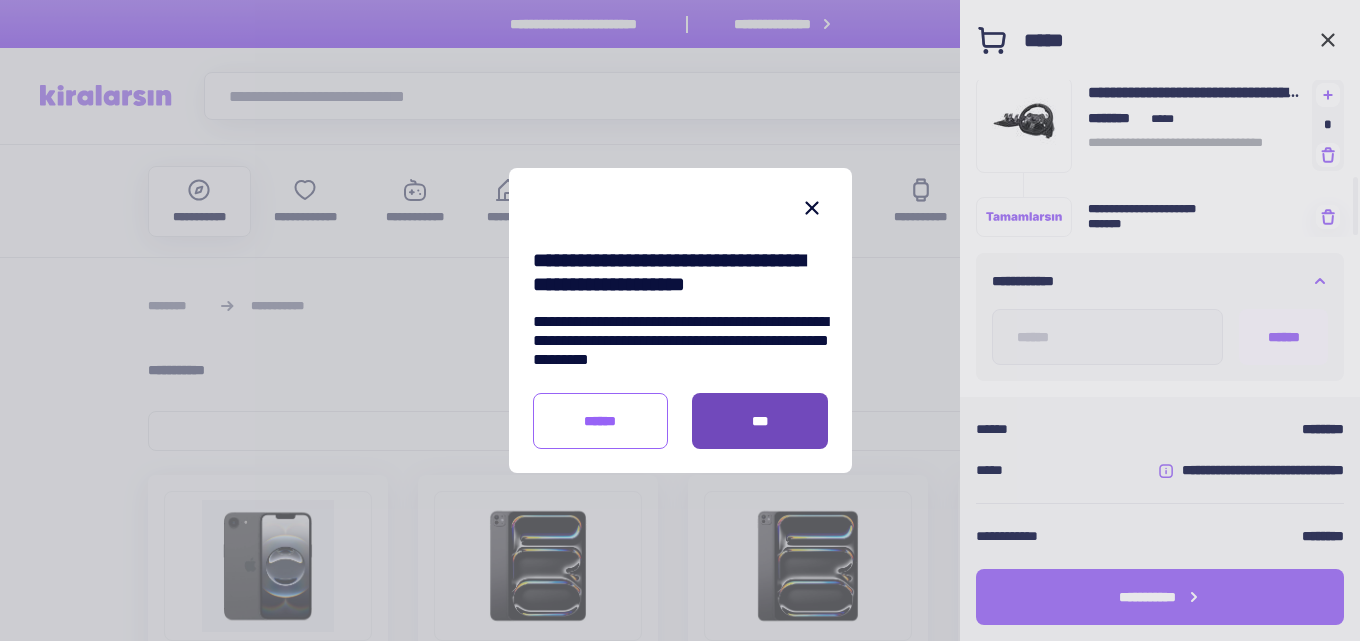 click on "***" at bounding box center [760, 421] 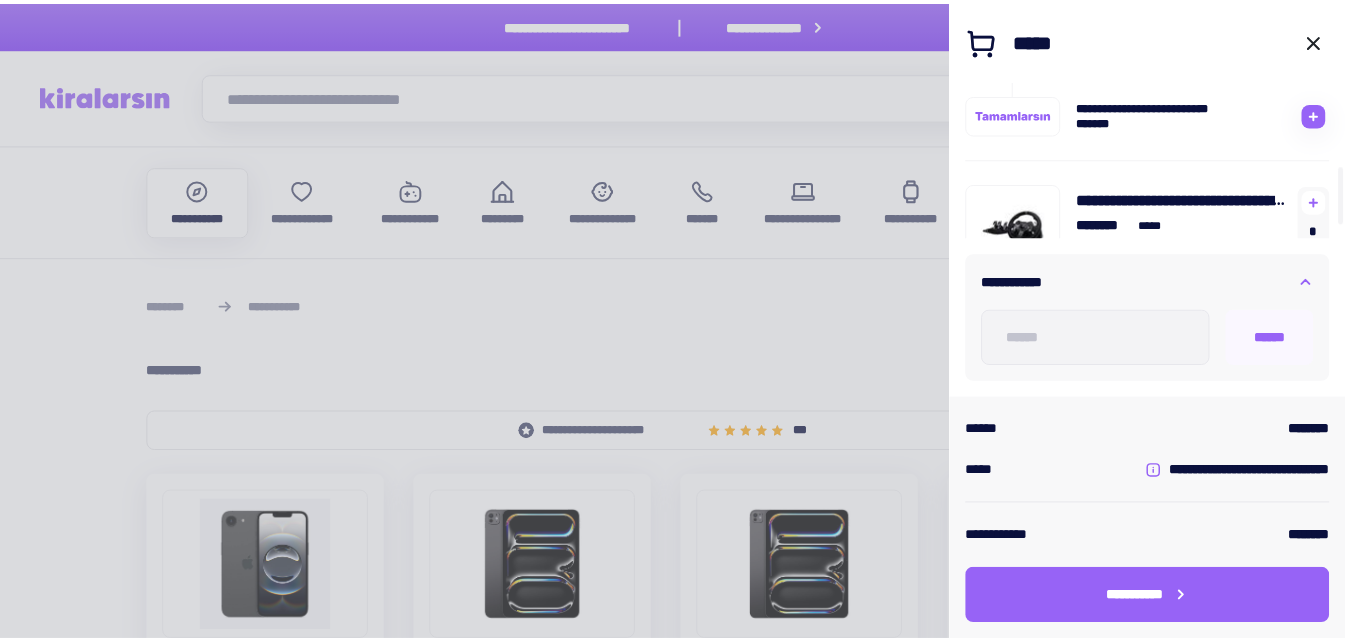 scroll, scrollTop: 0, scrollLeft: 0, axis: both 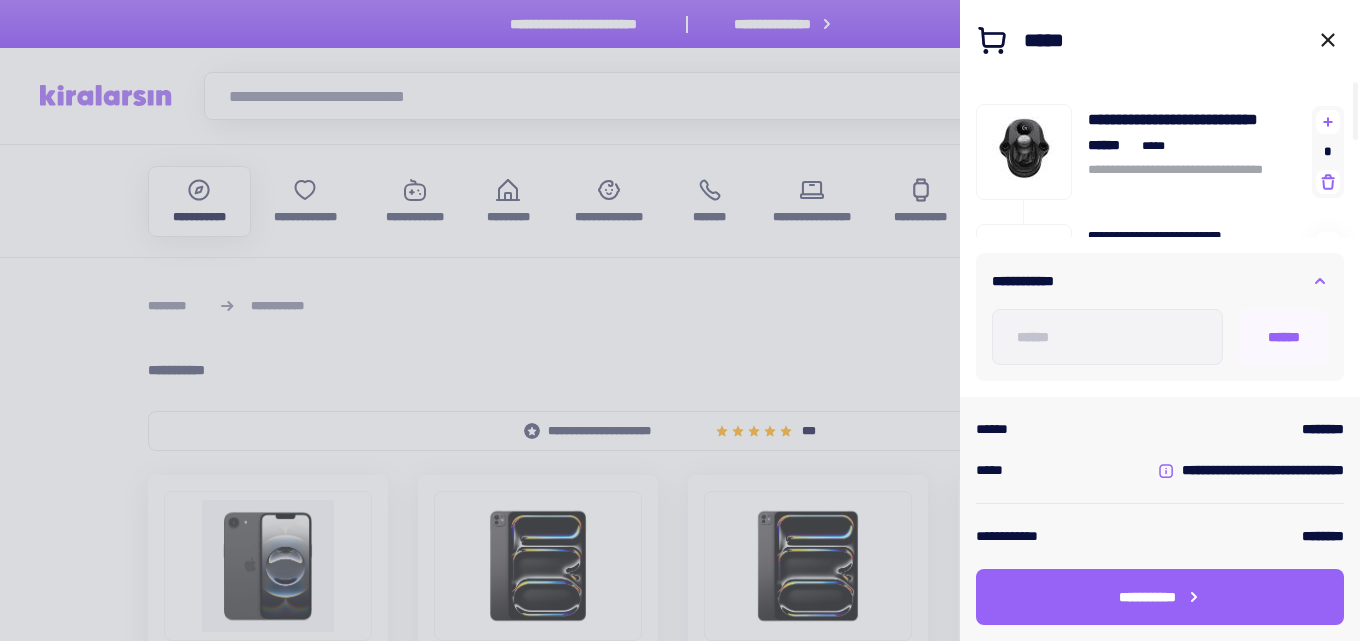 click at bounding box center [680, 320] 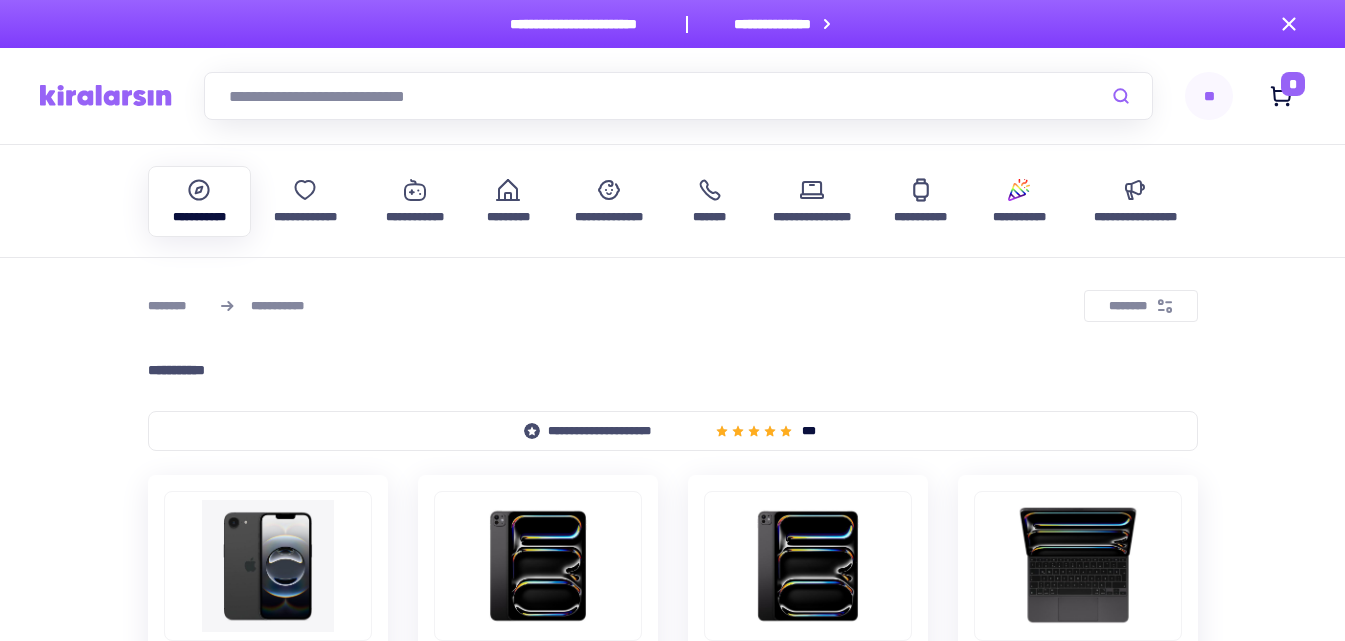 click on "**" at bounding box center (1209, 96) 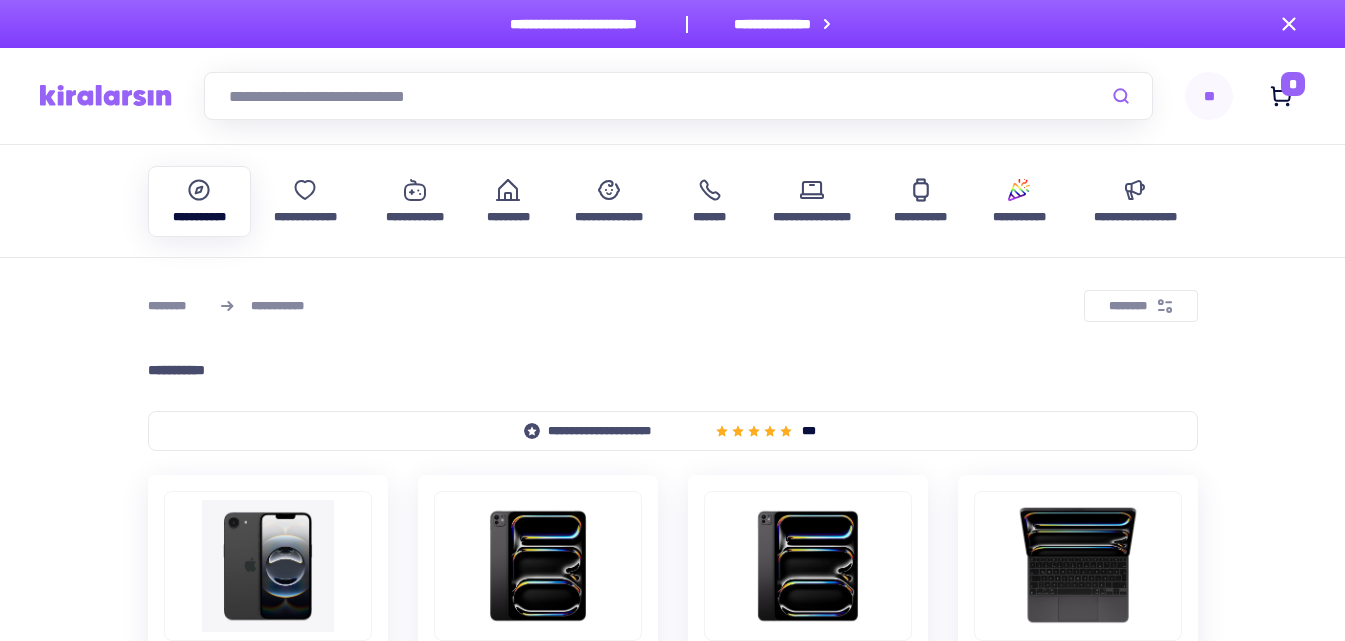 click at bounding box center [106, 95] 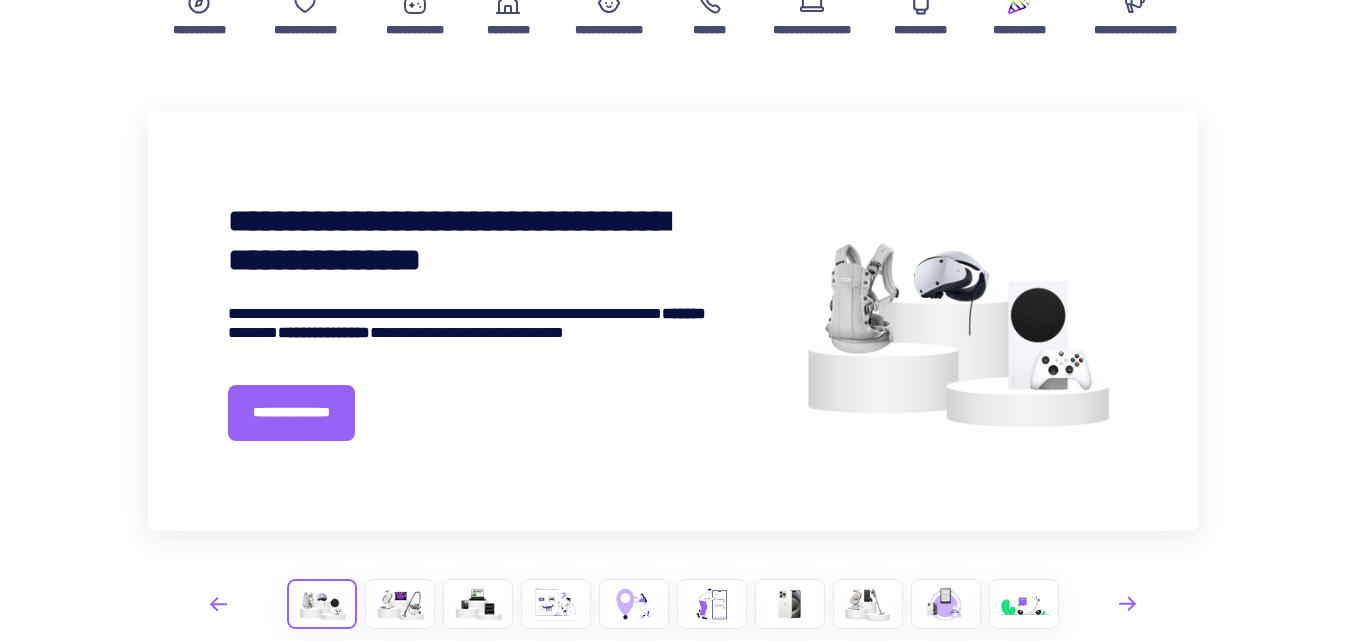 scroll, scrollTop: 300, scrollLeft: 0, axis: vertical 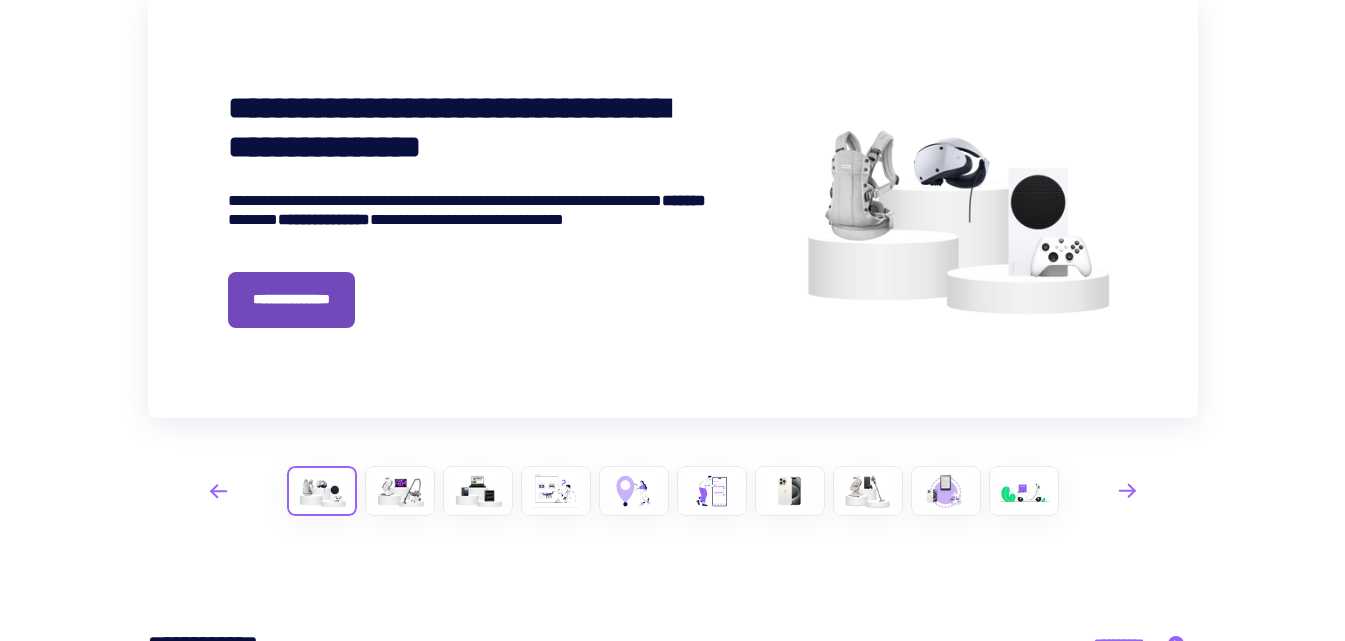 click on "**********" at bounding box center (291, 300) 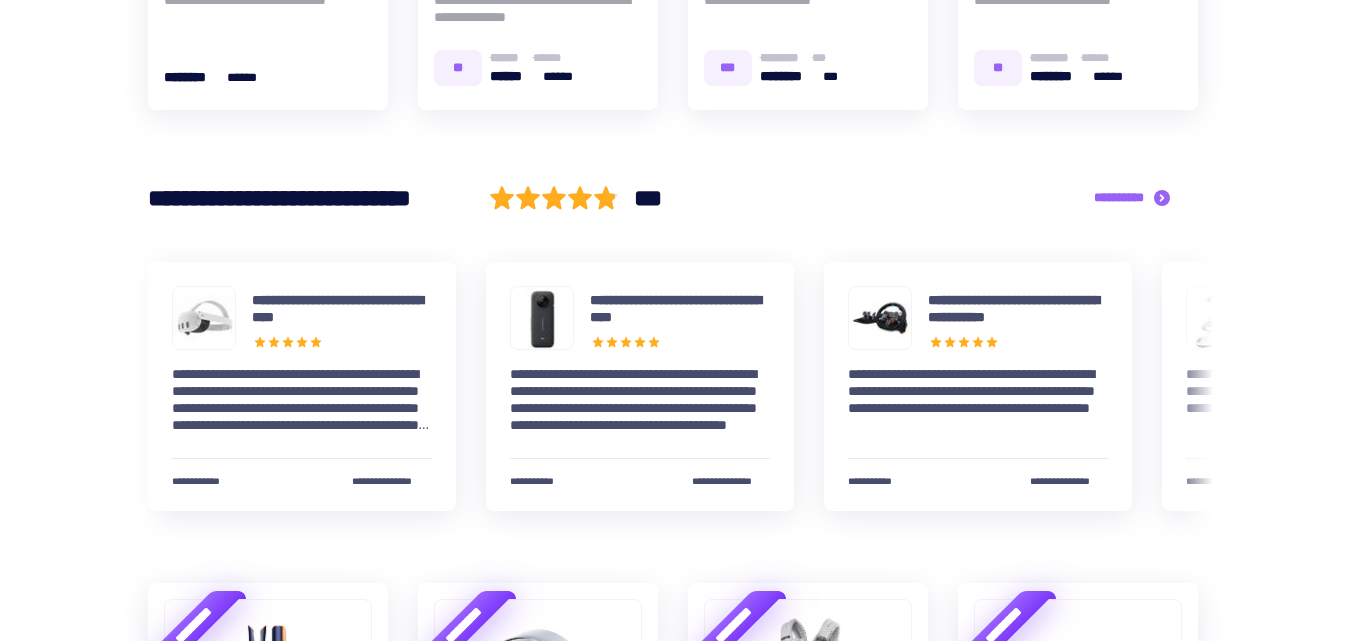 scroll, scrollTop: 849, scrollLeft: 0, axis: vertical 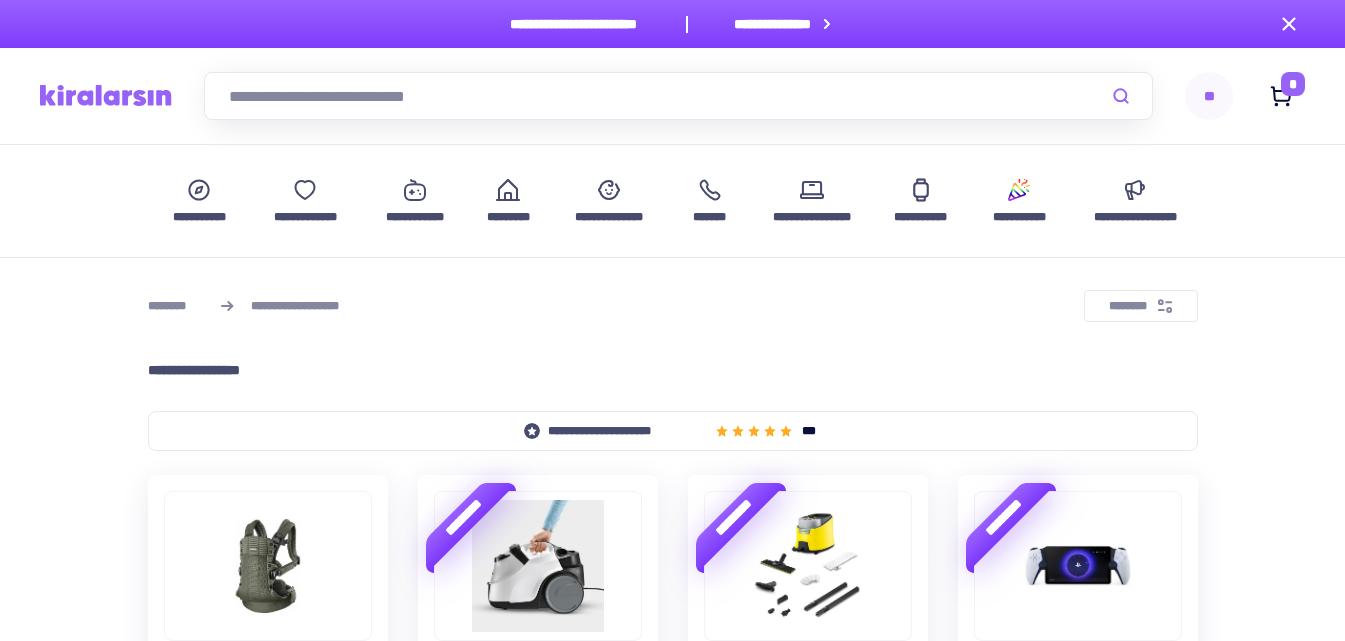 click at bounding box center (106, 95) 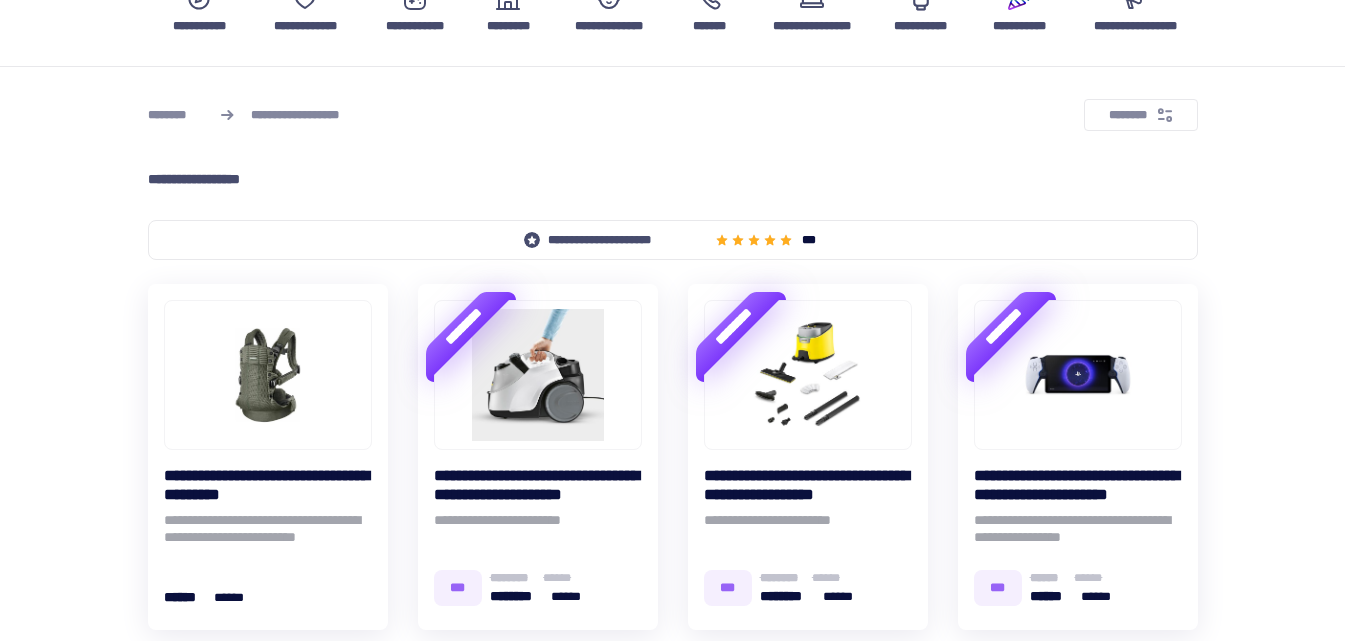 scroll, scrollTop: 200, scrollLeft: 0, axis: vertical 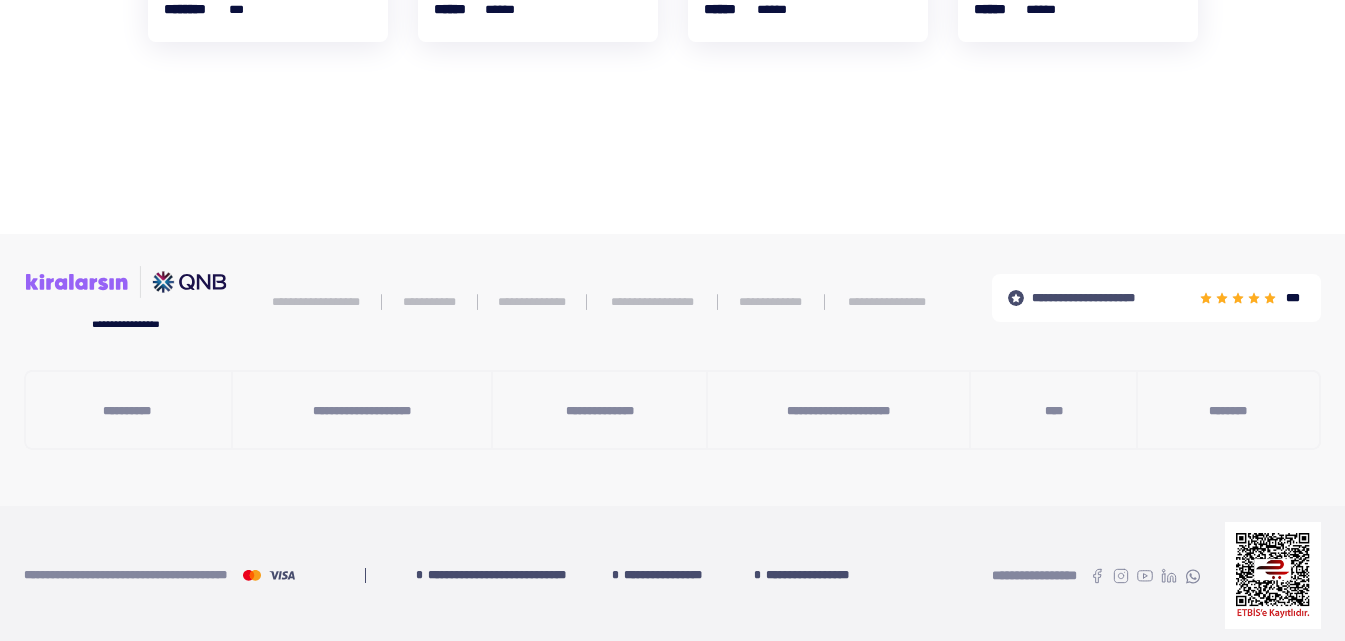 click on "********" at bounding box center [1228, 411] 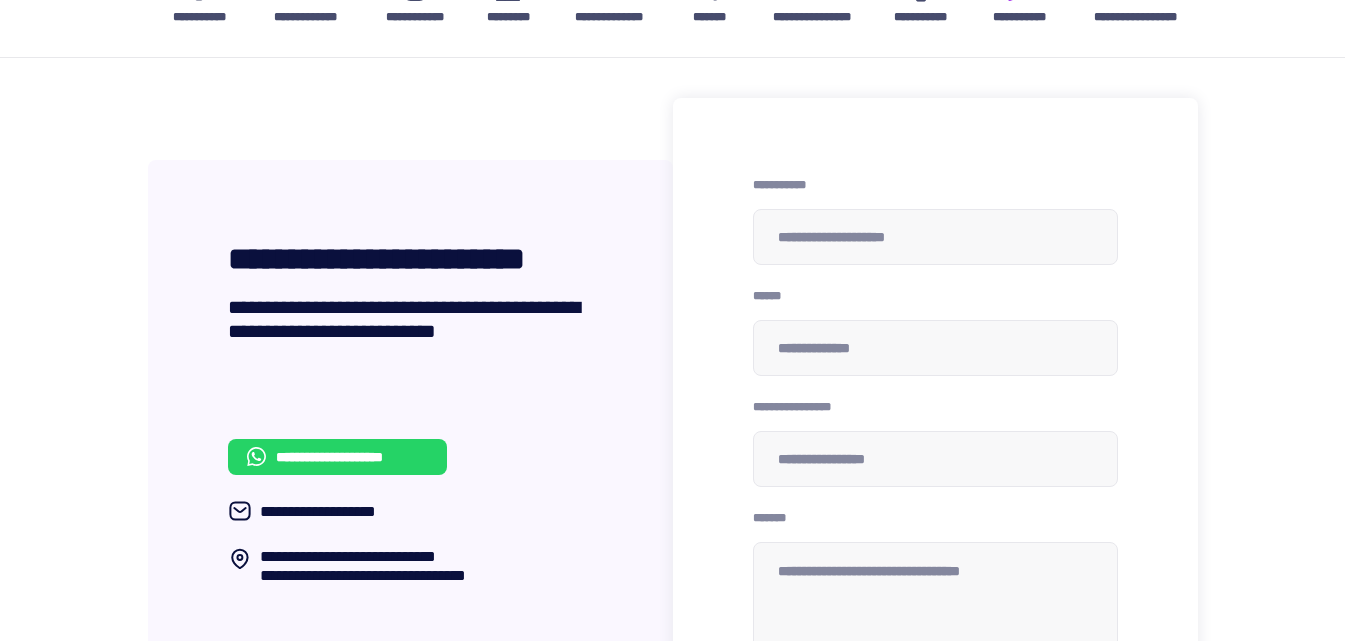 scroll, scrollTop: 300, scrollLeft: 0, axis: vertical 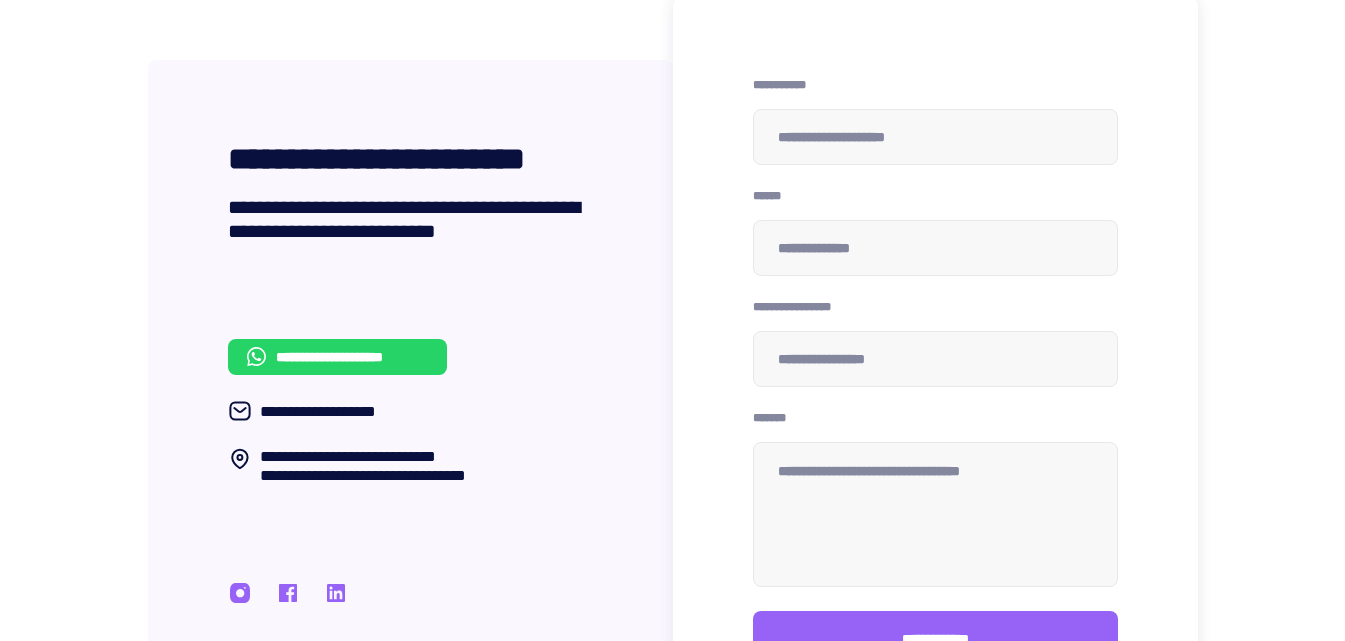 click on "**********" at bounding box center (353, 357) 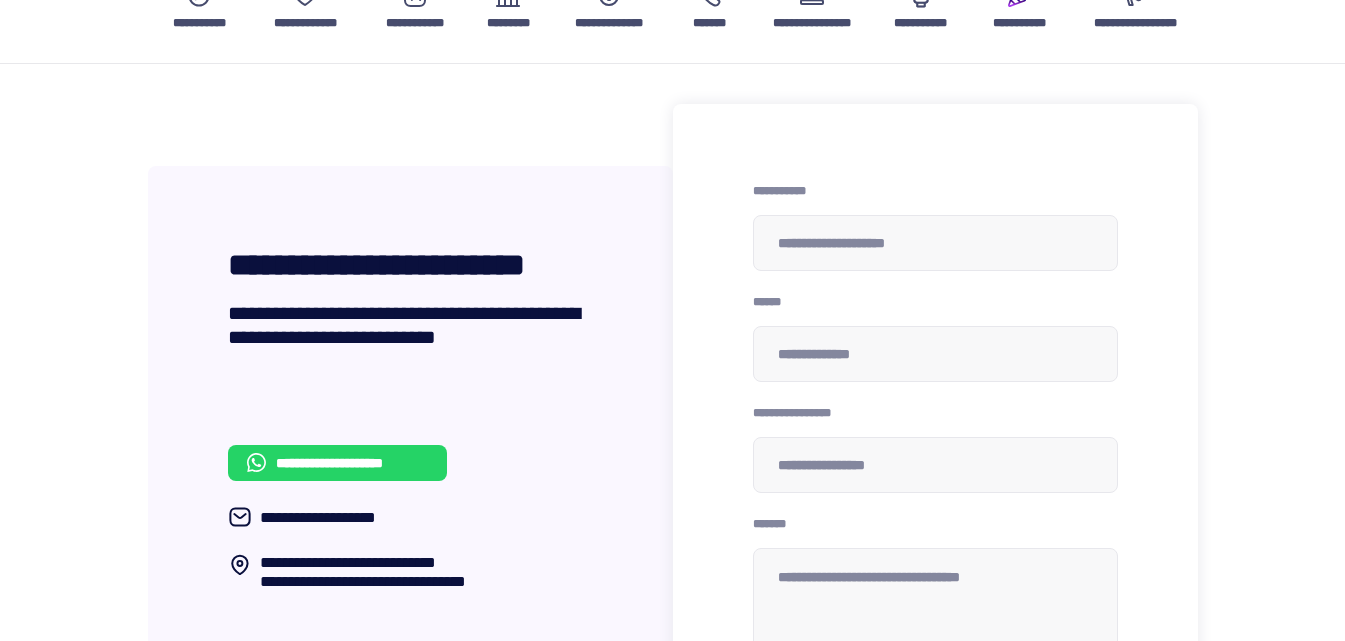 scroll, scrollTop: 0, scrollLeft: 0, axis: both 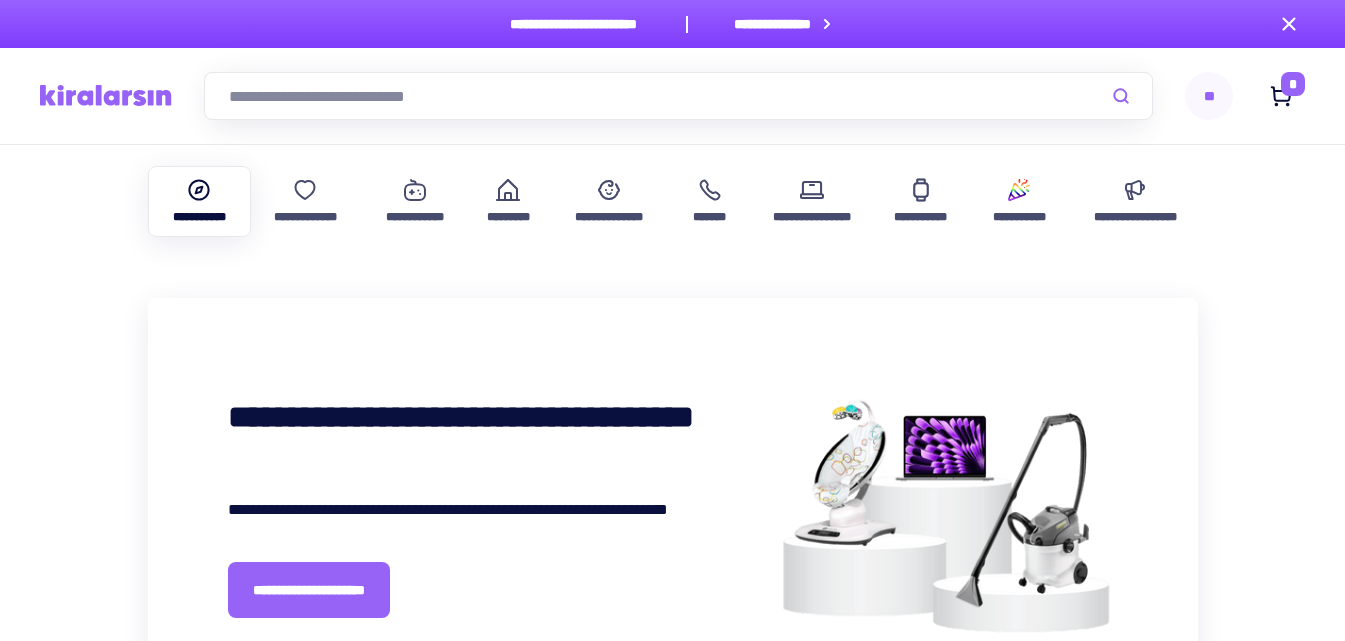click on "**********" at bounding box center [200, 201] 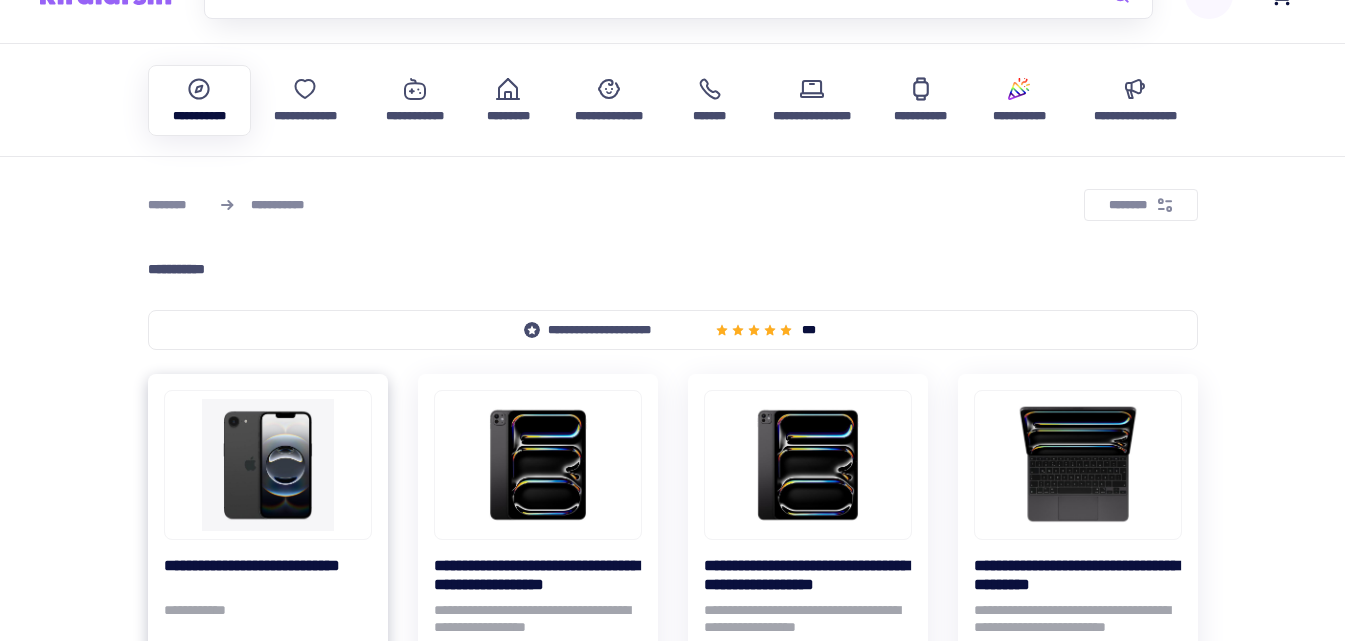 scroll, scrollTop: 0, scrollLeft: 0, axis: both 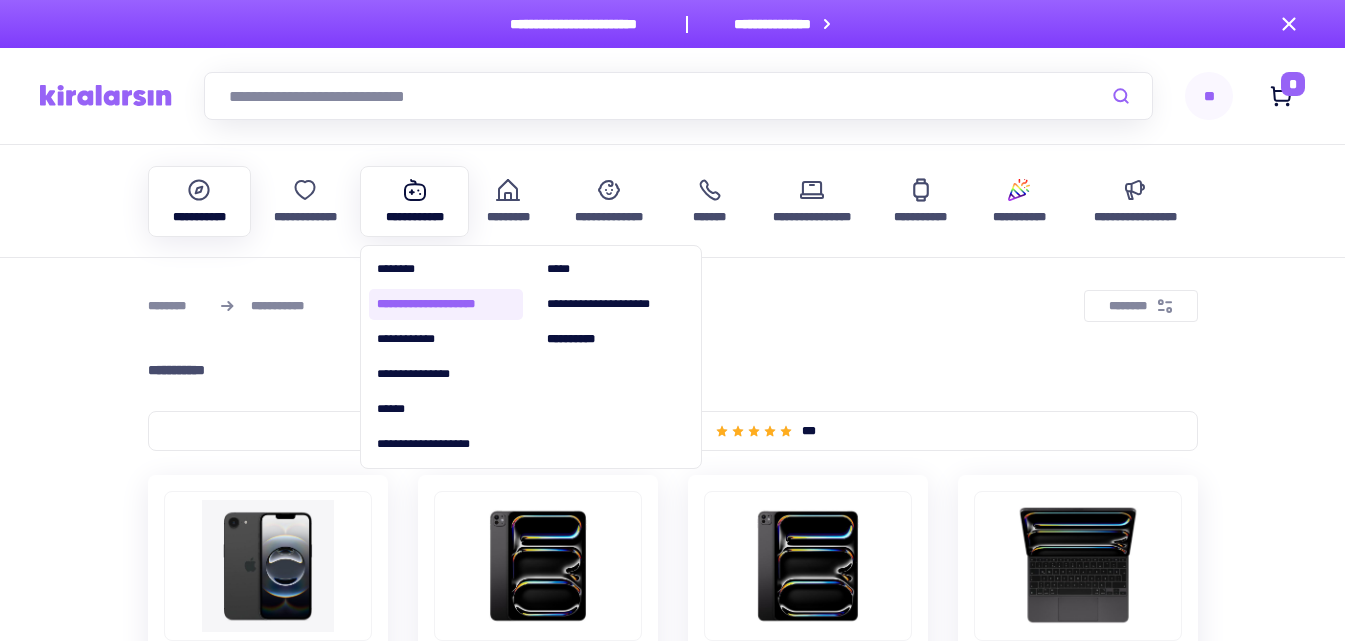 click on "**********" at bounding box center (446, 304) 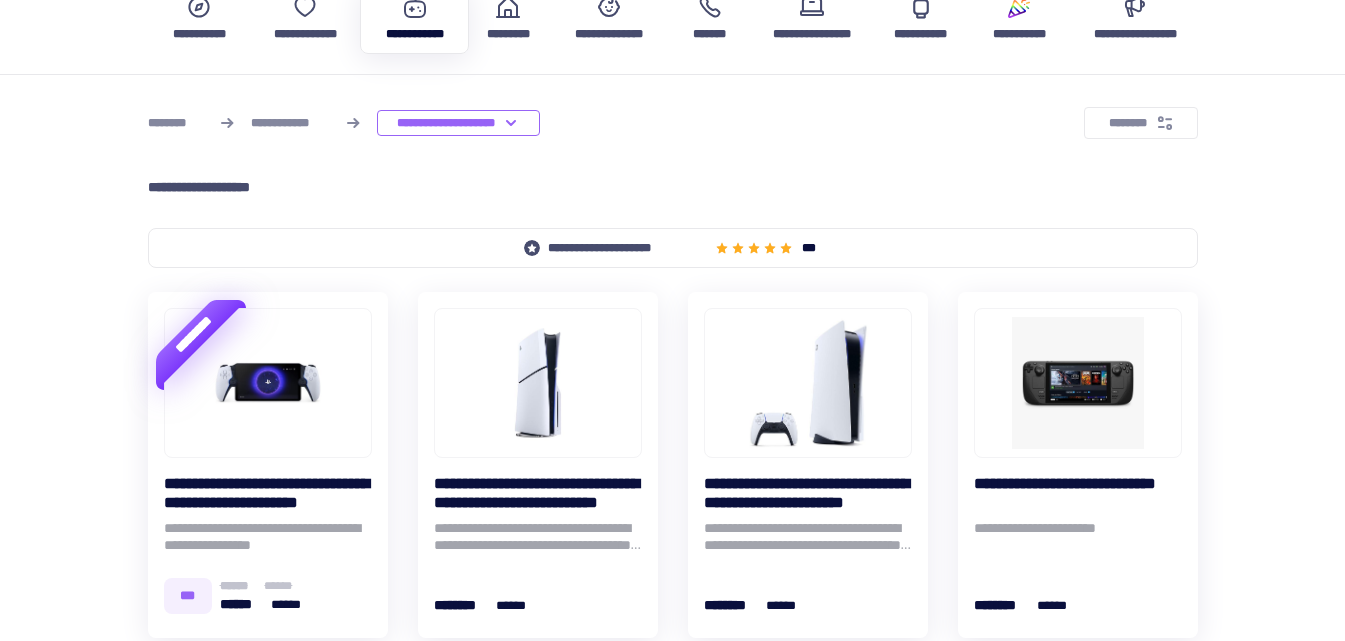 scroll, scrollTop: 300, scrollLeft: 0, axis: vertical 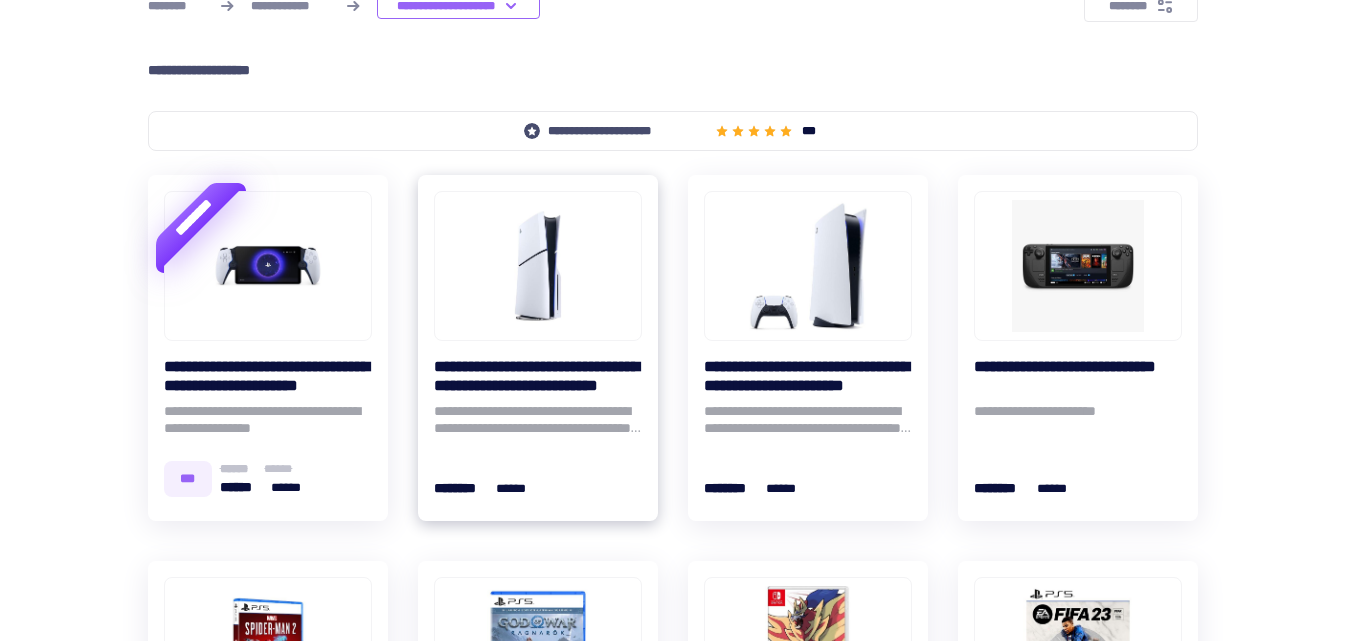 click on "**********" at bounding box center (538, 376) 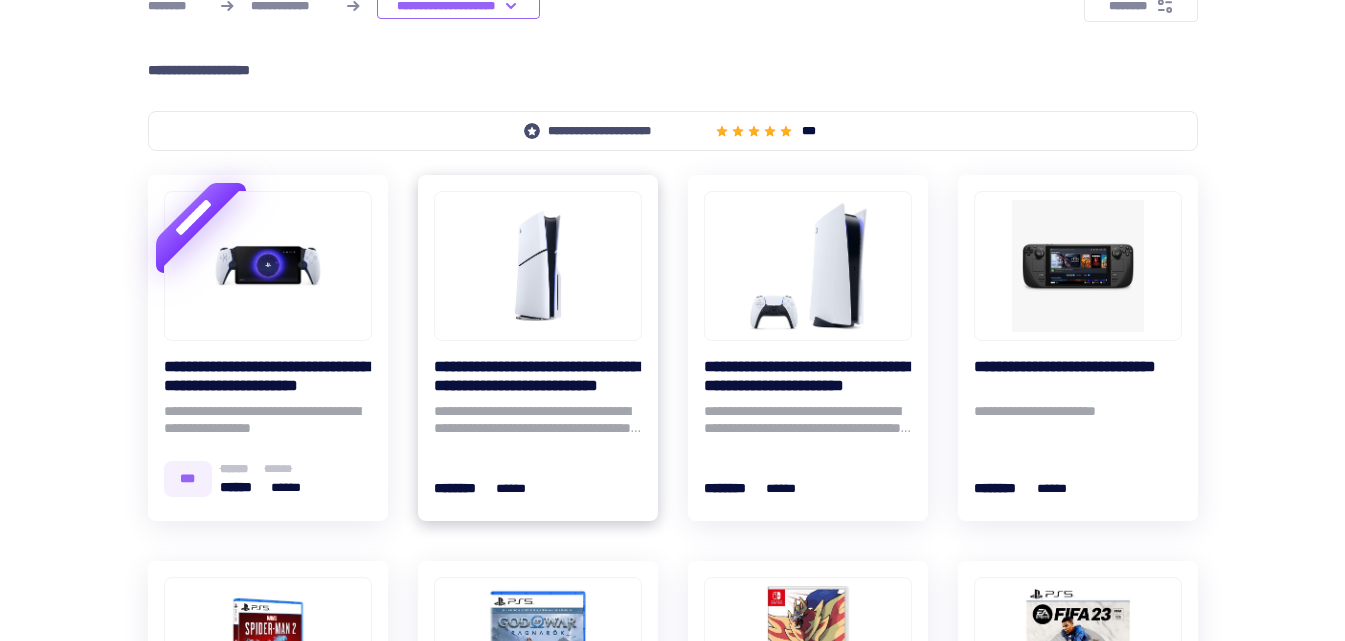 scroll, scrollTop: 0, scrollLeft: 0, axis: both 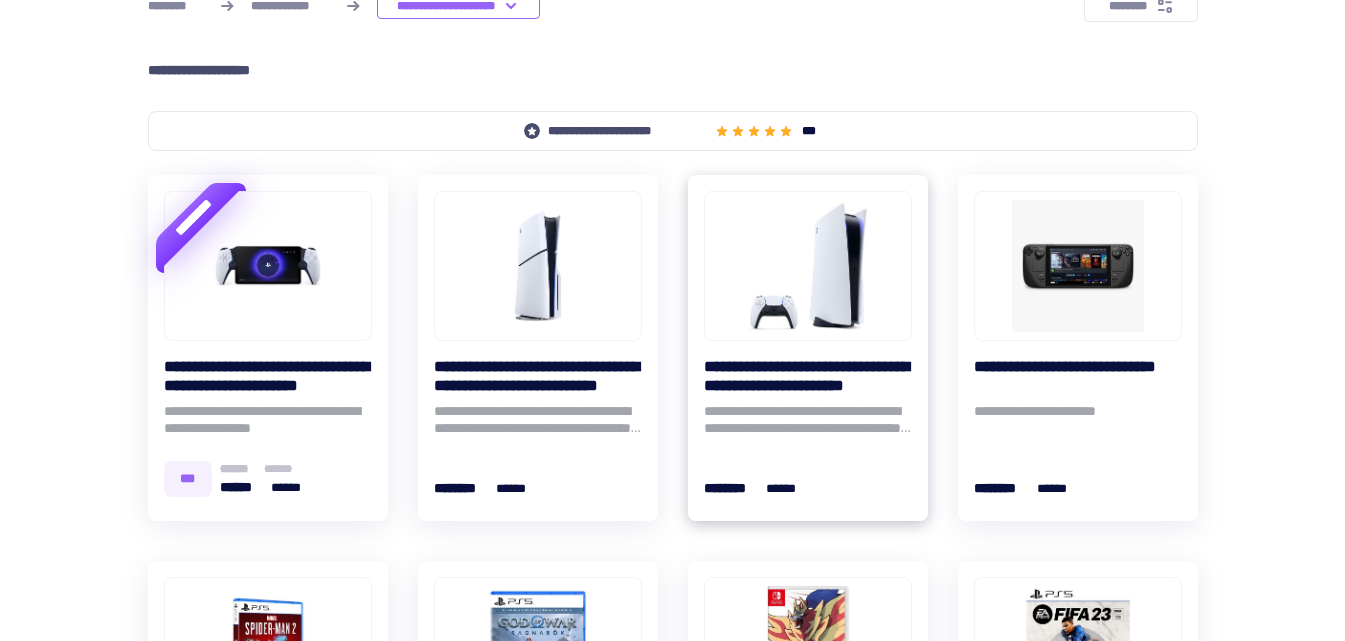 click on "**********" at bounding box center (808, 376) 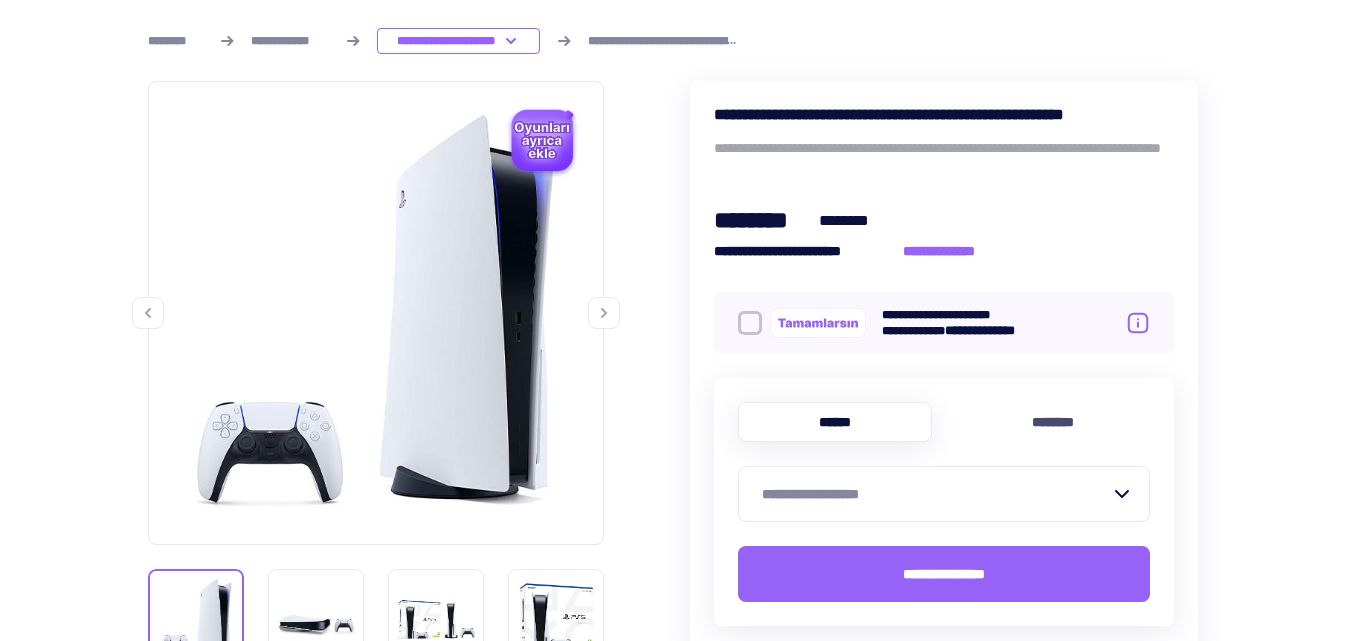 scroll, scrollTop: 300, scrollLeft: 0, axis: vertical 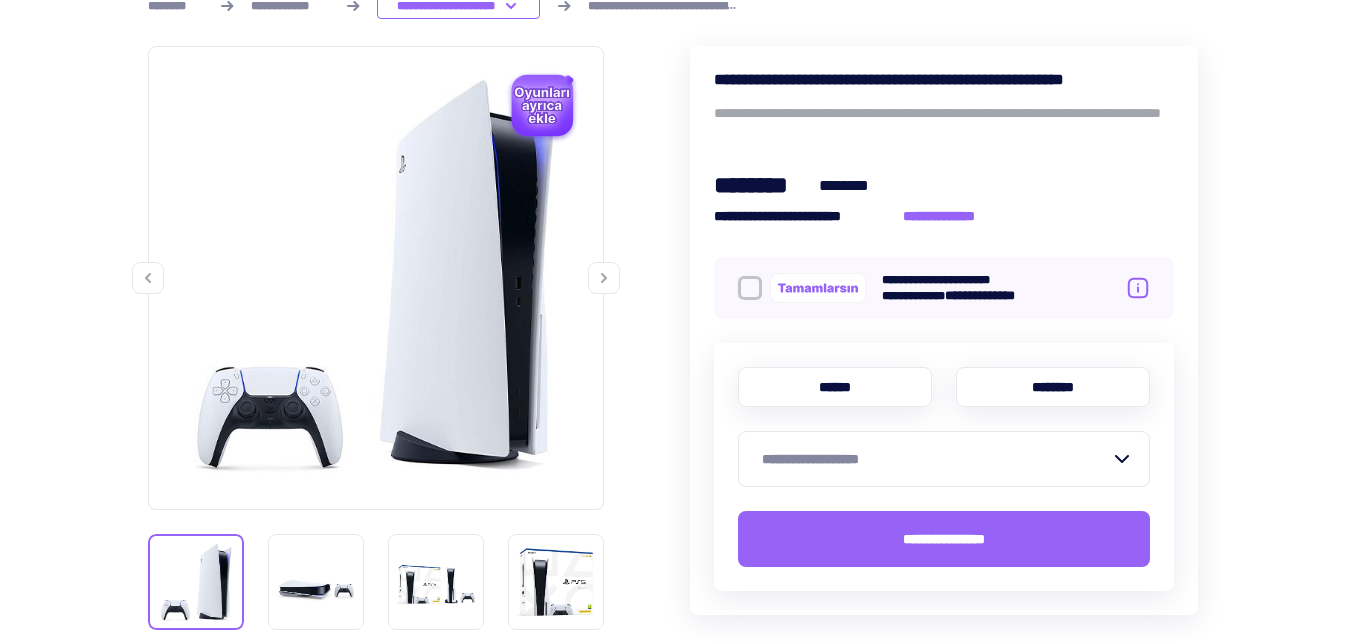 click on "********" at bounding box center [1053, 387] 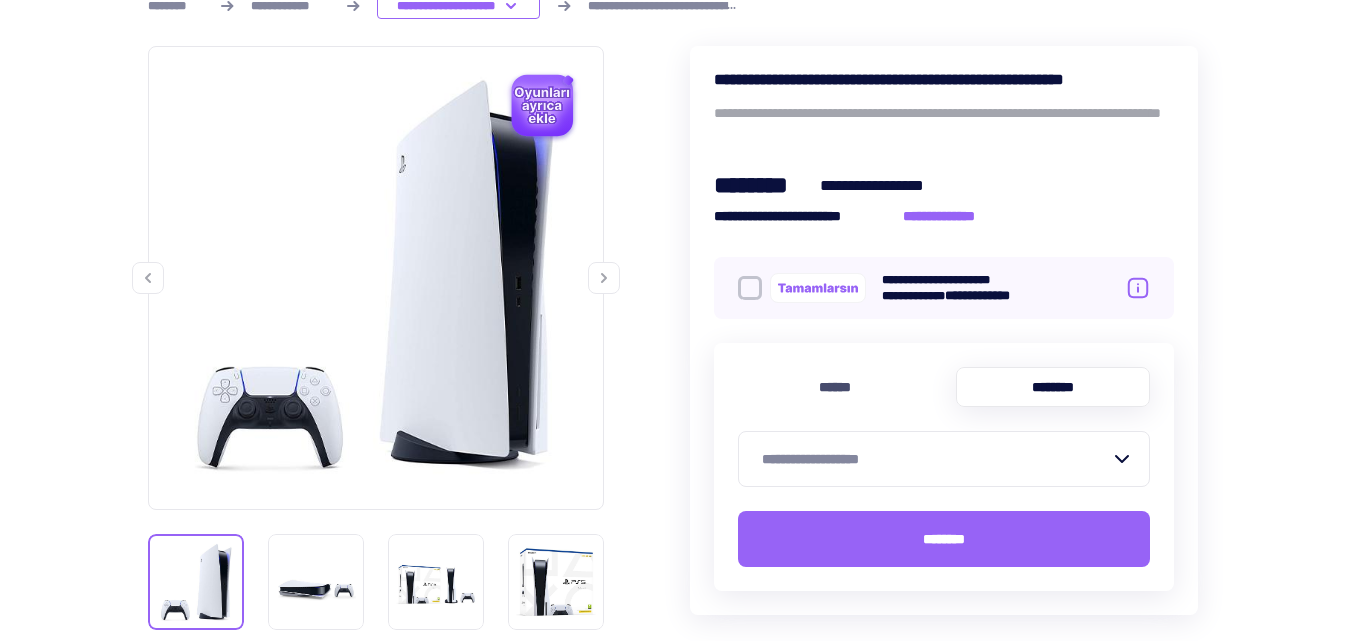 click on "**********" at bounding box center (936, 459) 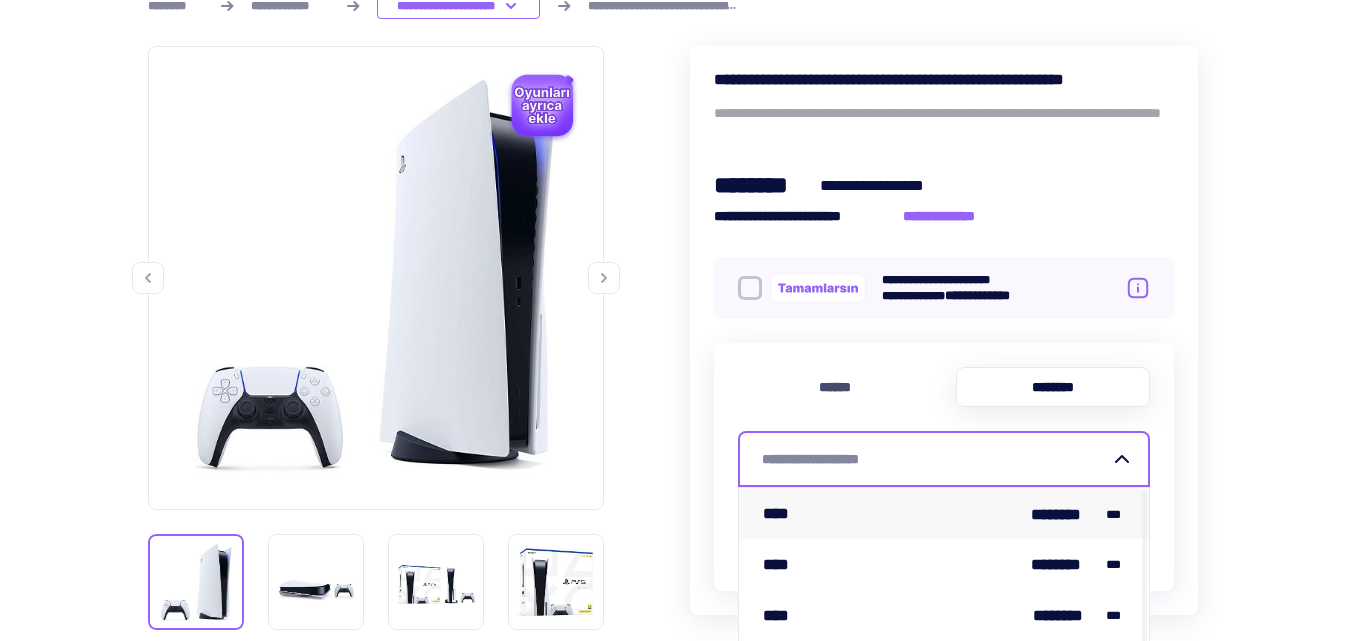 click on "**** ******** ***" at bounding box center [944, 513] 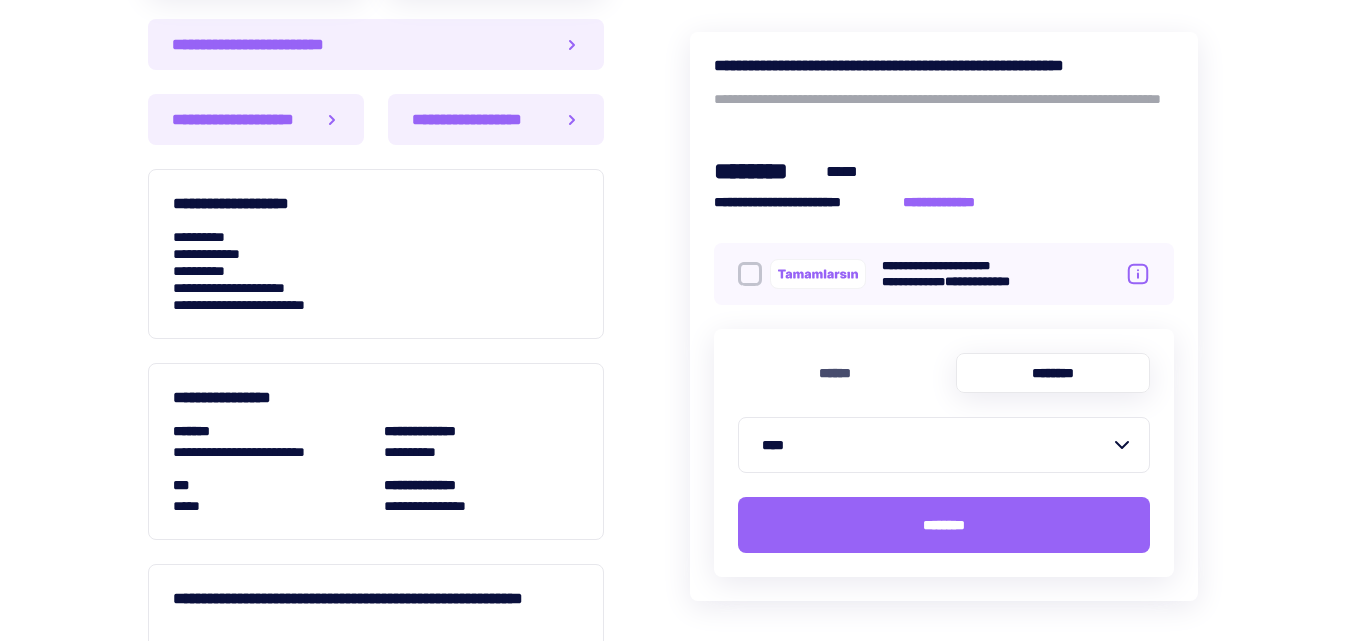 scroll, scrollTop: 1800, scrollLeft: 0, axis: vertical 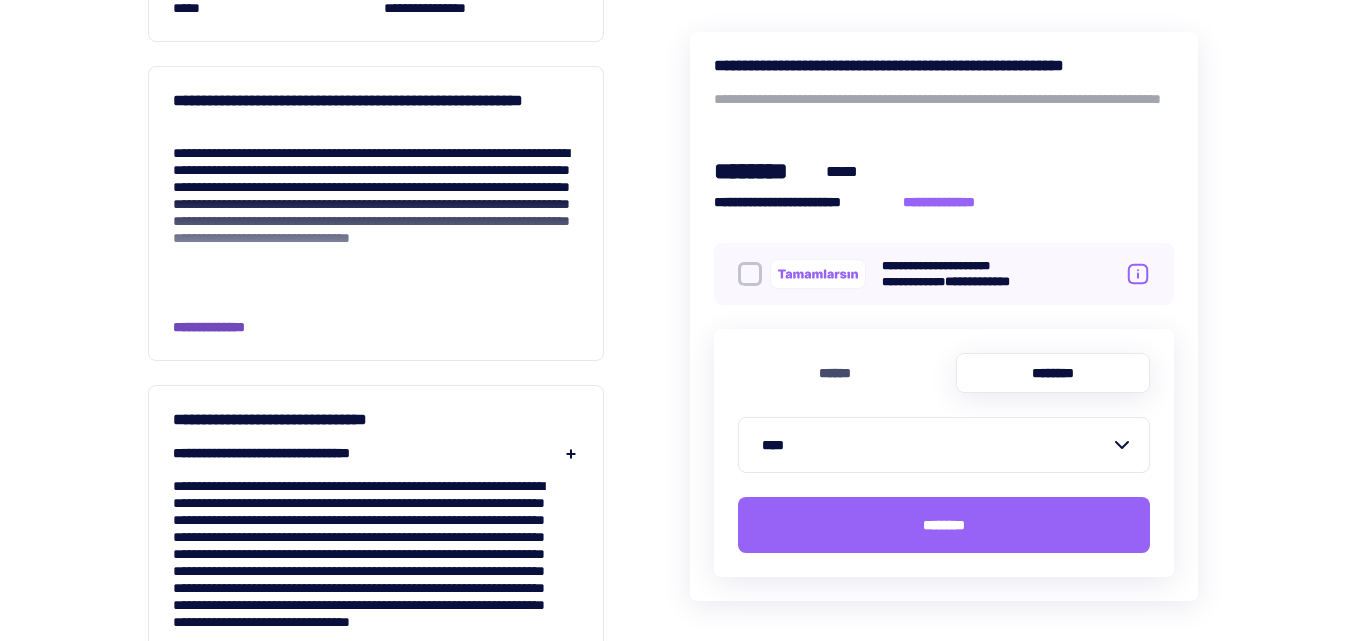 click on "**********" at bounding box center (224, 327) 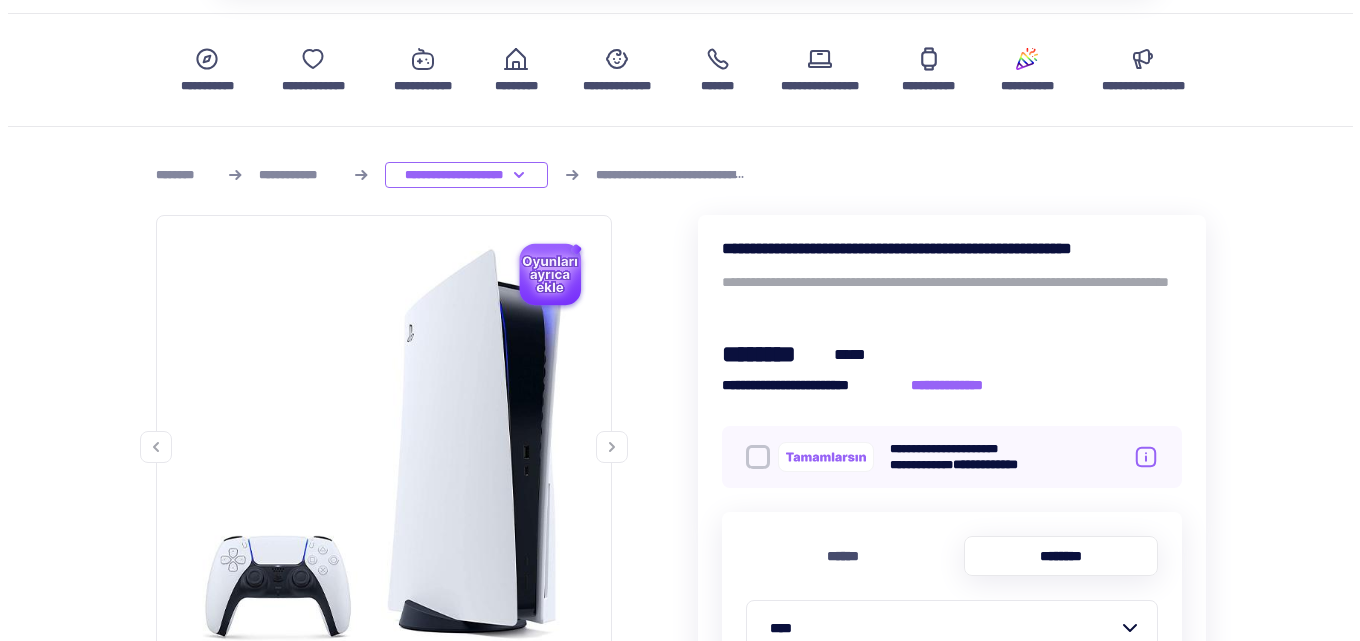 scroll, scrollTop: 0, scrollLeft: 0, axis: both 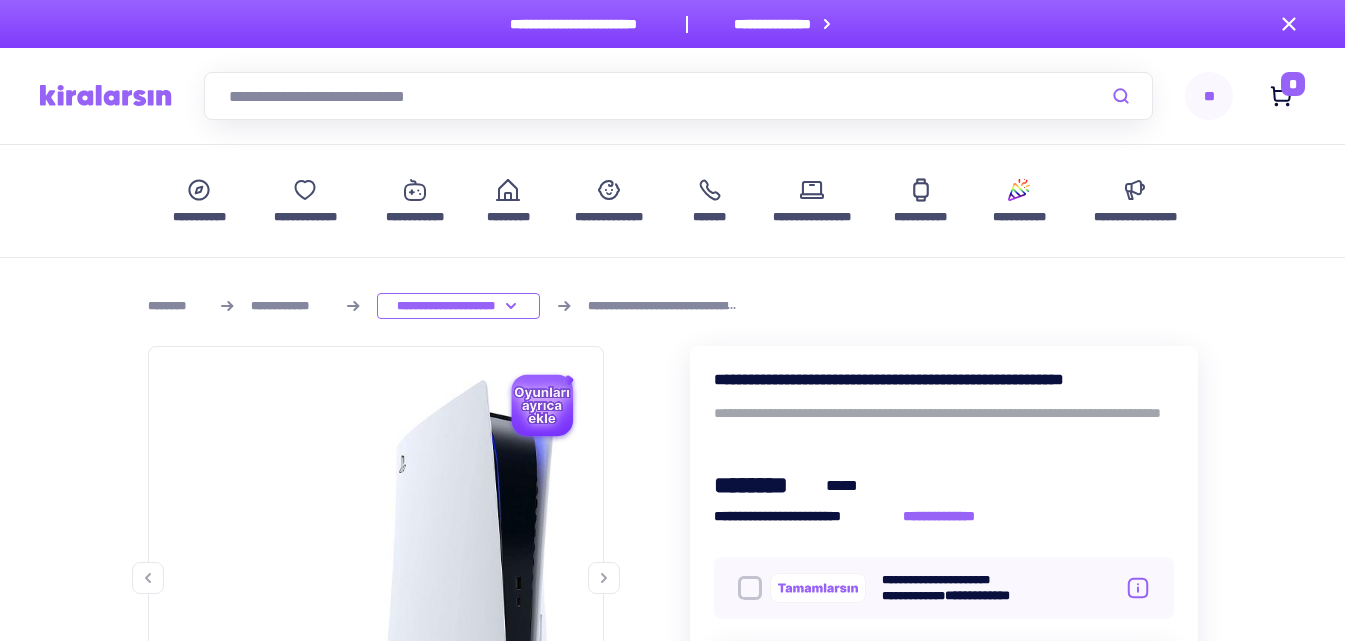 click on "**********" at bounding box center [1245, 96] 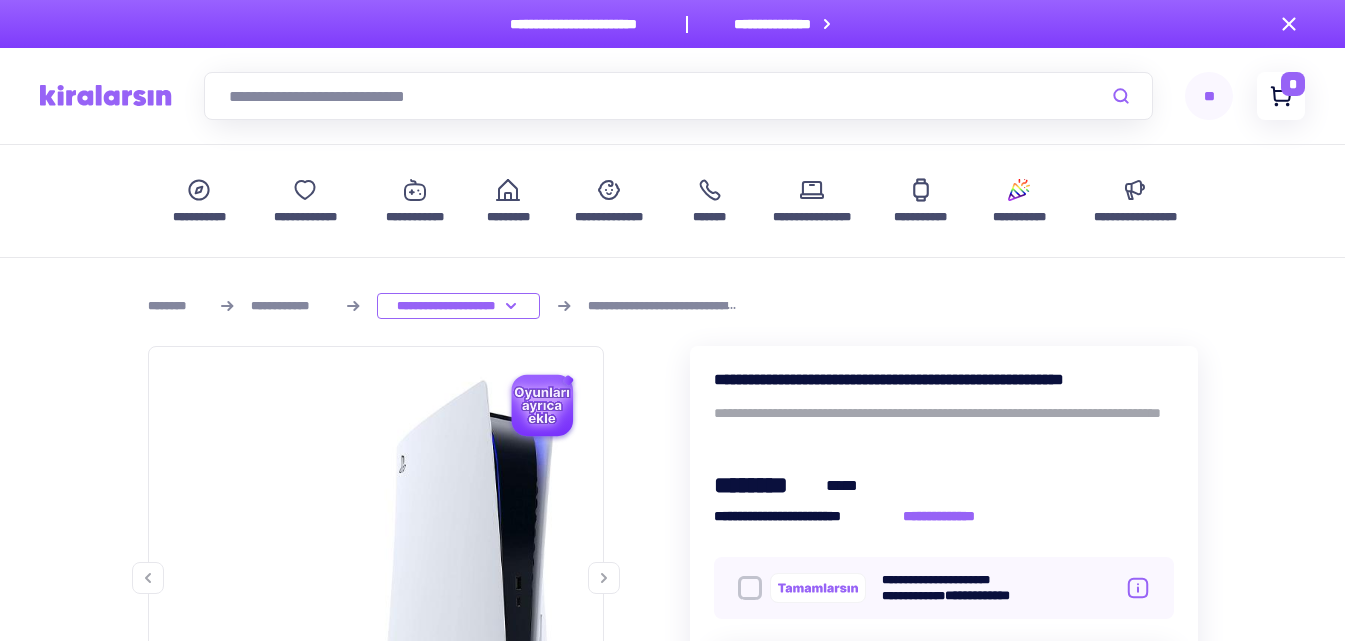 click at bounding box center [1281, 96] 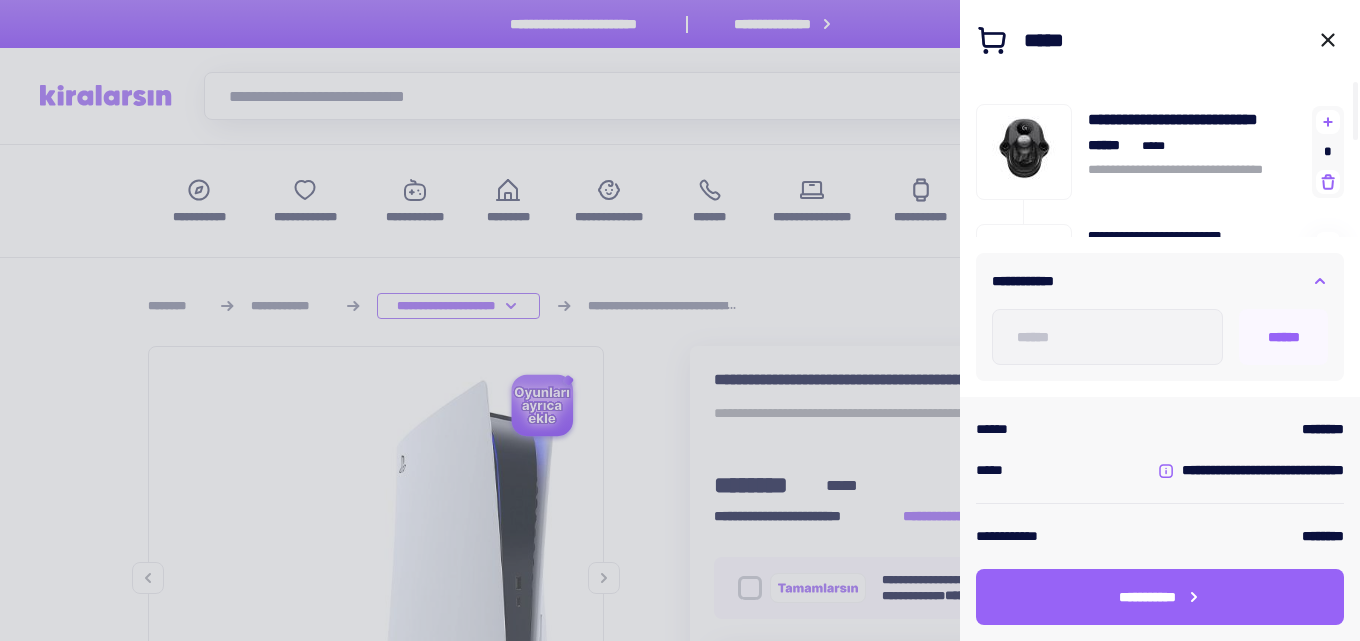 click 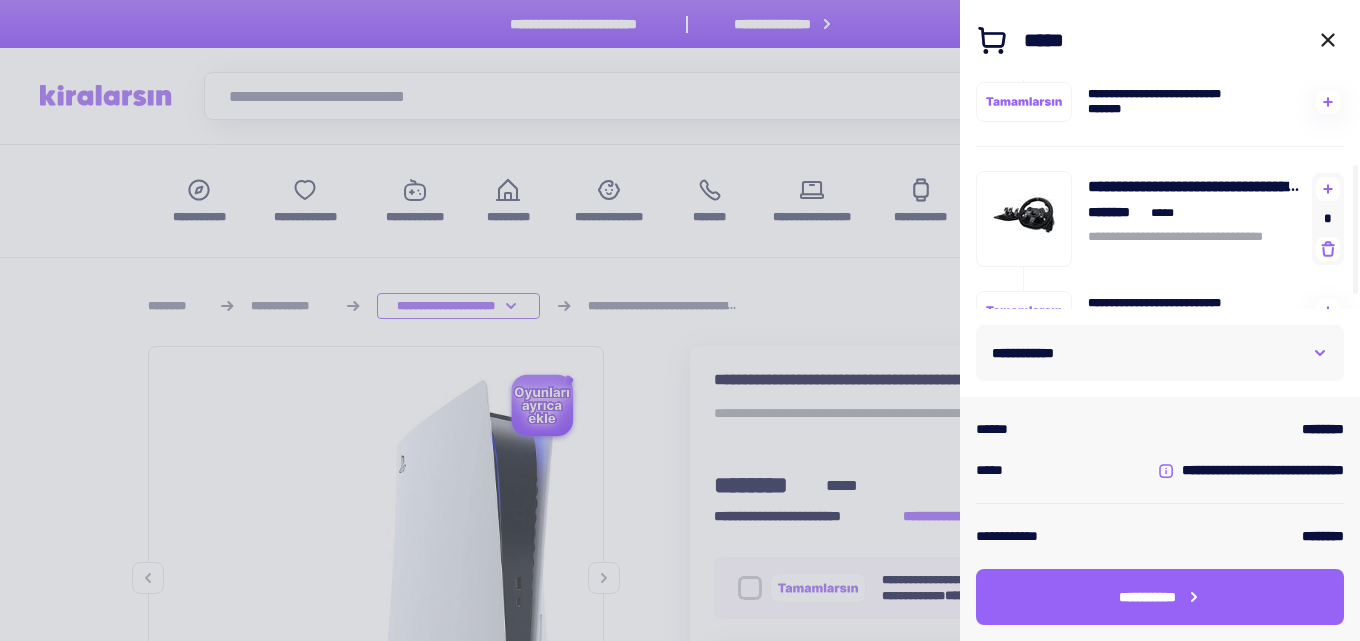 scroll, scrollTop: 164, scrollLeft: 0, axis: vertical 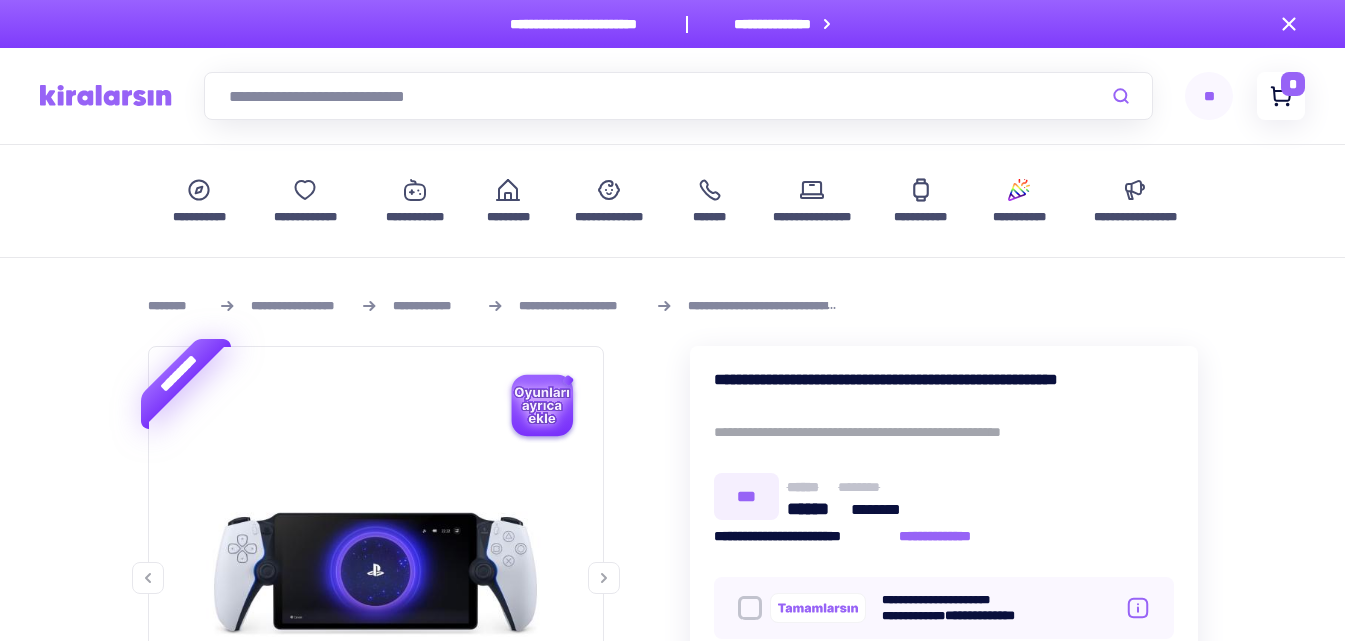 click 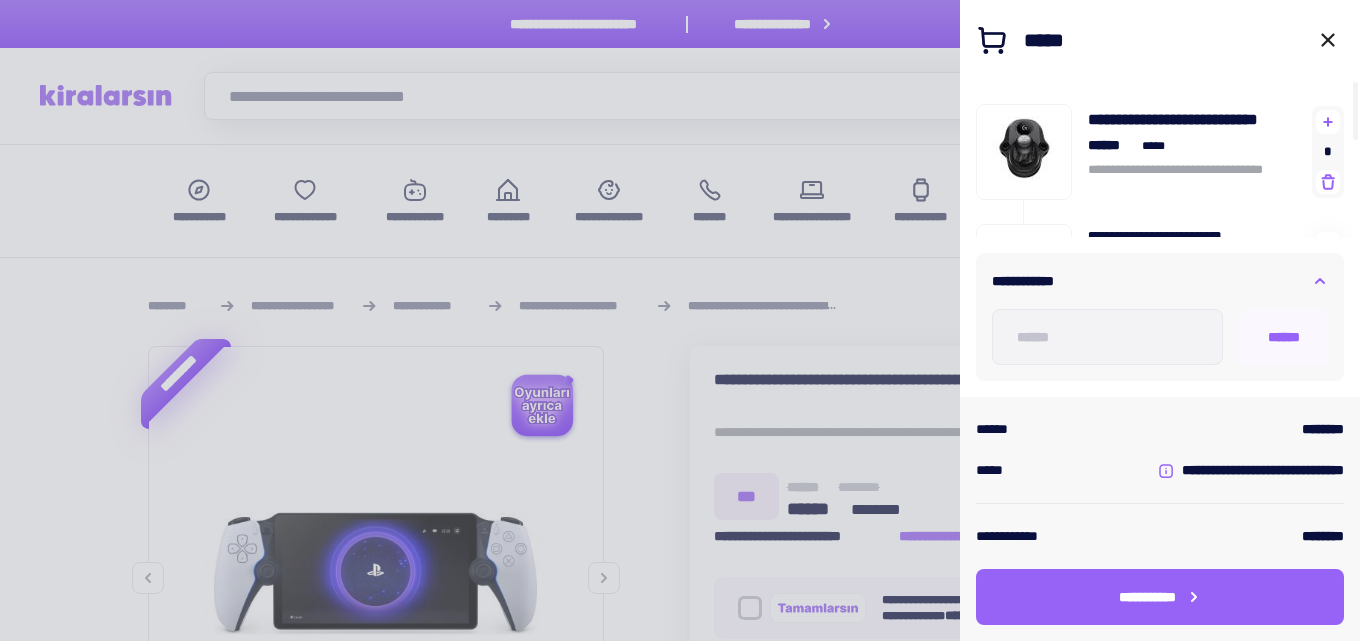 click at bounding box center [680, 320] 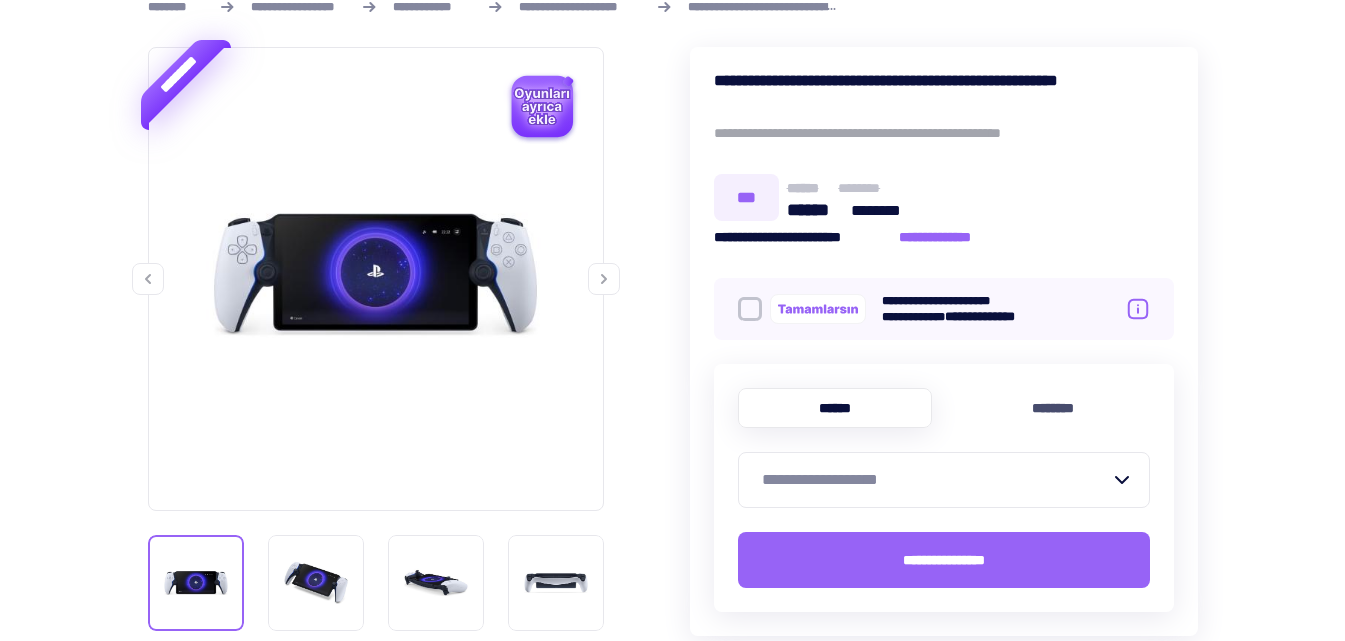 scroll, scrollTop: 300, scrollLeft: 0, axis: vertical 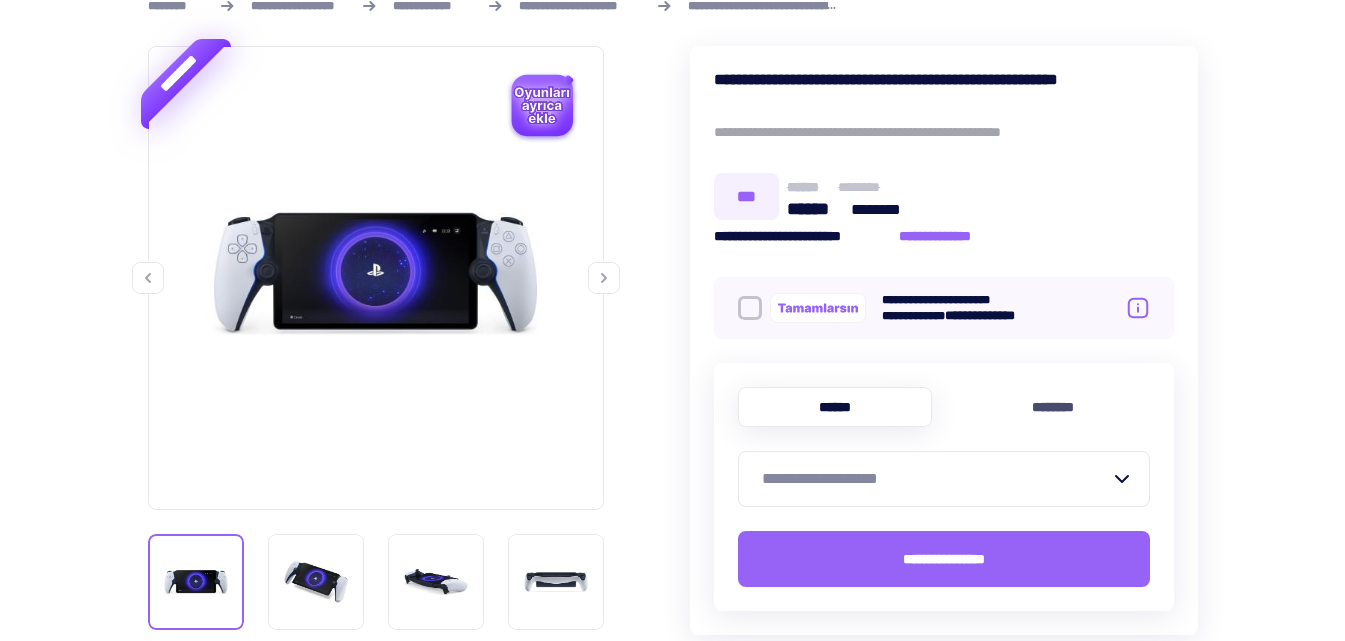 click 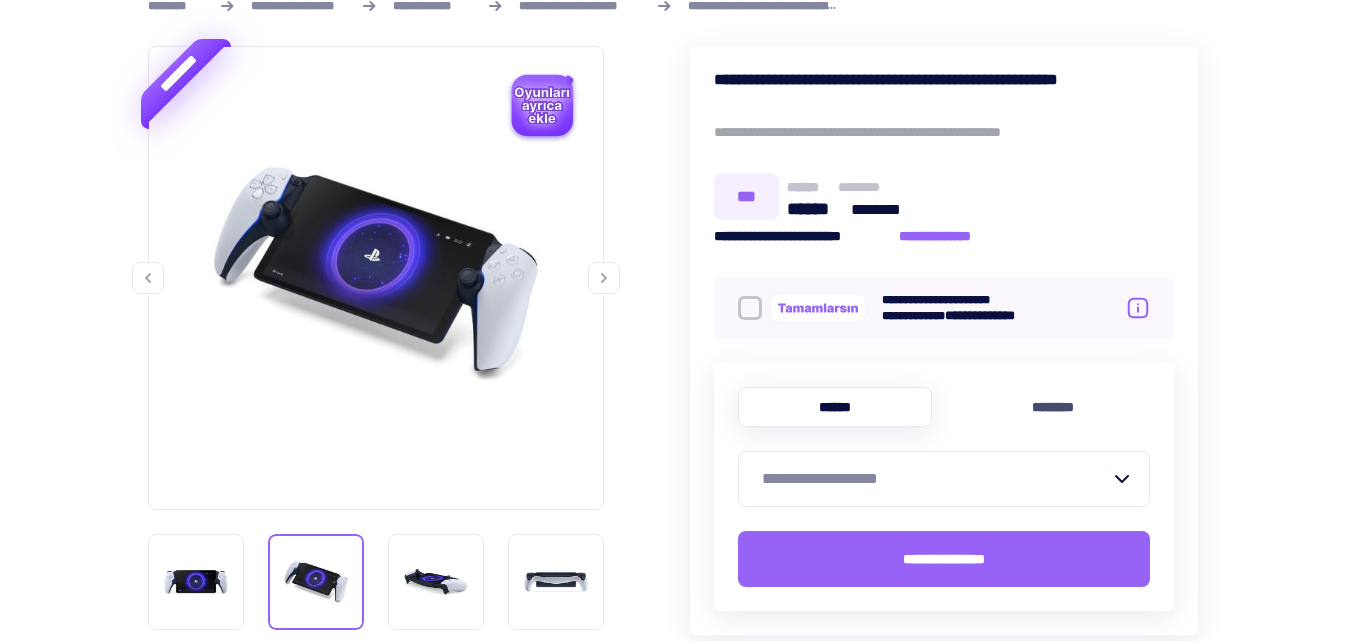 click 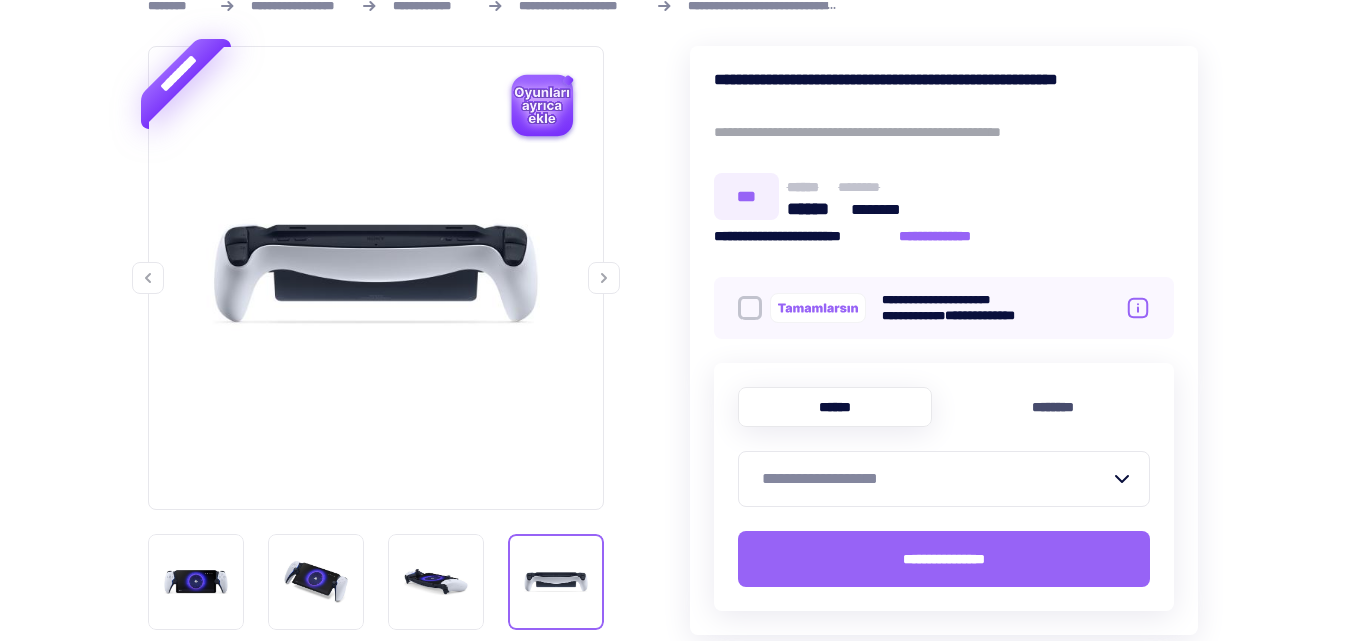 click 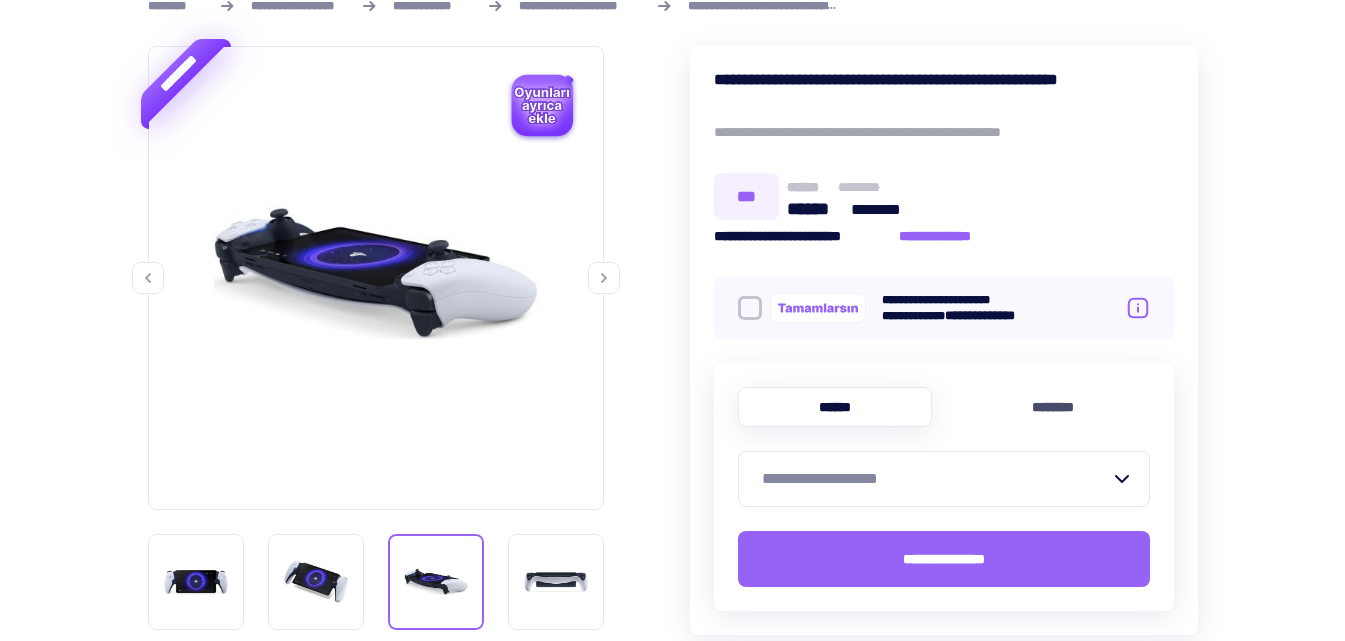 click 